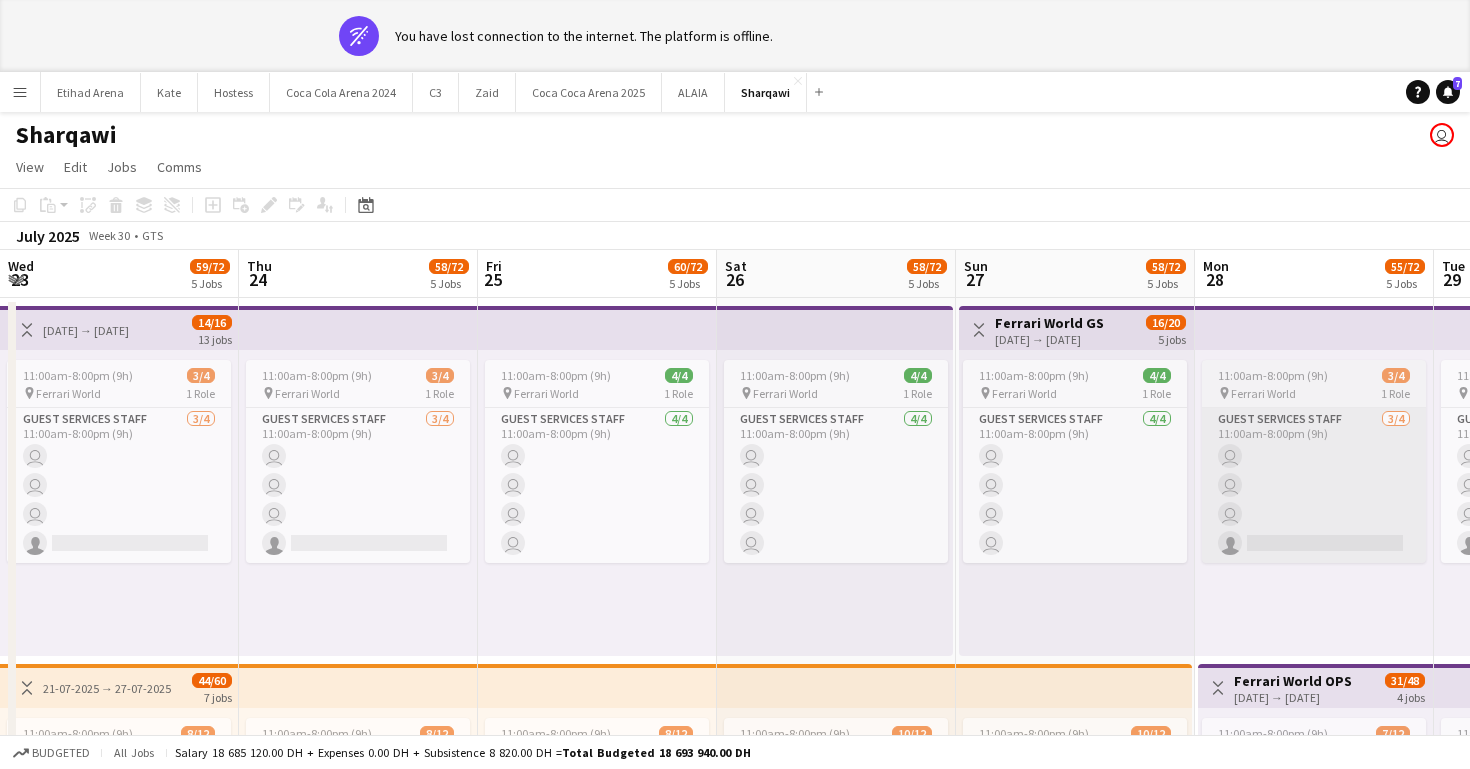 scroll, scrollTop: 0, scrollLeft: 0, axis: both 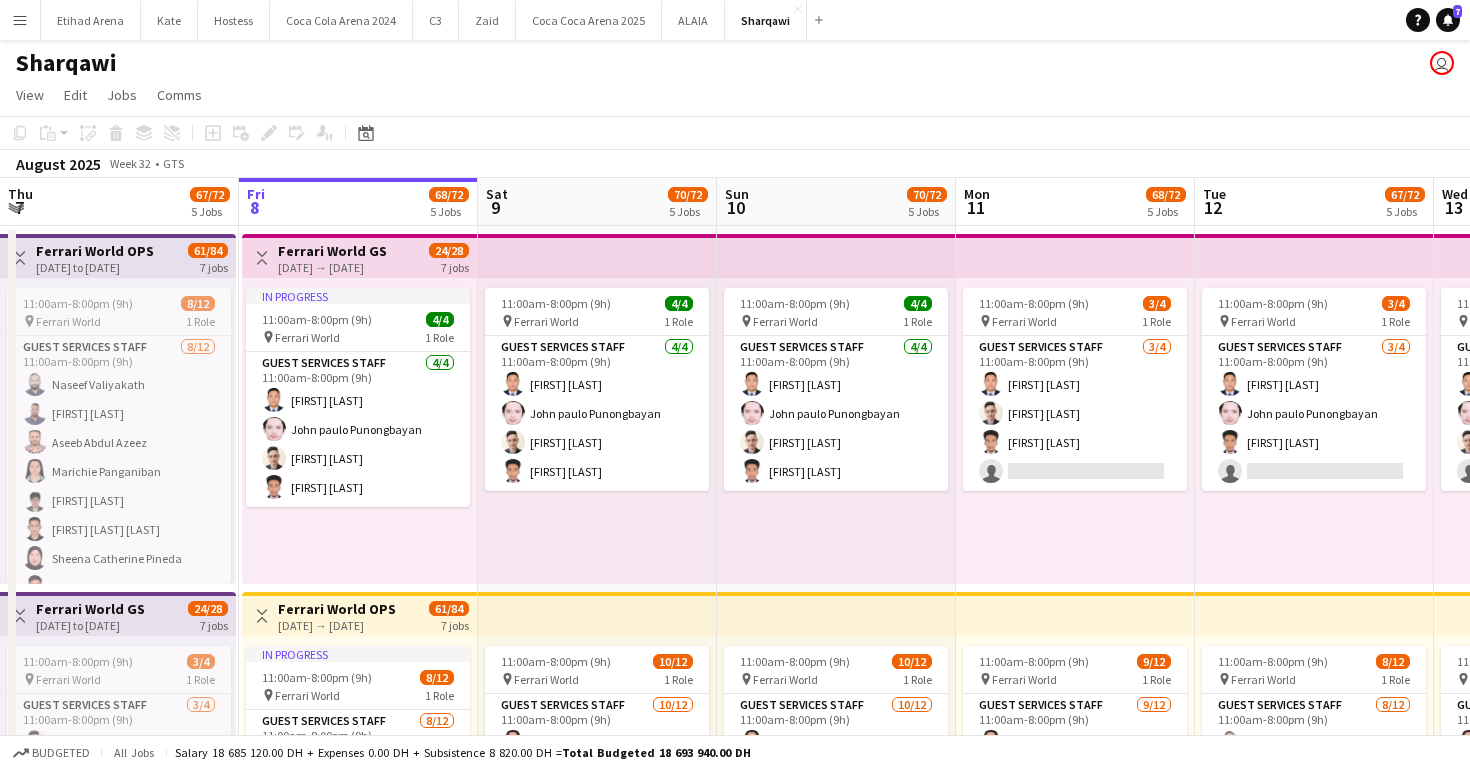 click on "Menu" at bounding box center [20, 20] 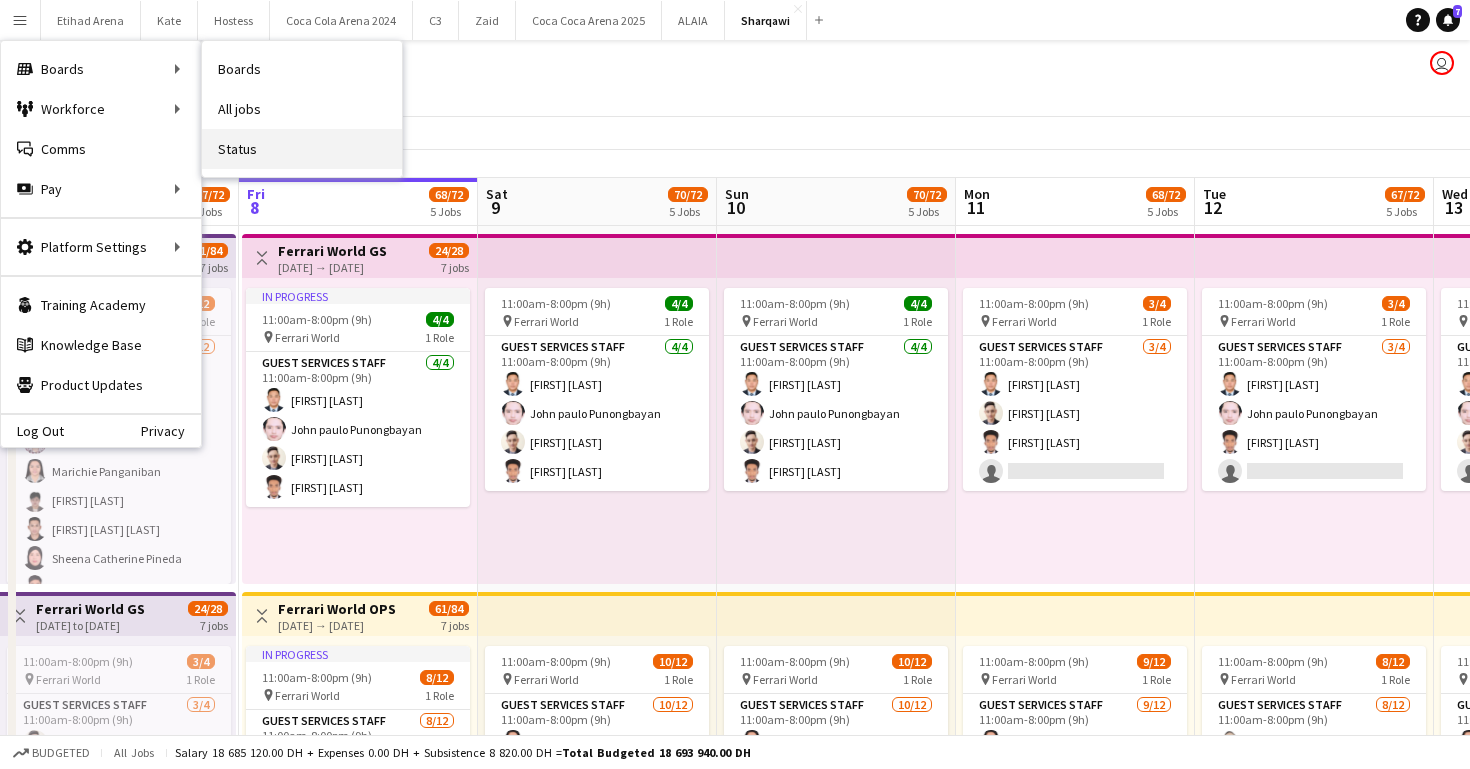 click on "Status" at bounding box center [302, 149] 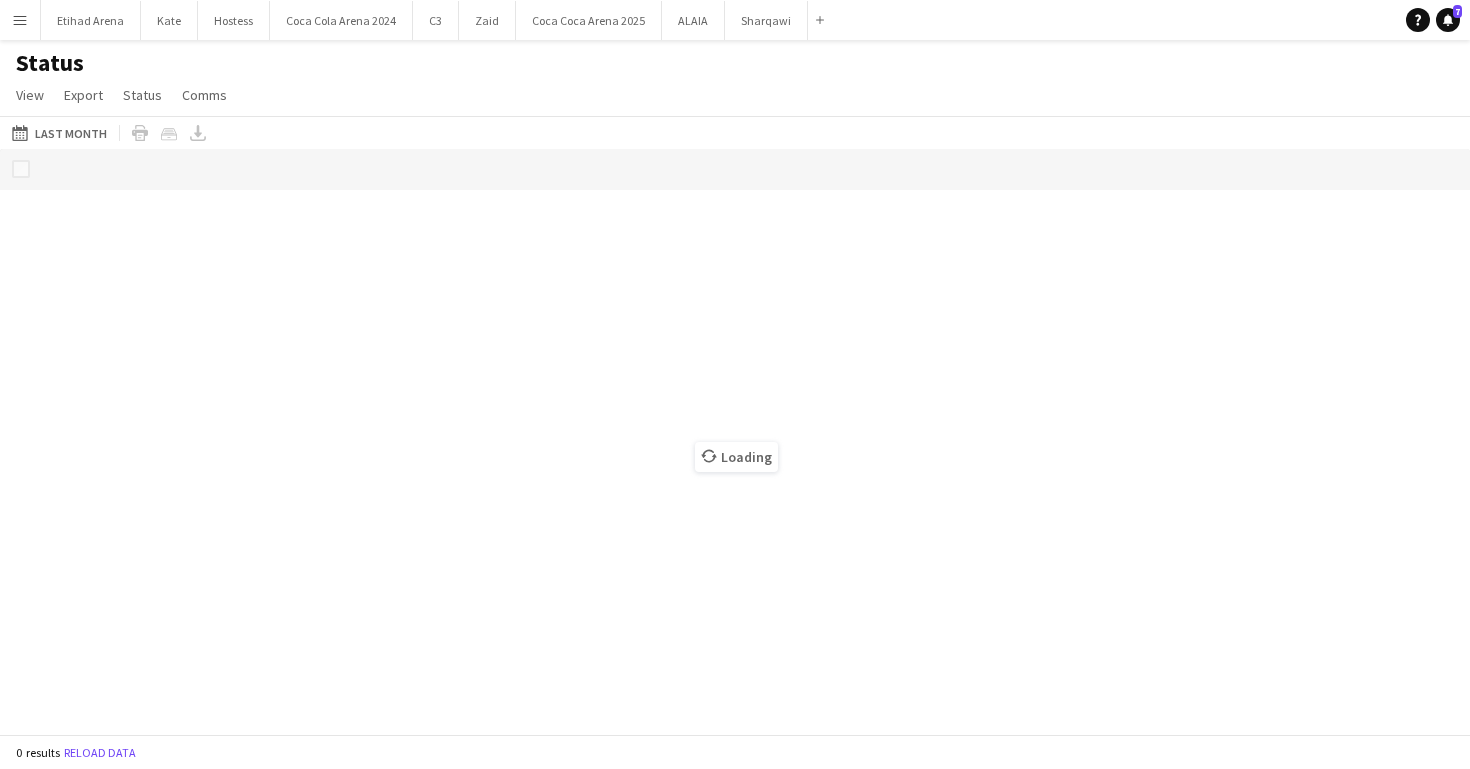 click on "Menu" at bounding box center [20, 20] 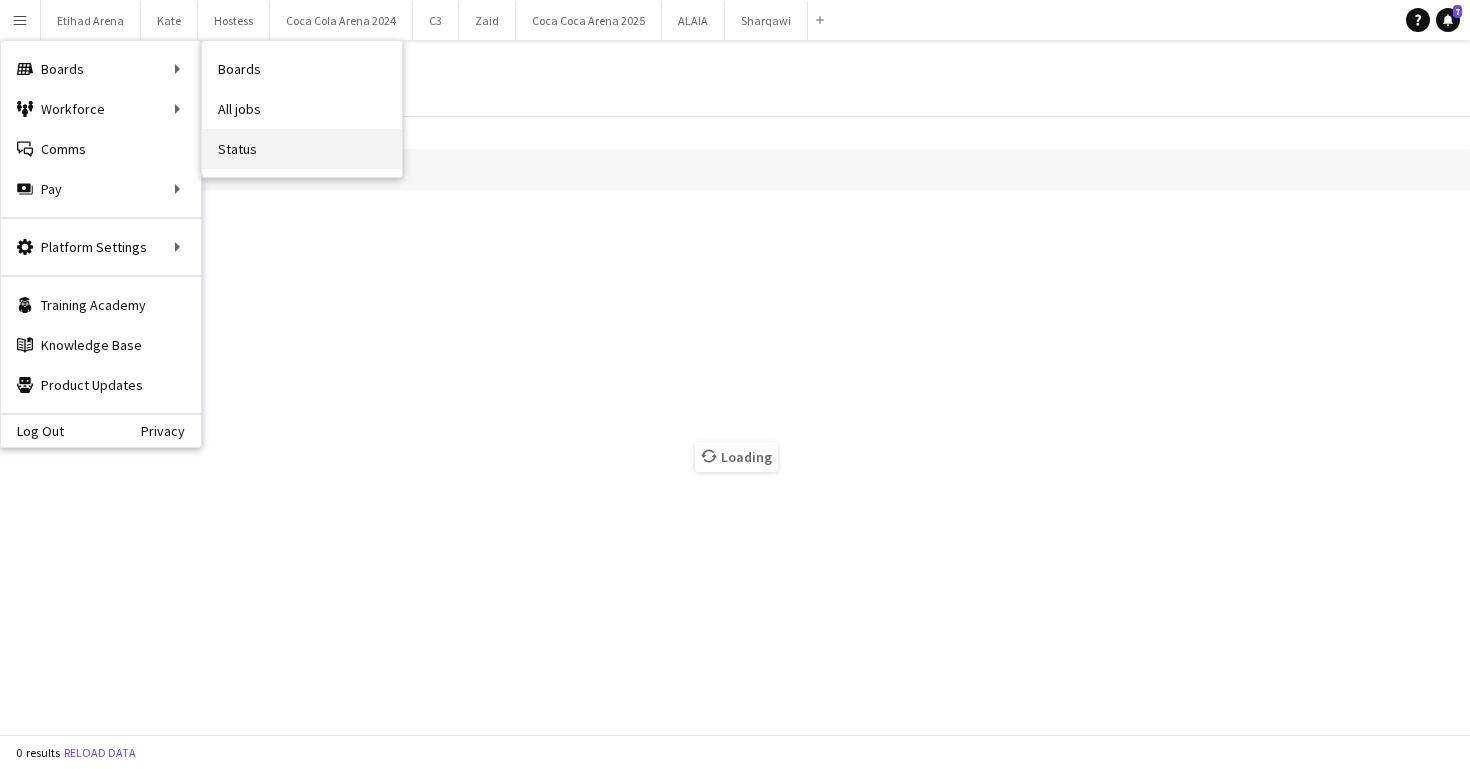 click on "Status" at bounding box center [302, 149] 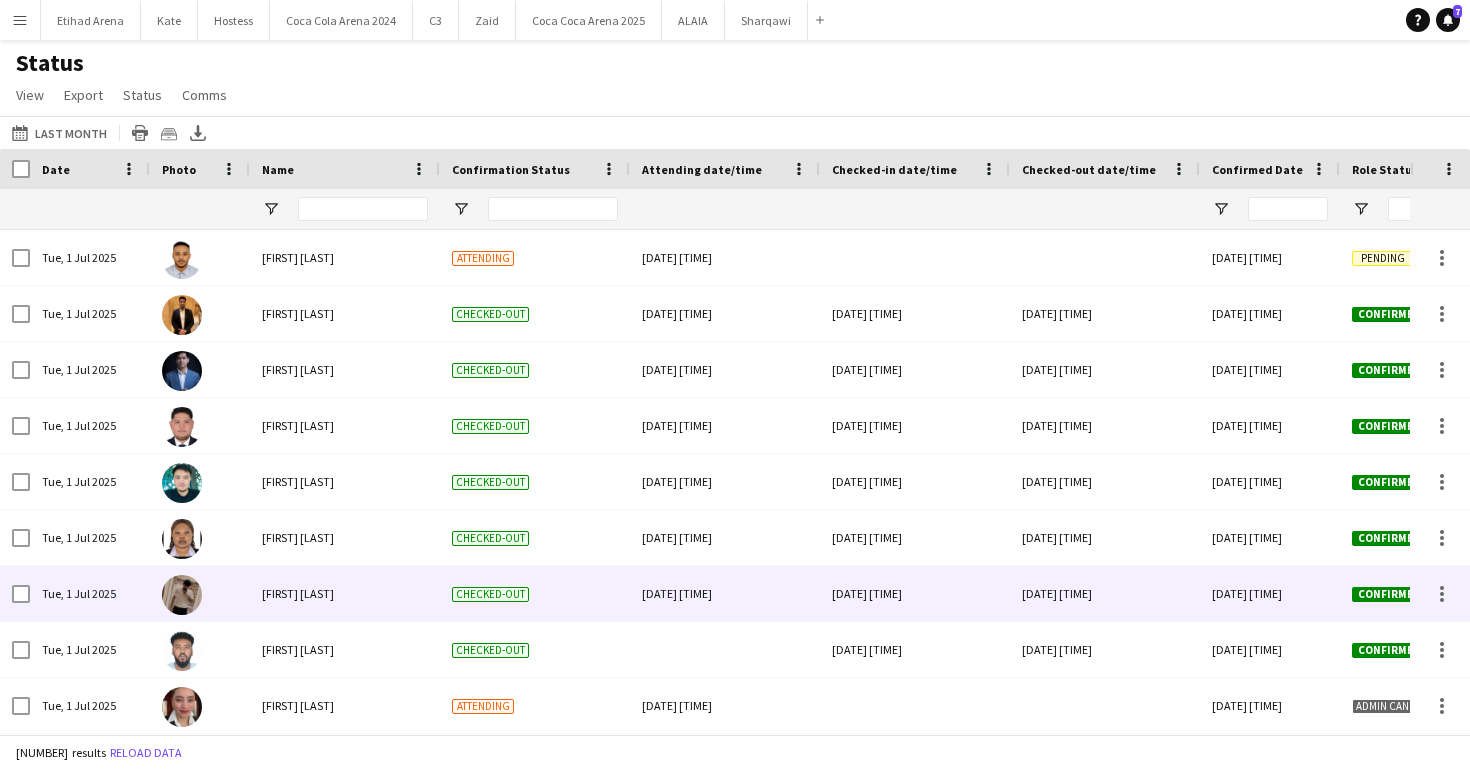 scroll, scrollTop: 227, scrollLeft: 0, axis: vertical 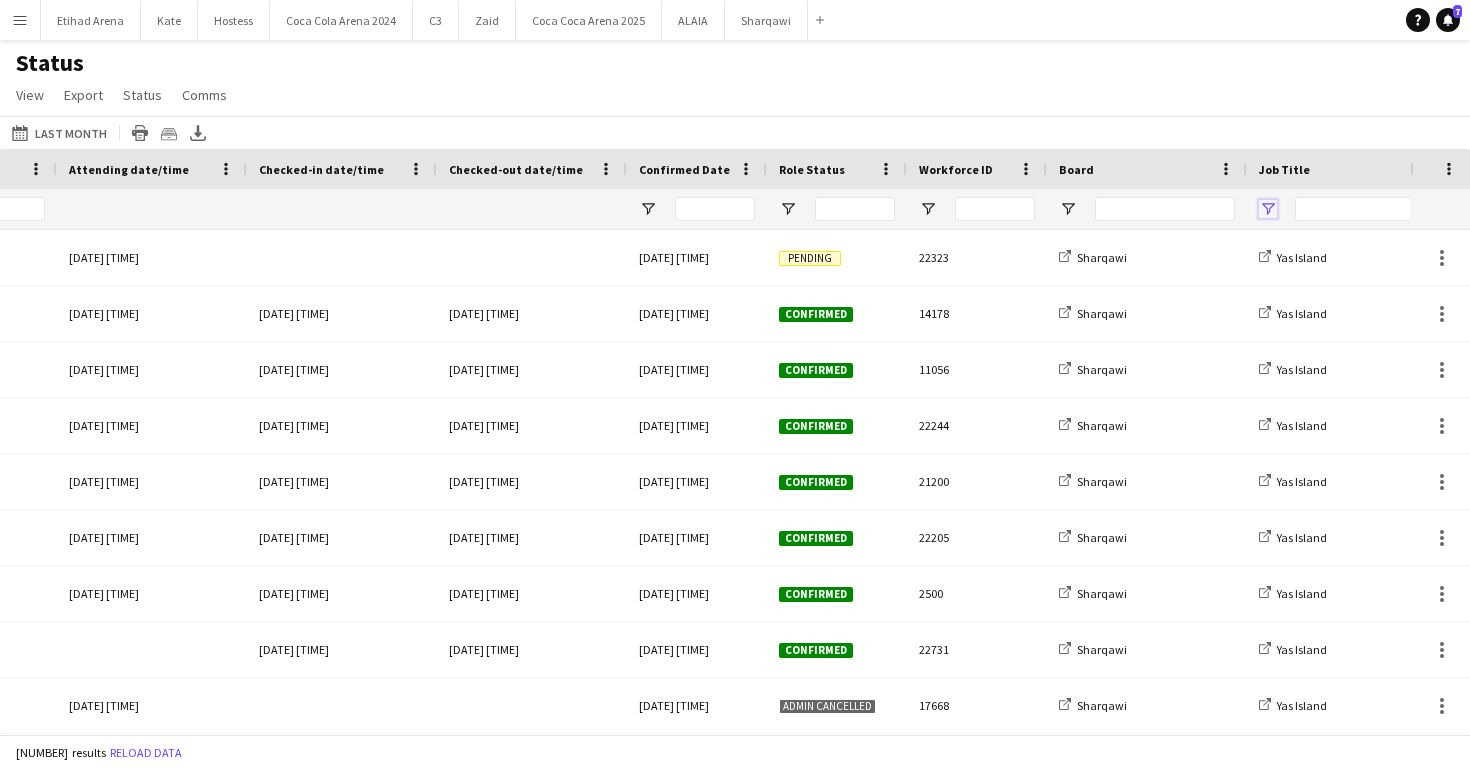 click at bounding box center [1268, 209] 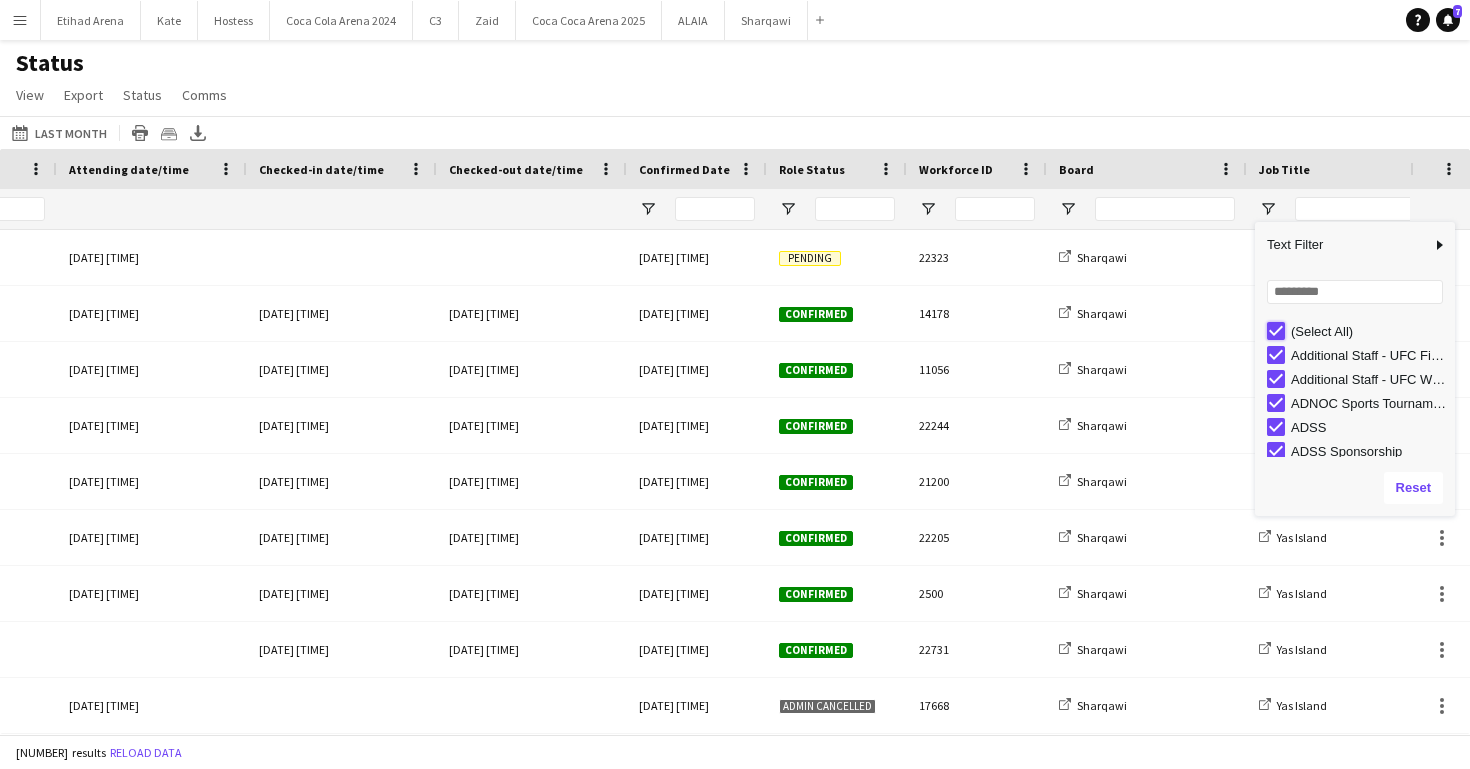 type on "***" 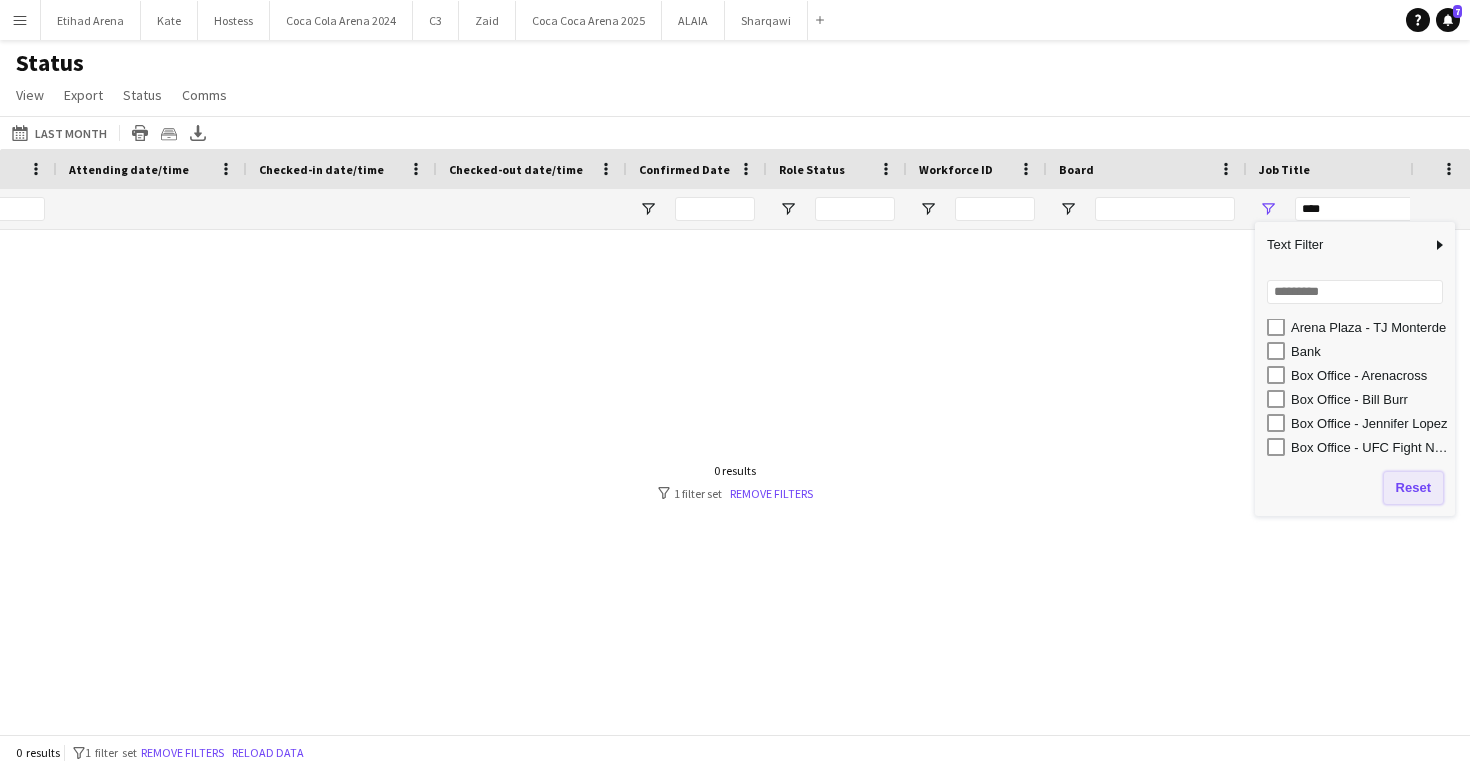 click on "Reset" at bounding box center (1413, 488) 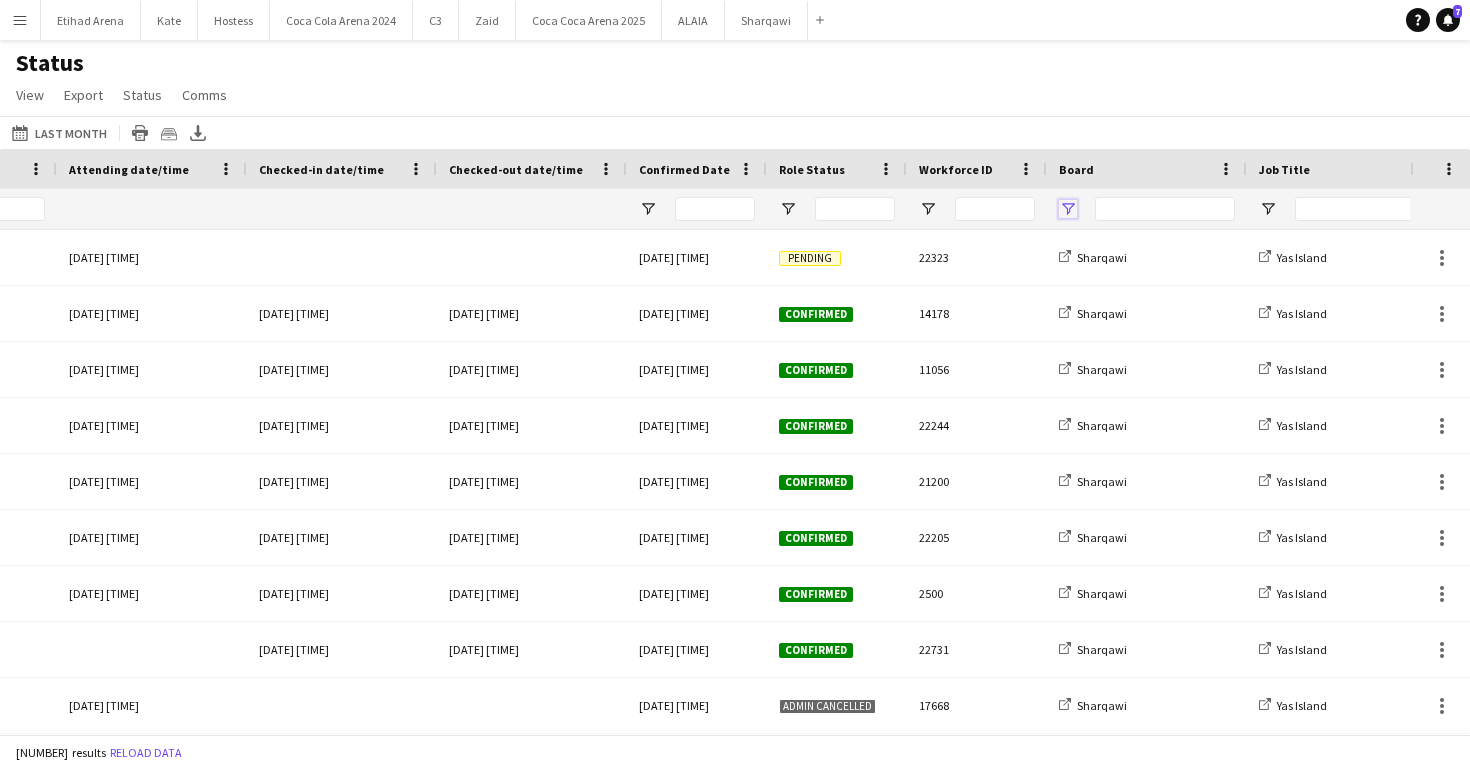 click at bounding box center (1068, 209) 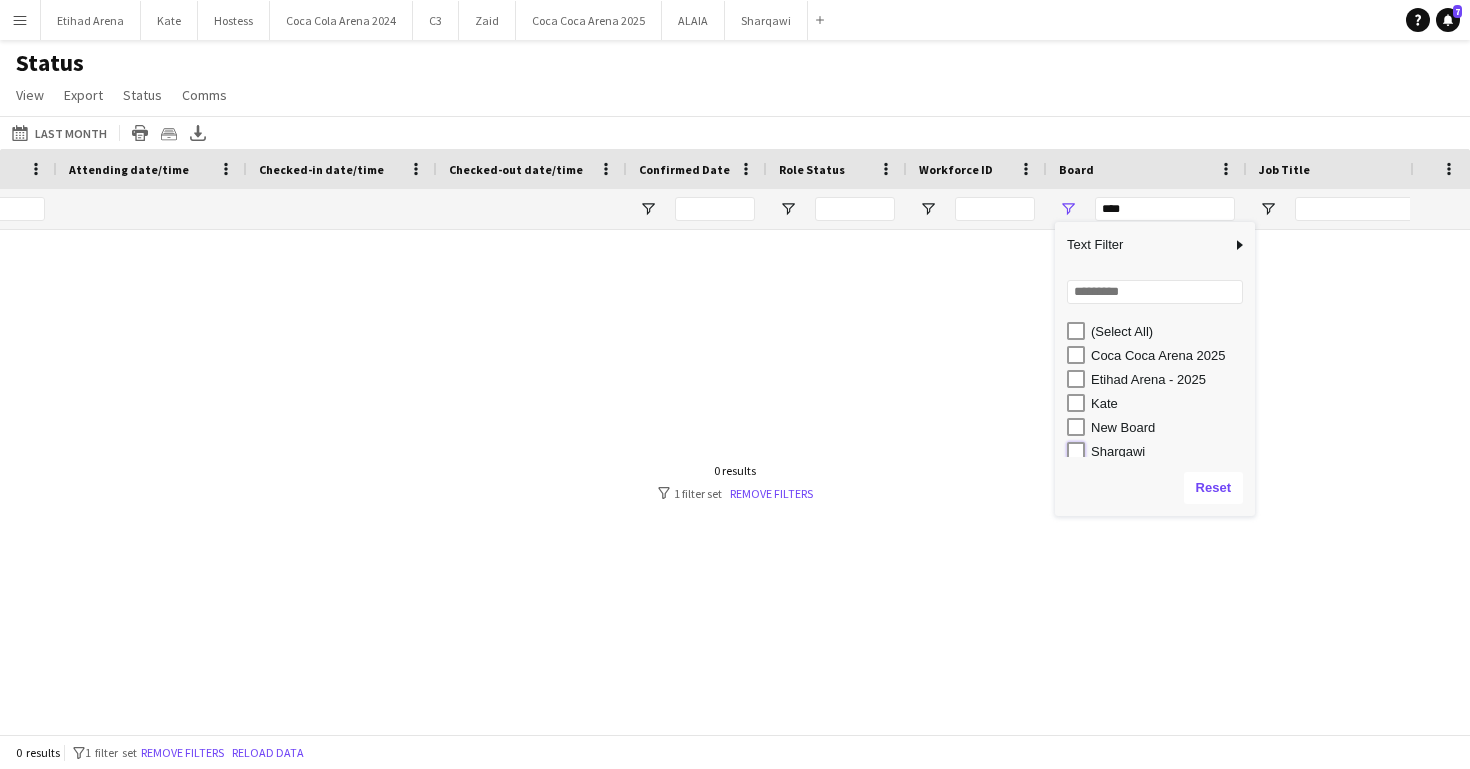 type on "**********" 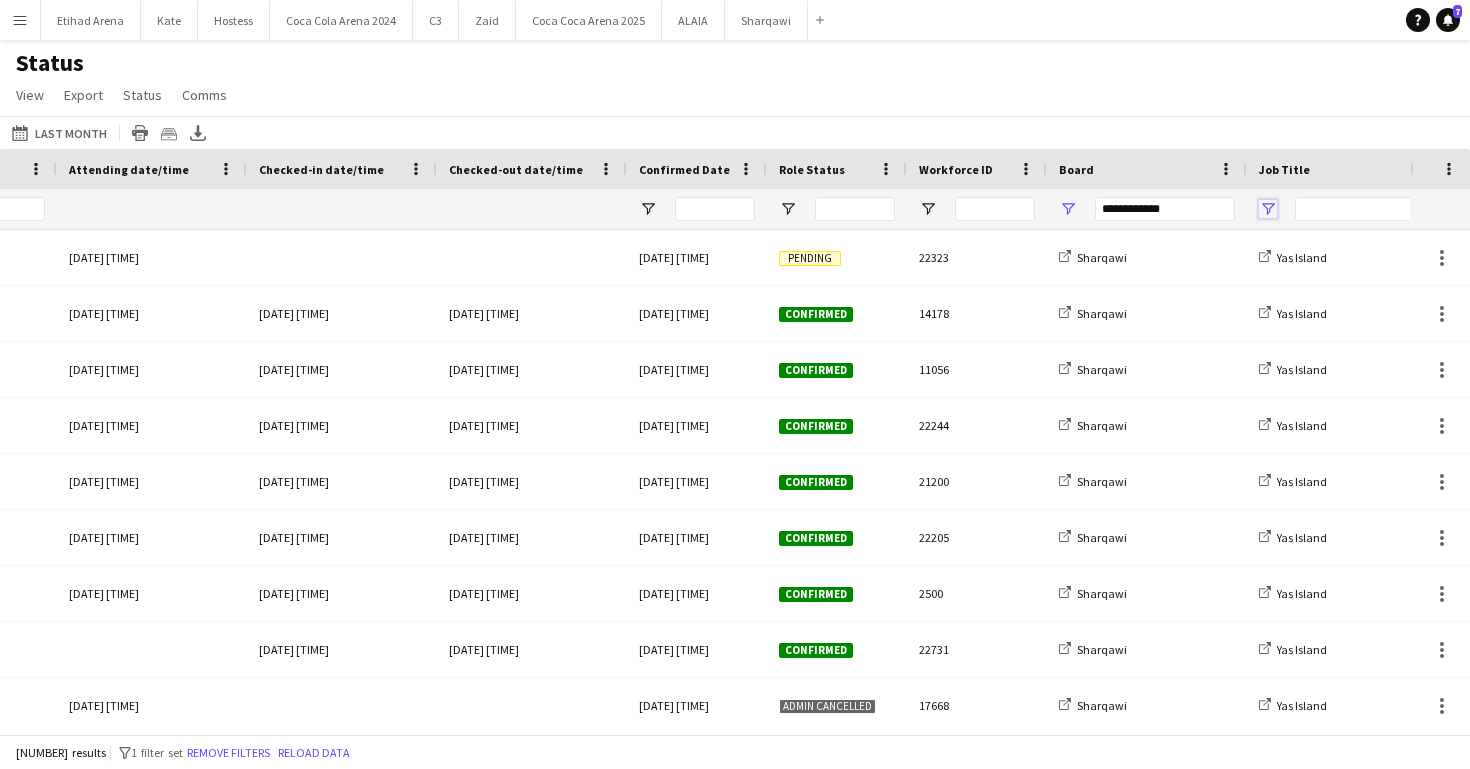 click at bounding box center [1268, 209] 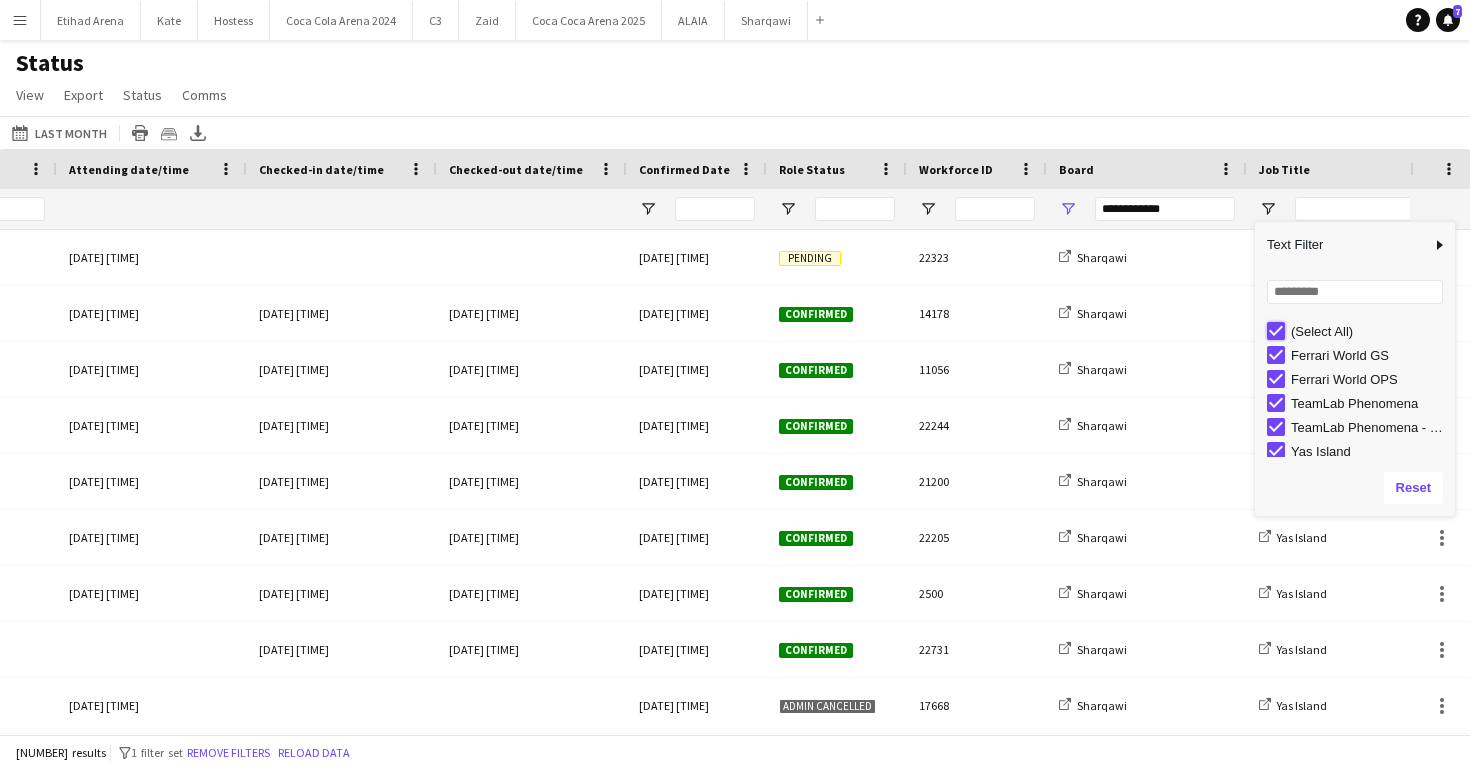 type on "***" 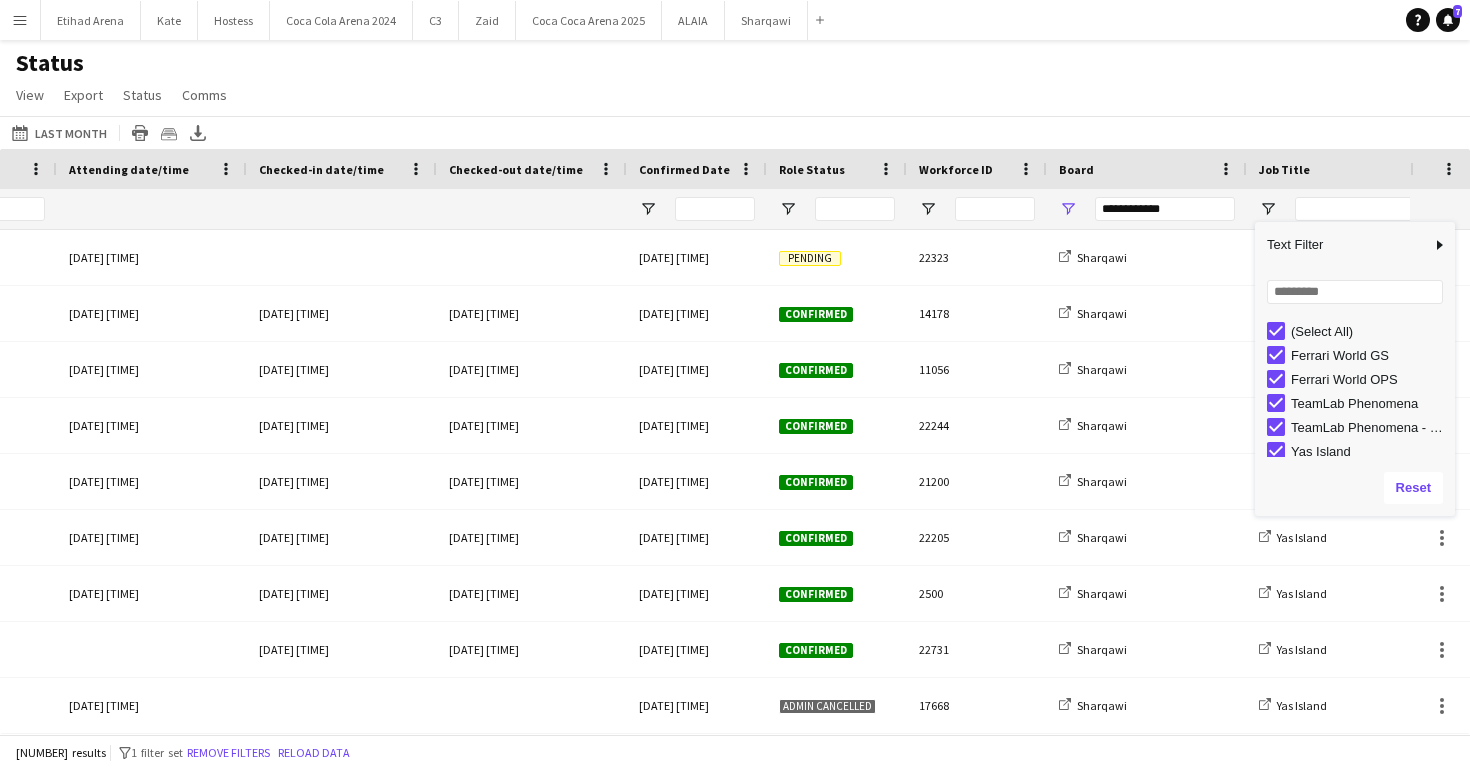type on "***" 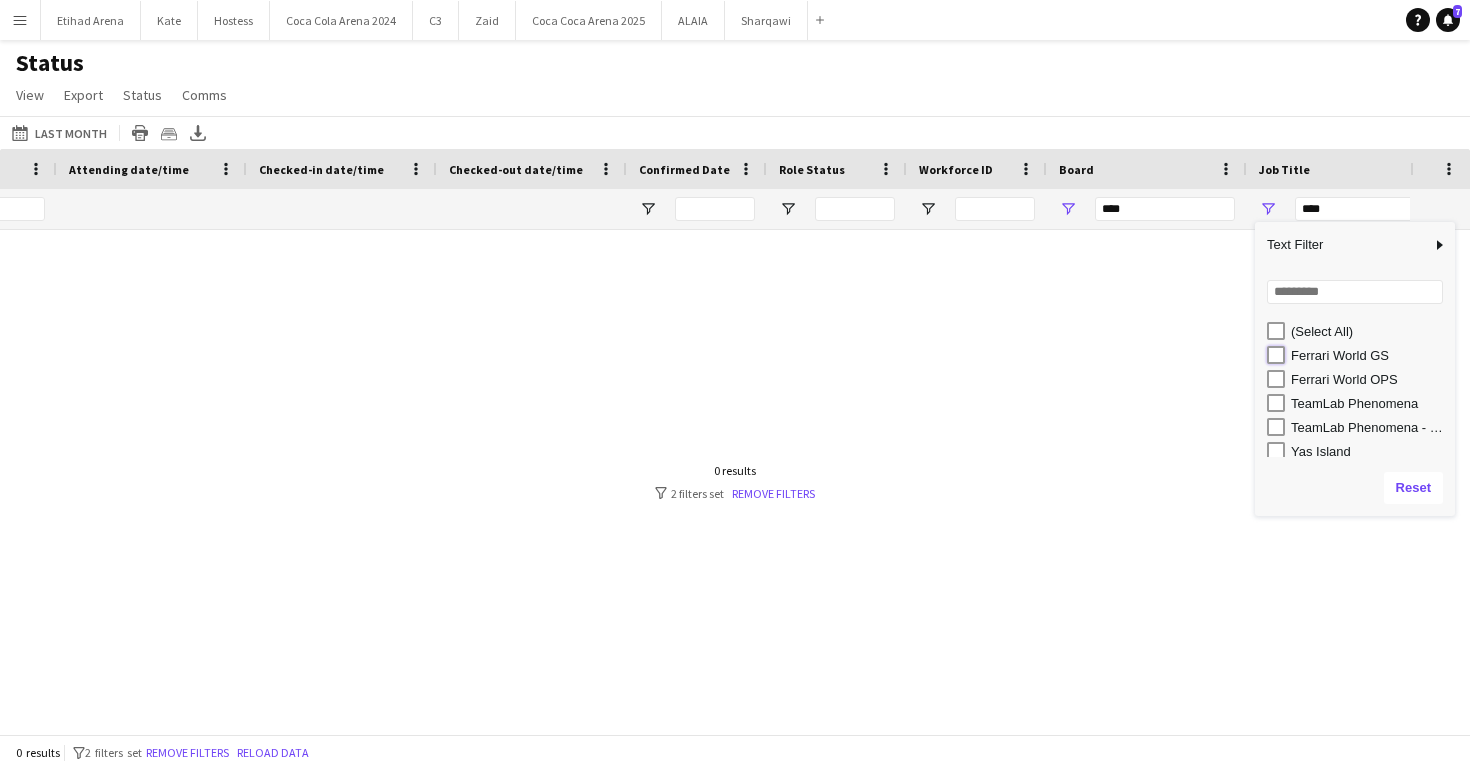 type on "**********" 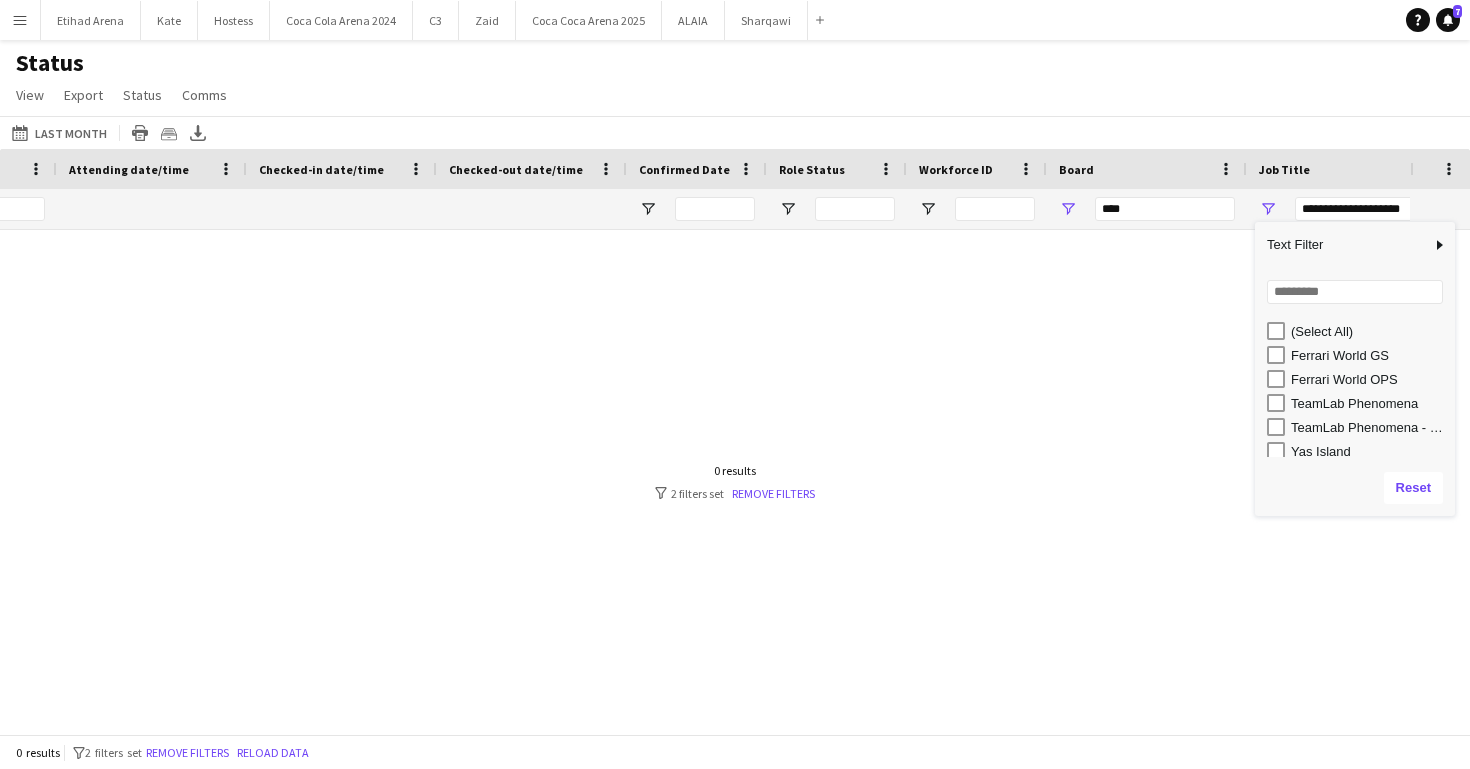 type on "**********" 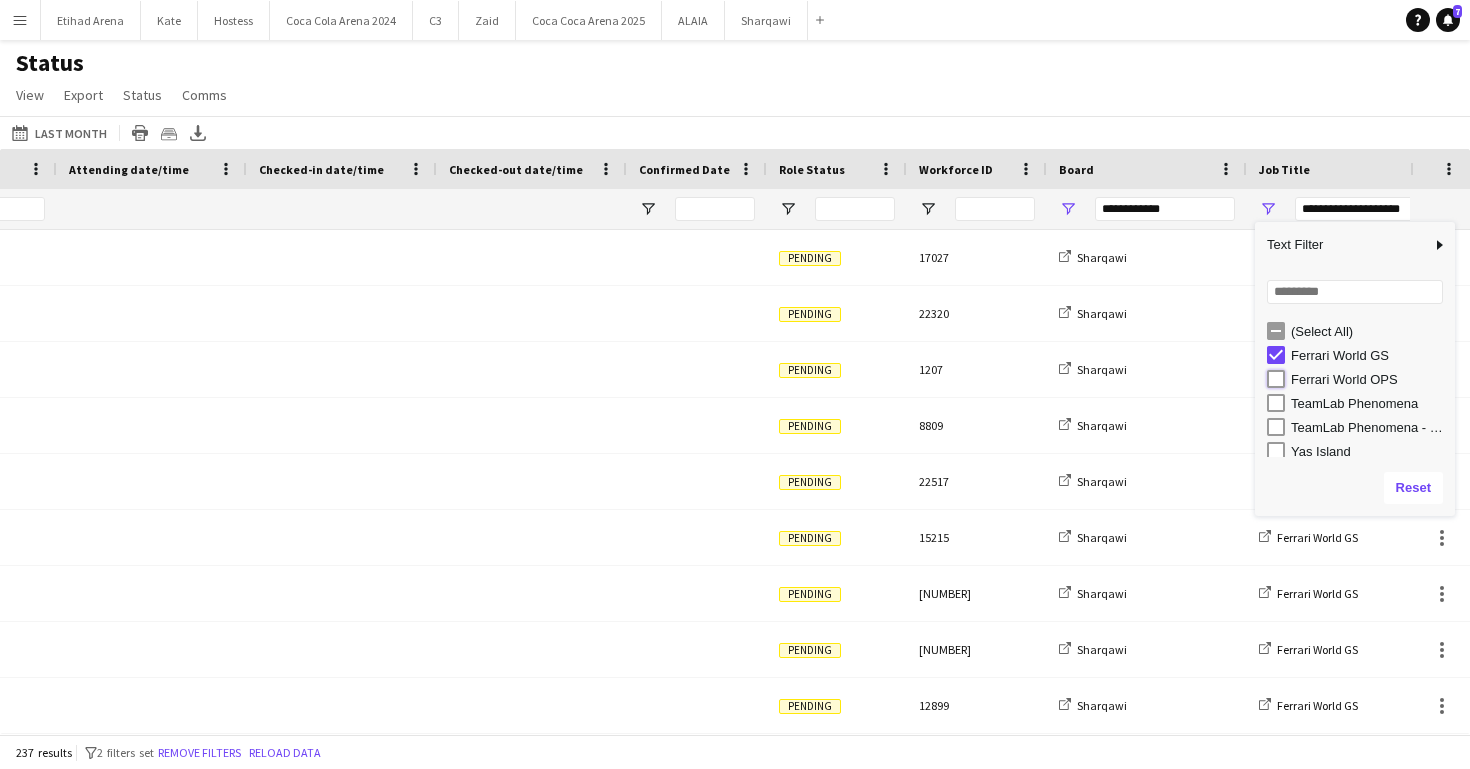 type on "**********" 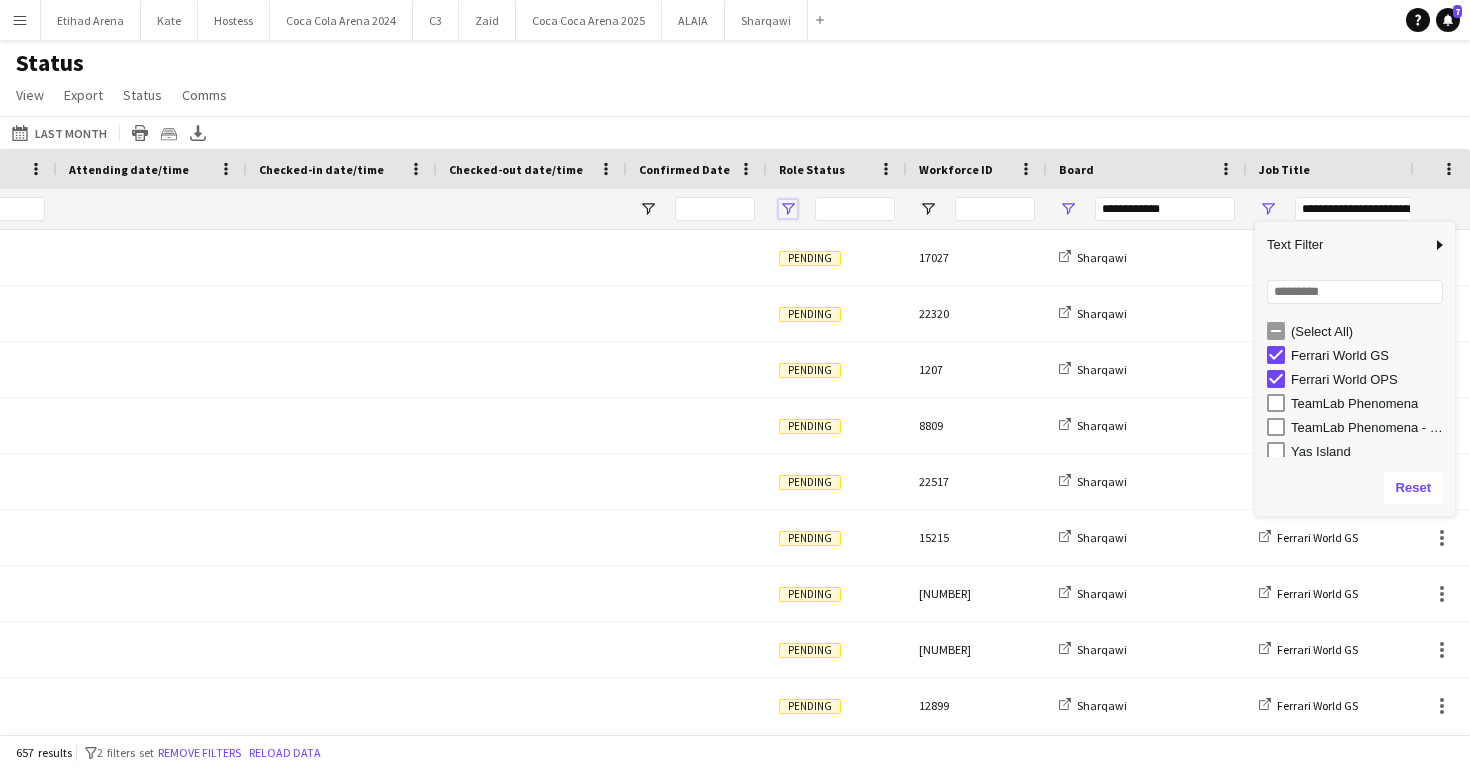 click at bounding box center [788, 209] 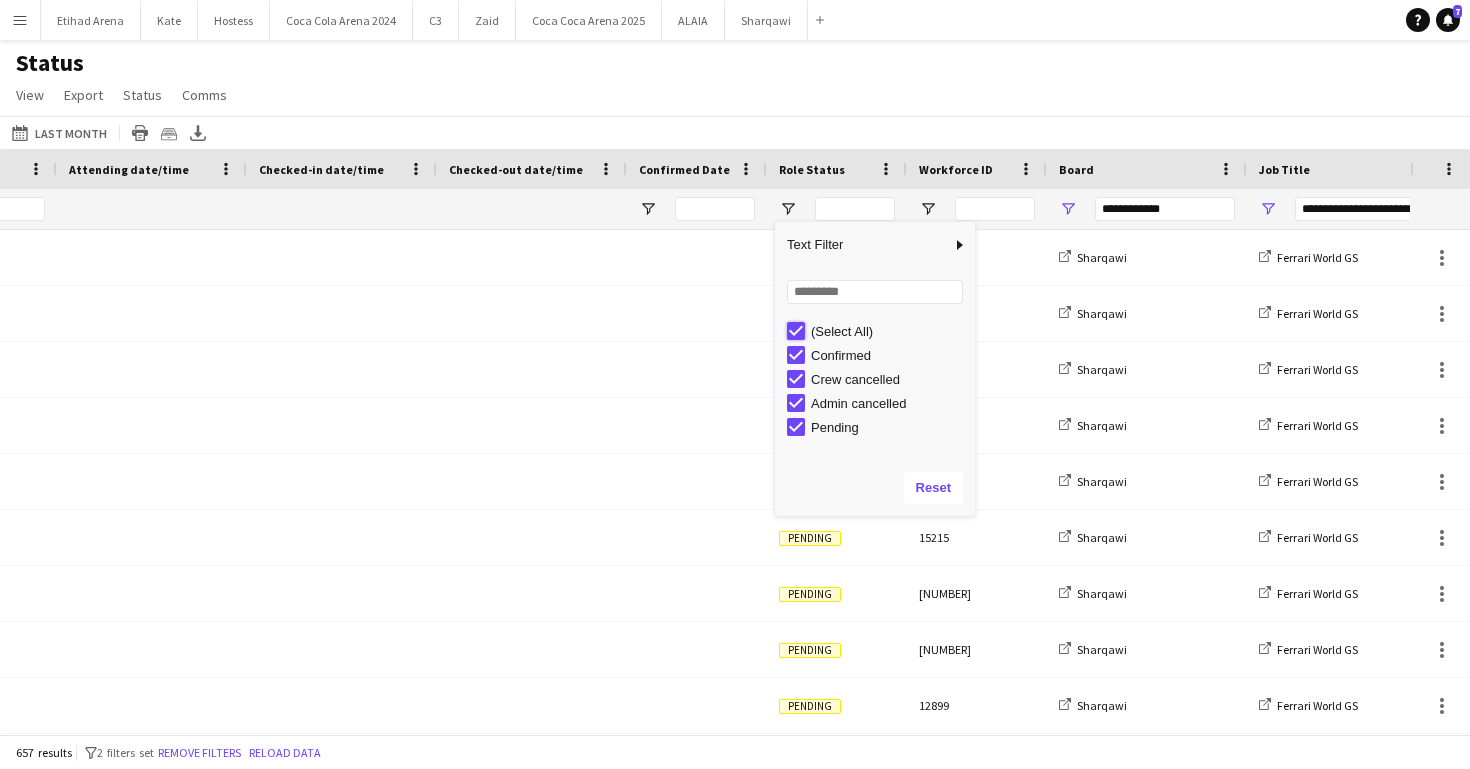 type on "***" 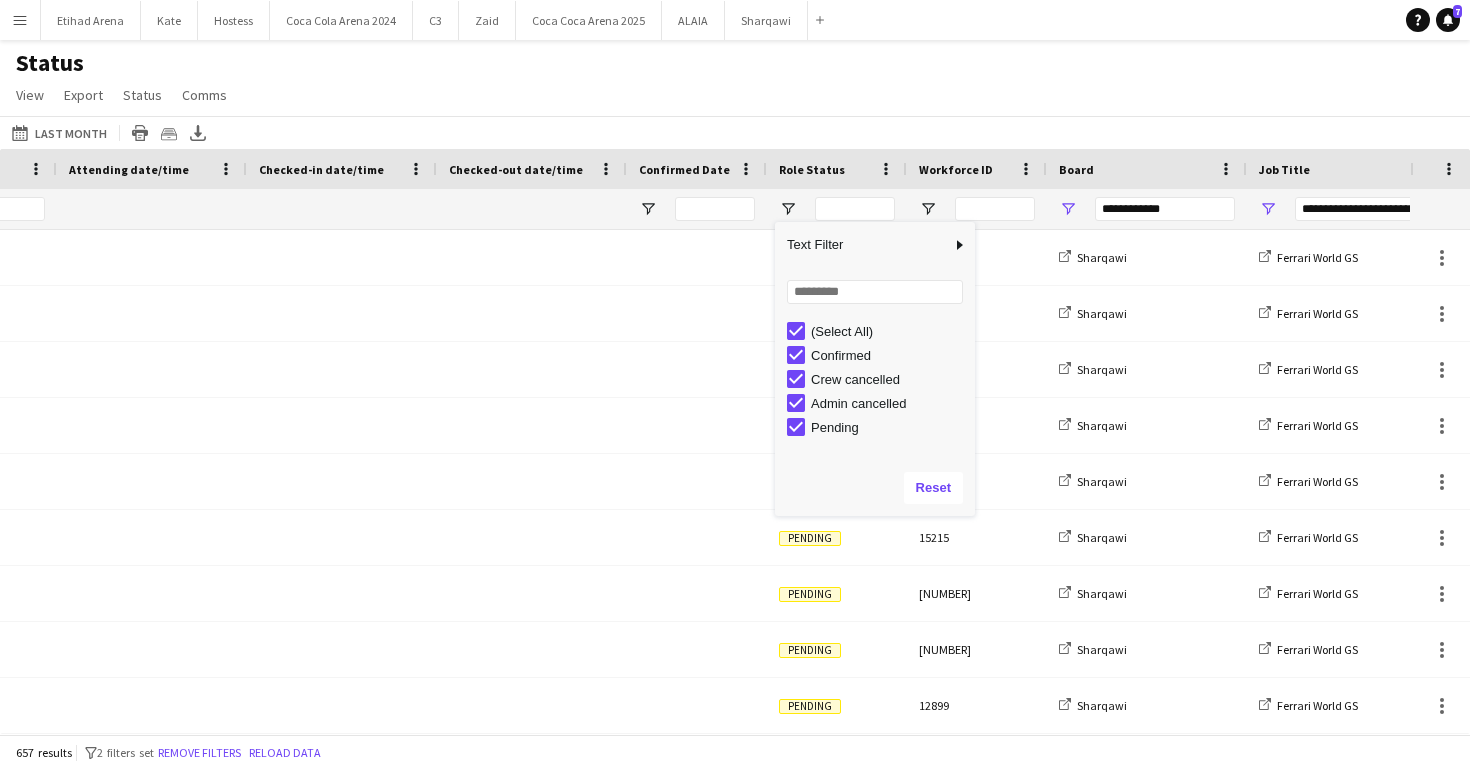 type on "***" 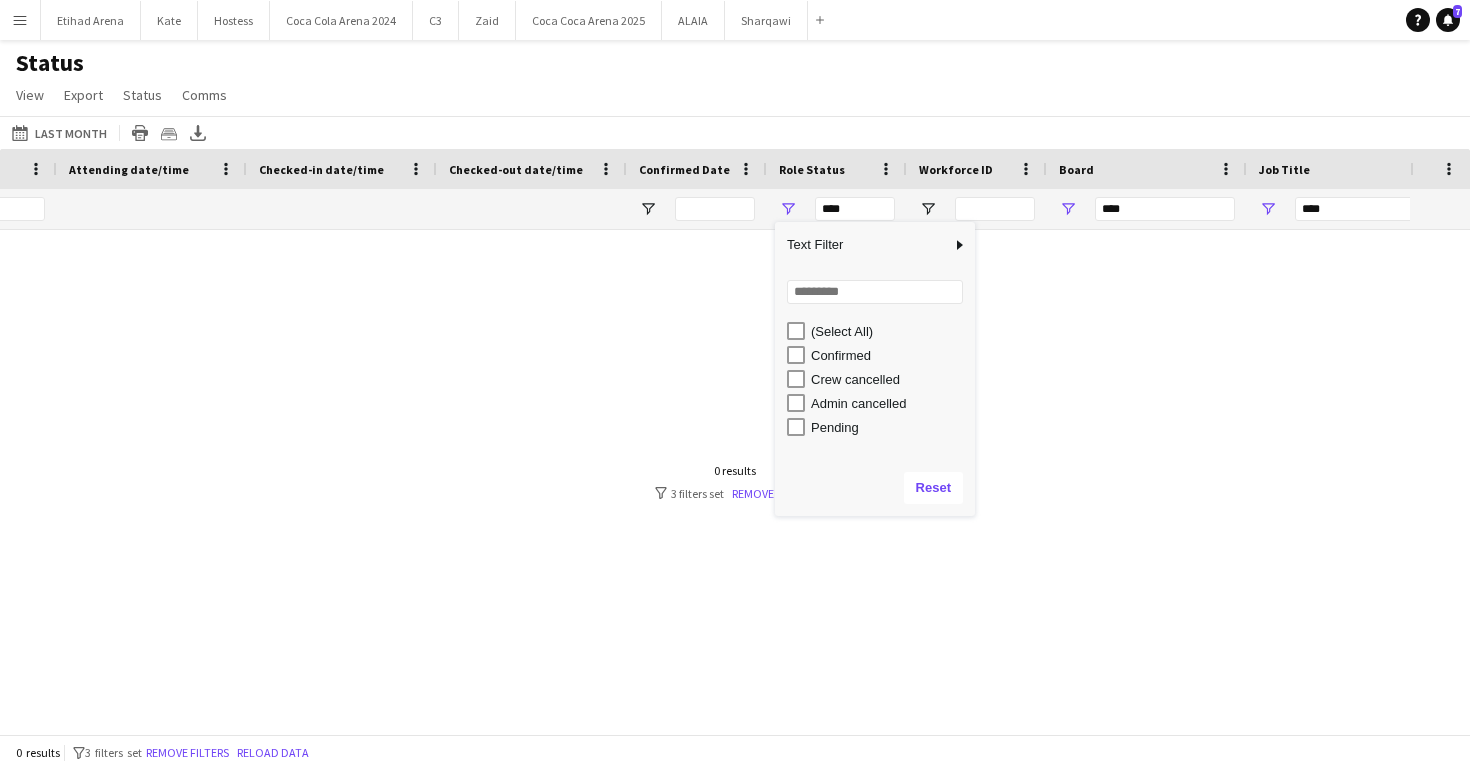 click on "Confirmed" at bounding box center (881, 355) 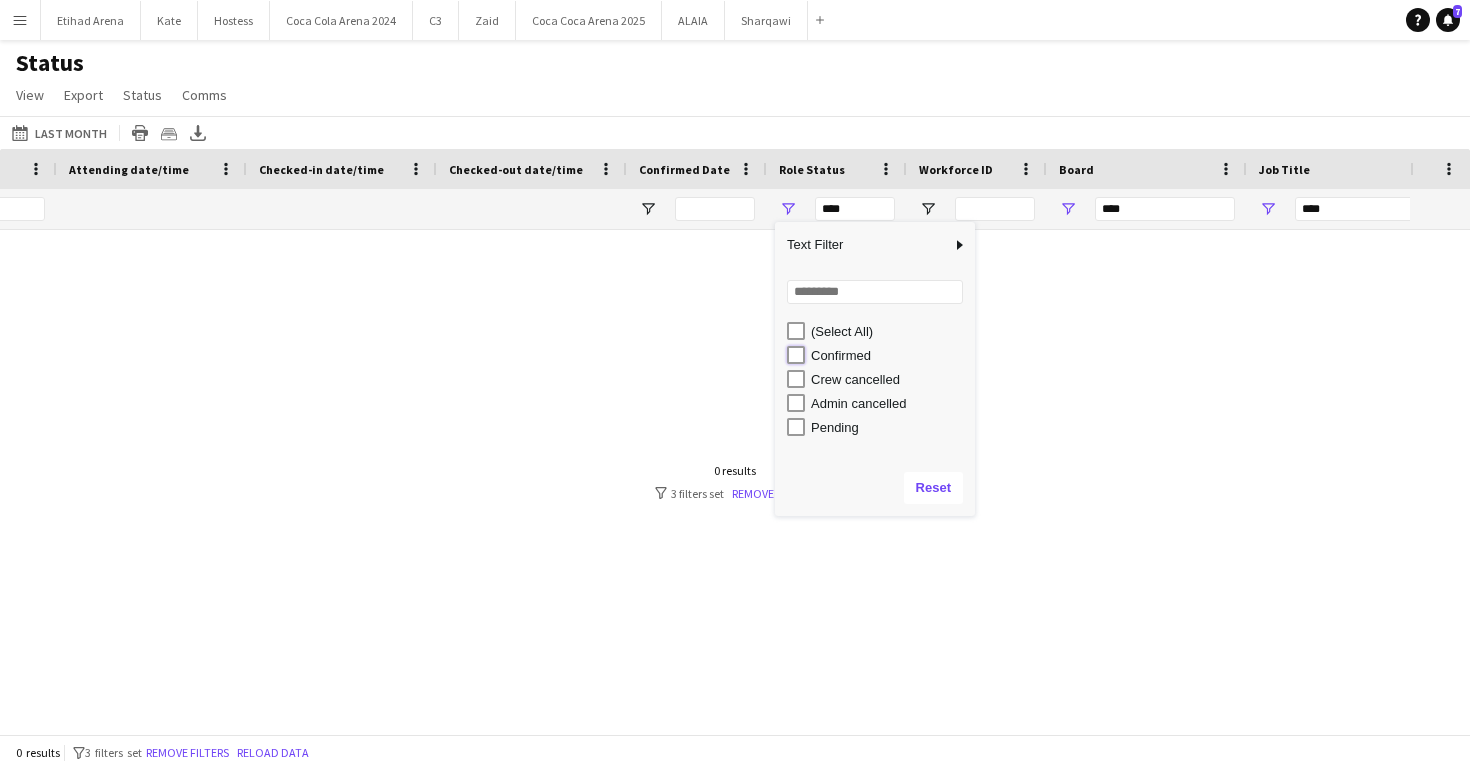 type on "**********" 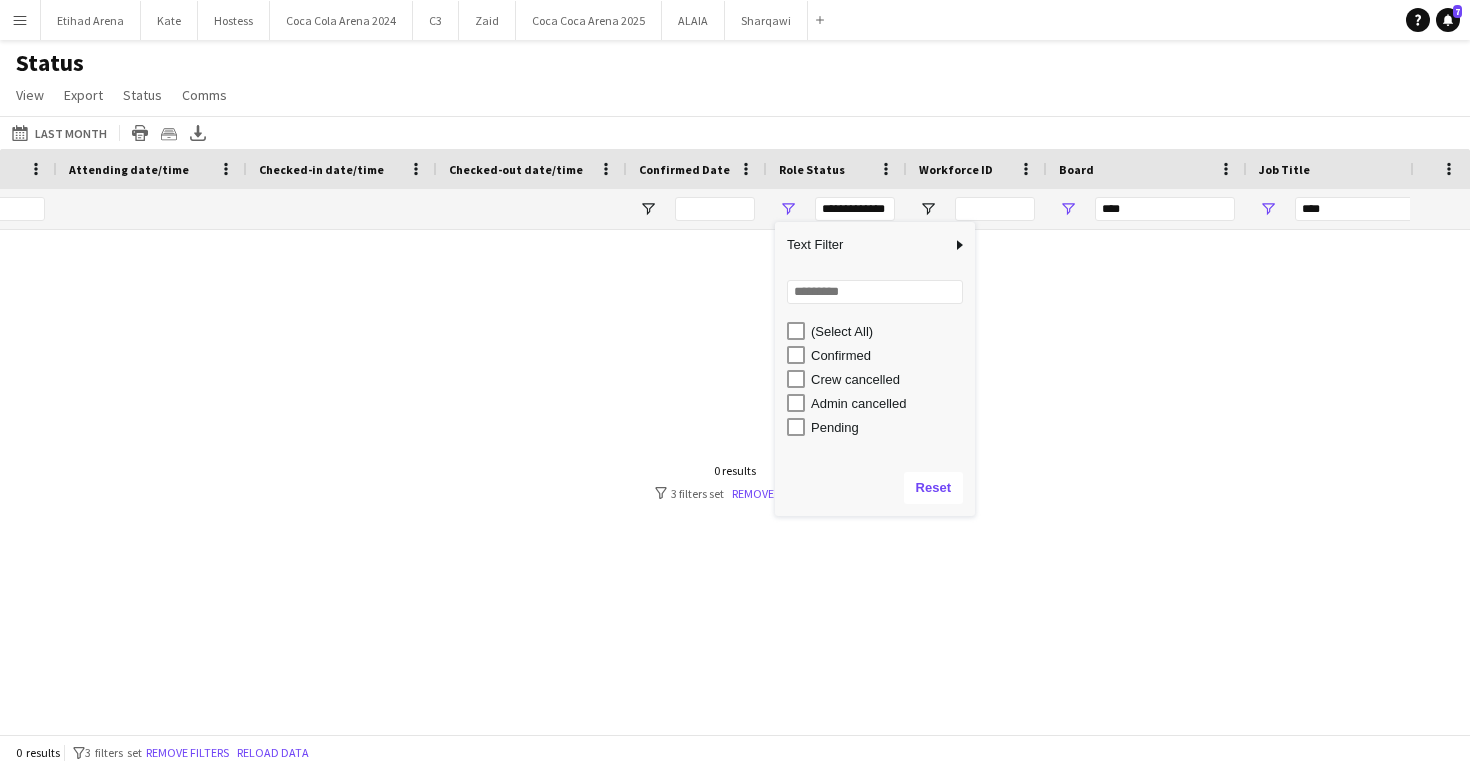 type on "**********" 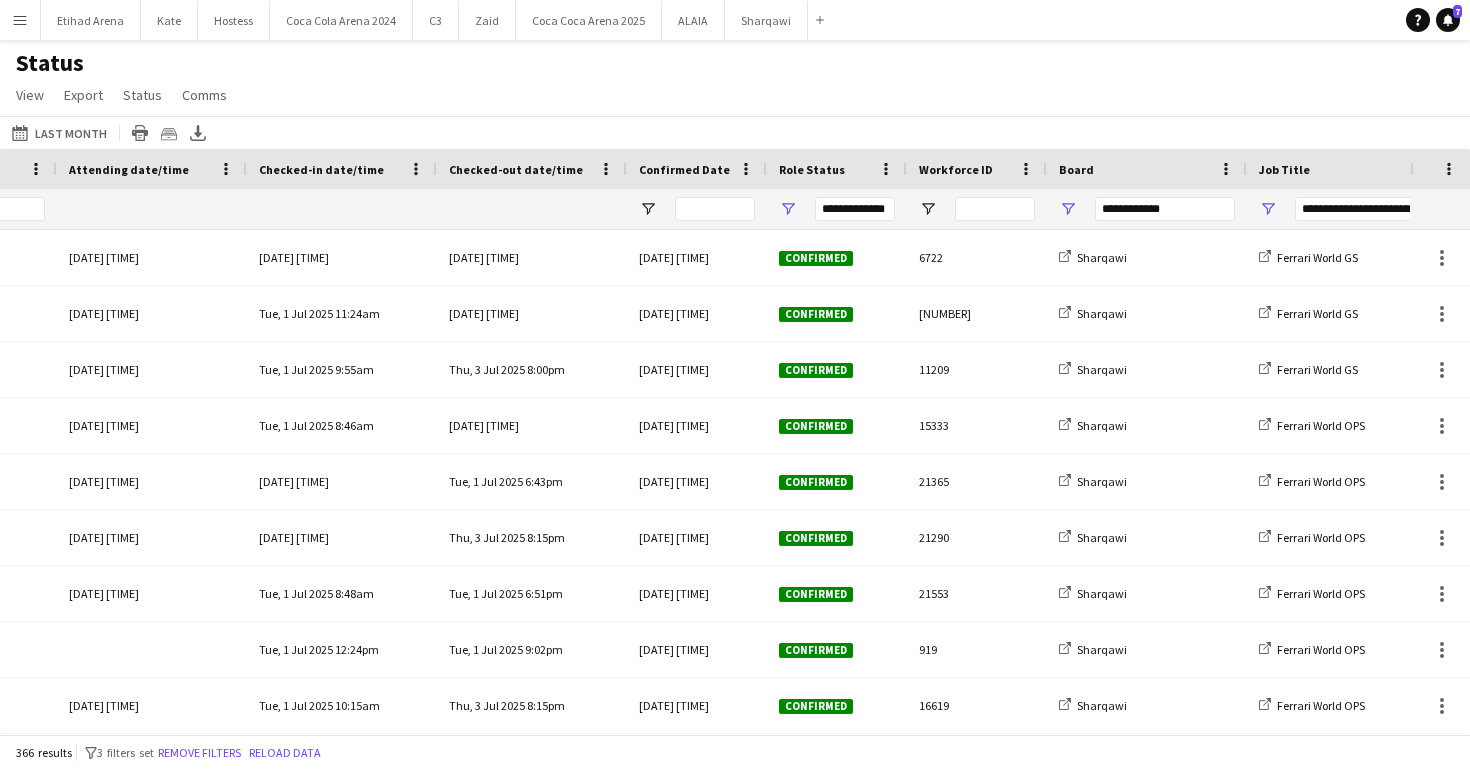 click on "08-08-2025 to 14-08-2025
Last Month
Today   This Week   This Month   Yesterday   Last Week   Last Month   Tomorrow   Next Week   Next Month  AUG 2025 AUG 2025 Monday M Tuesday T Wednesday W Thursday T Friday F Saturday S Sunday S  AUG   1   2   3   4   5   6   7   8   9   10   11   12   13   14   15   16   17   18   19   20   21   22   23   24   25   26   27   28   29   30   31
Comparison range
Comparison range
Apply
Print table
Crew files as ZIP
Export XLSX" 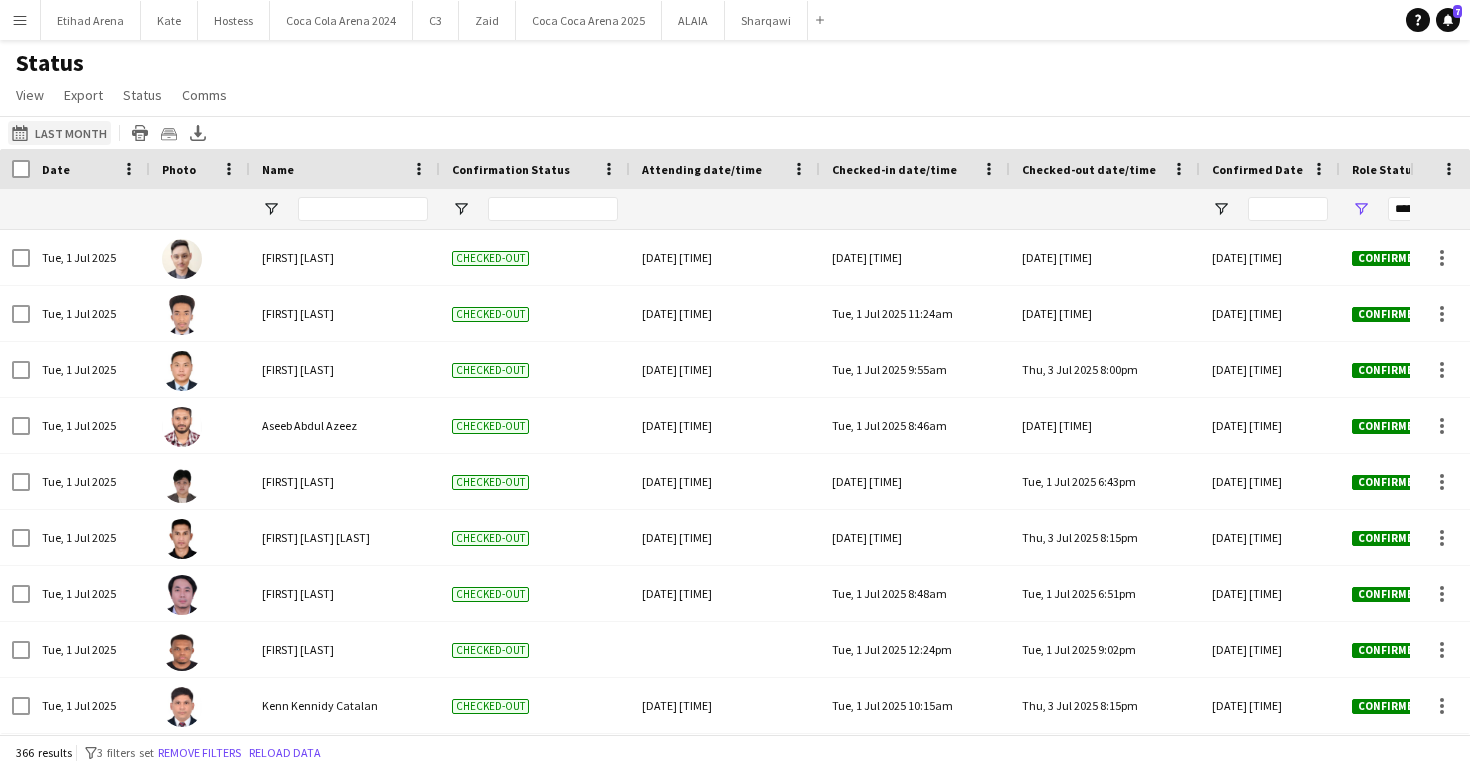 click on "08-08-2025 to 14-08-2025
Last Month" 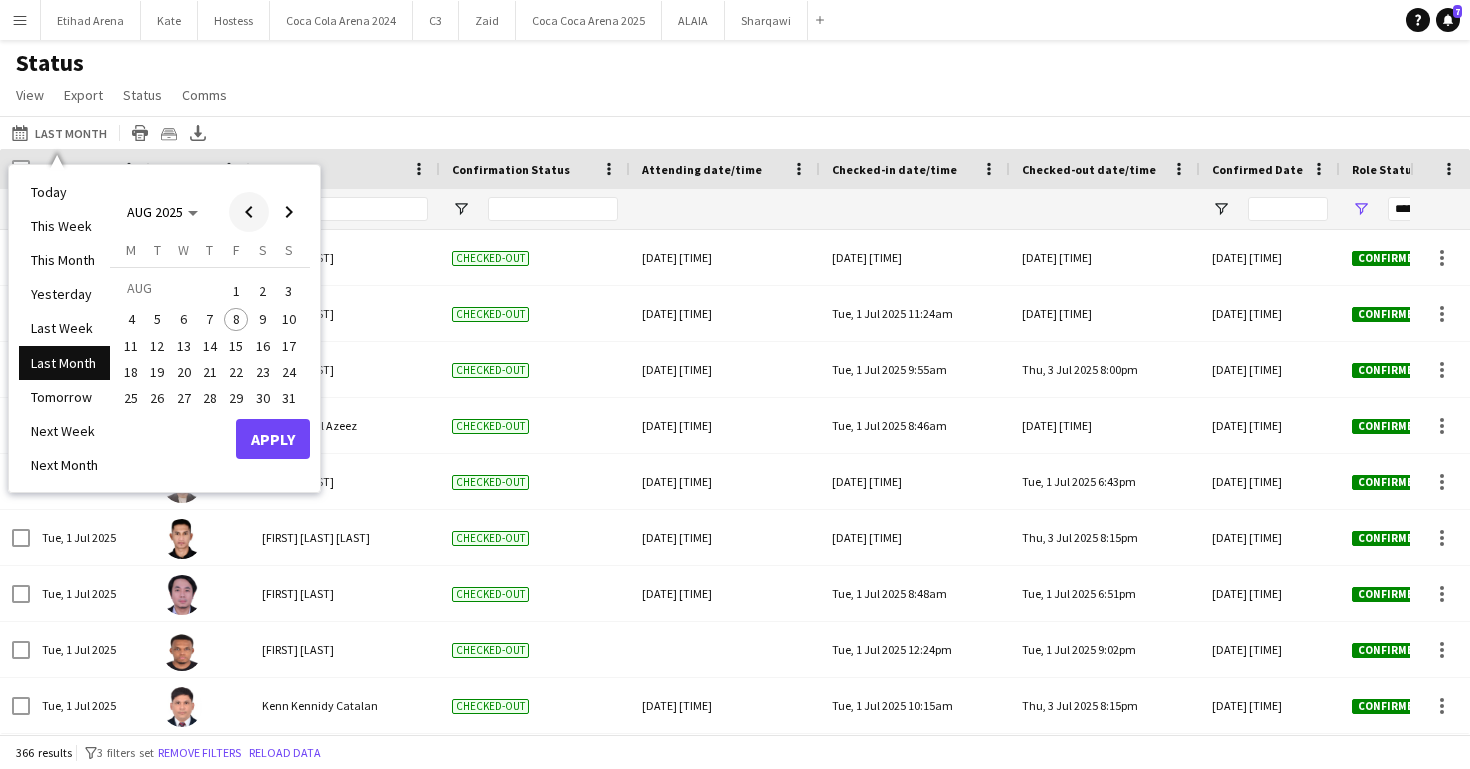 click at bounding box center [249, 212] 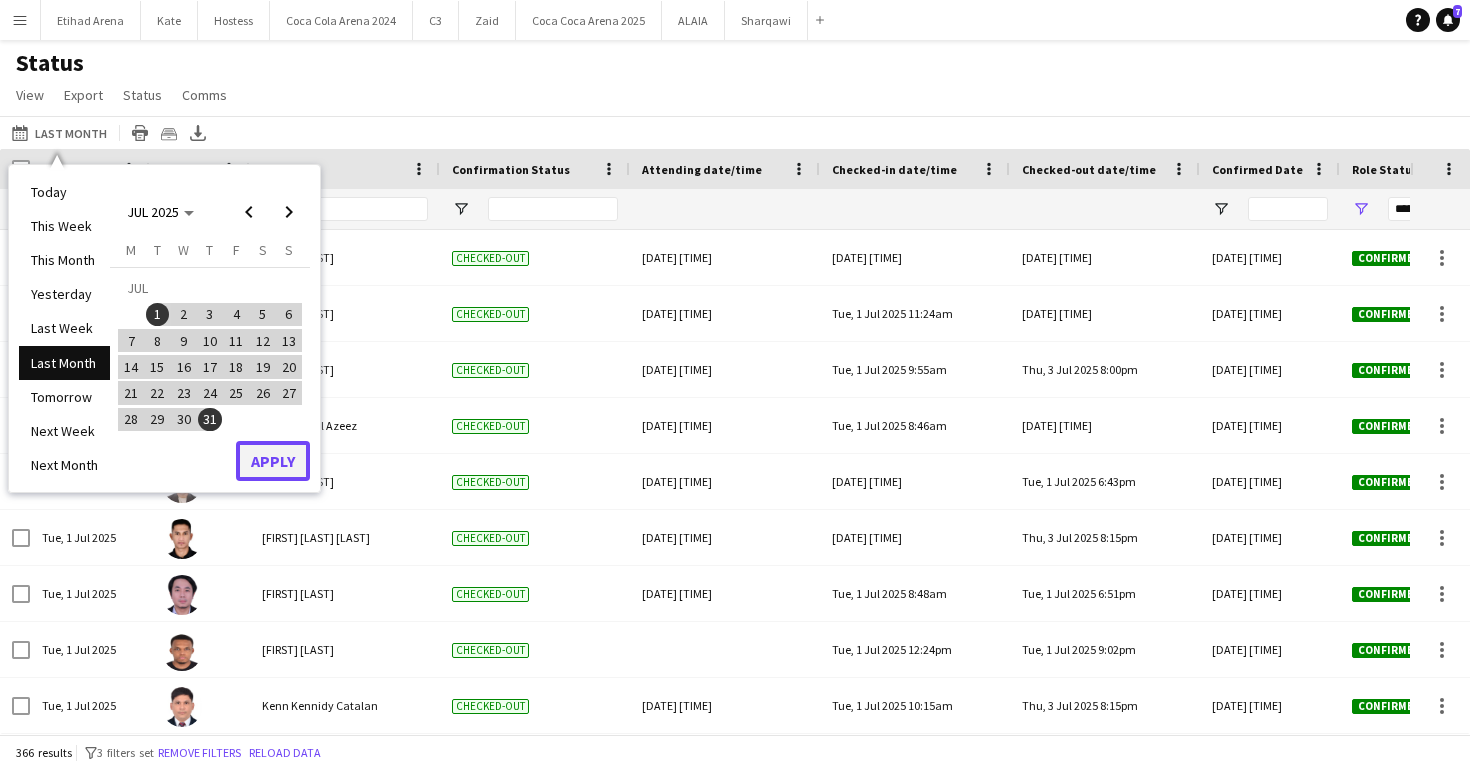 click on "Apply" at bounding box center [273, 461] 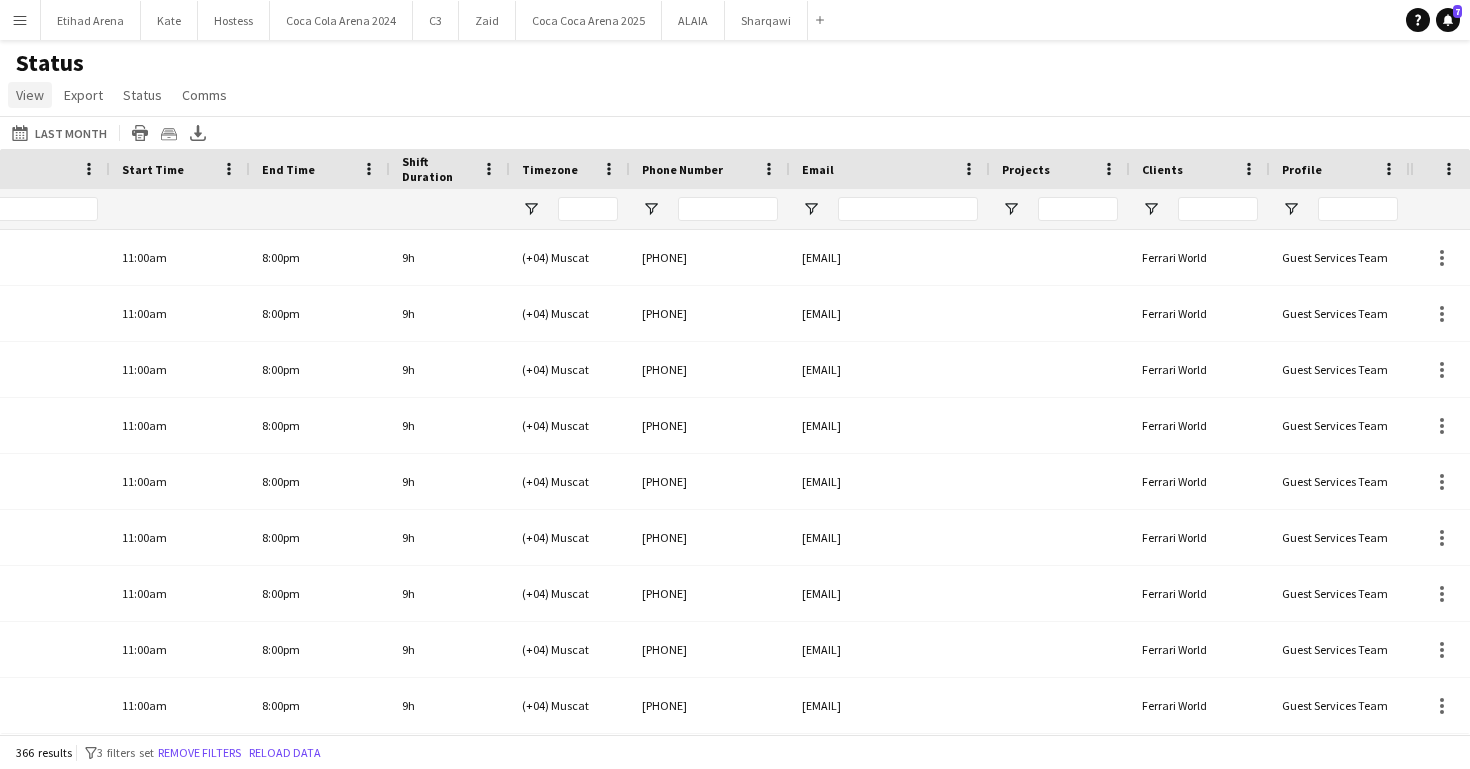 click on "View" 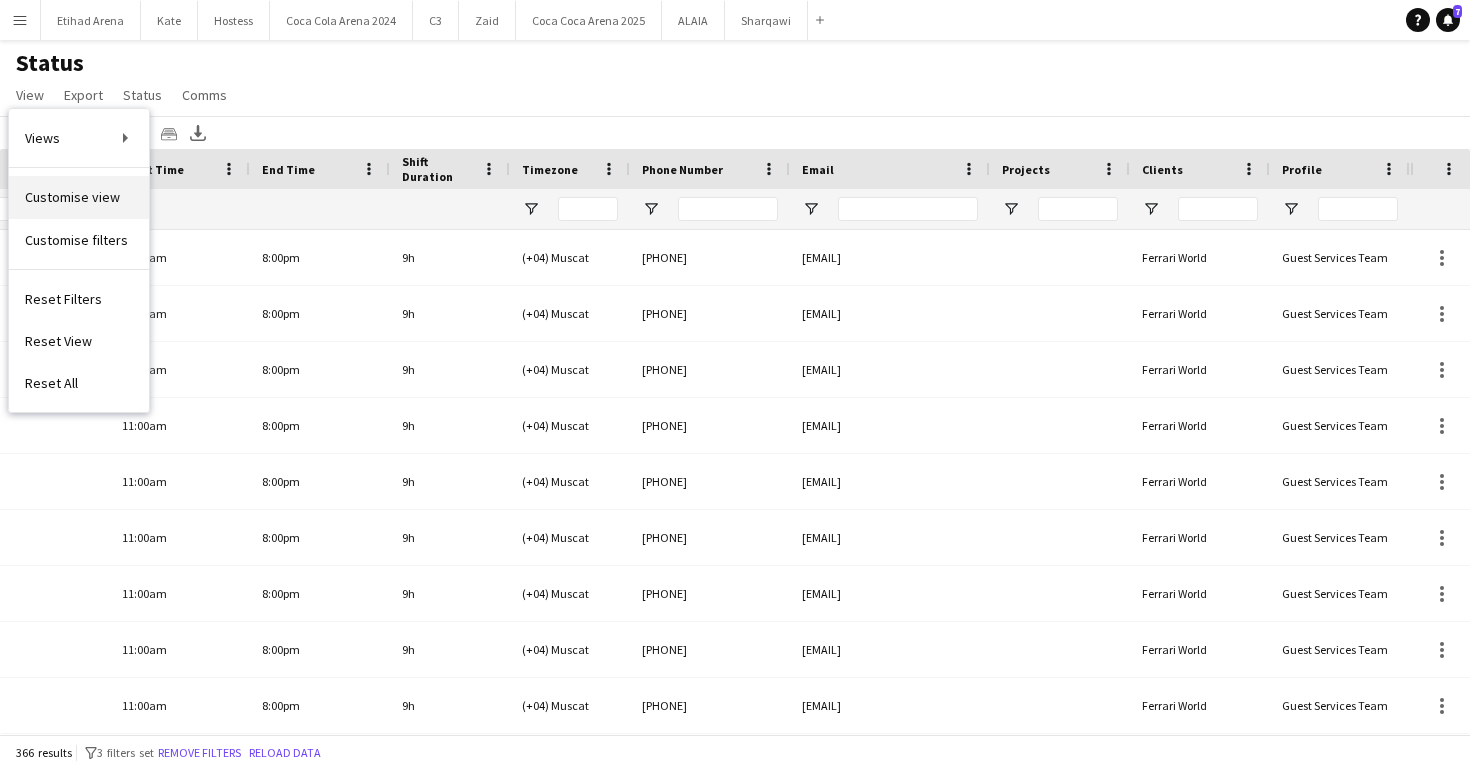 click on "Customise view" at bounding box center (72, 197) 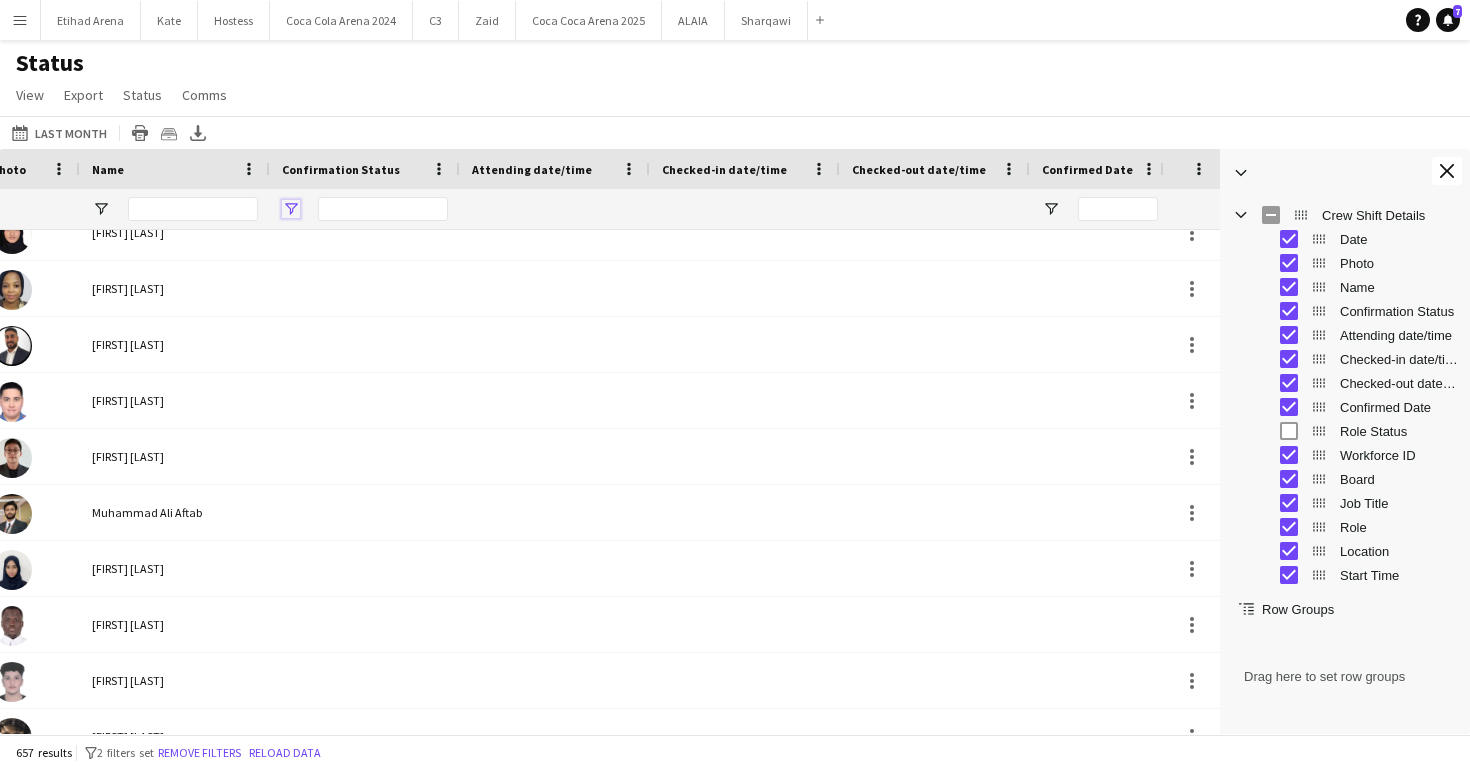 click at bounding box center [291, 209] 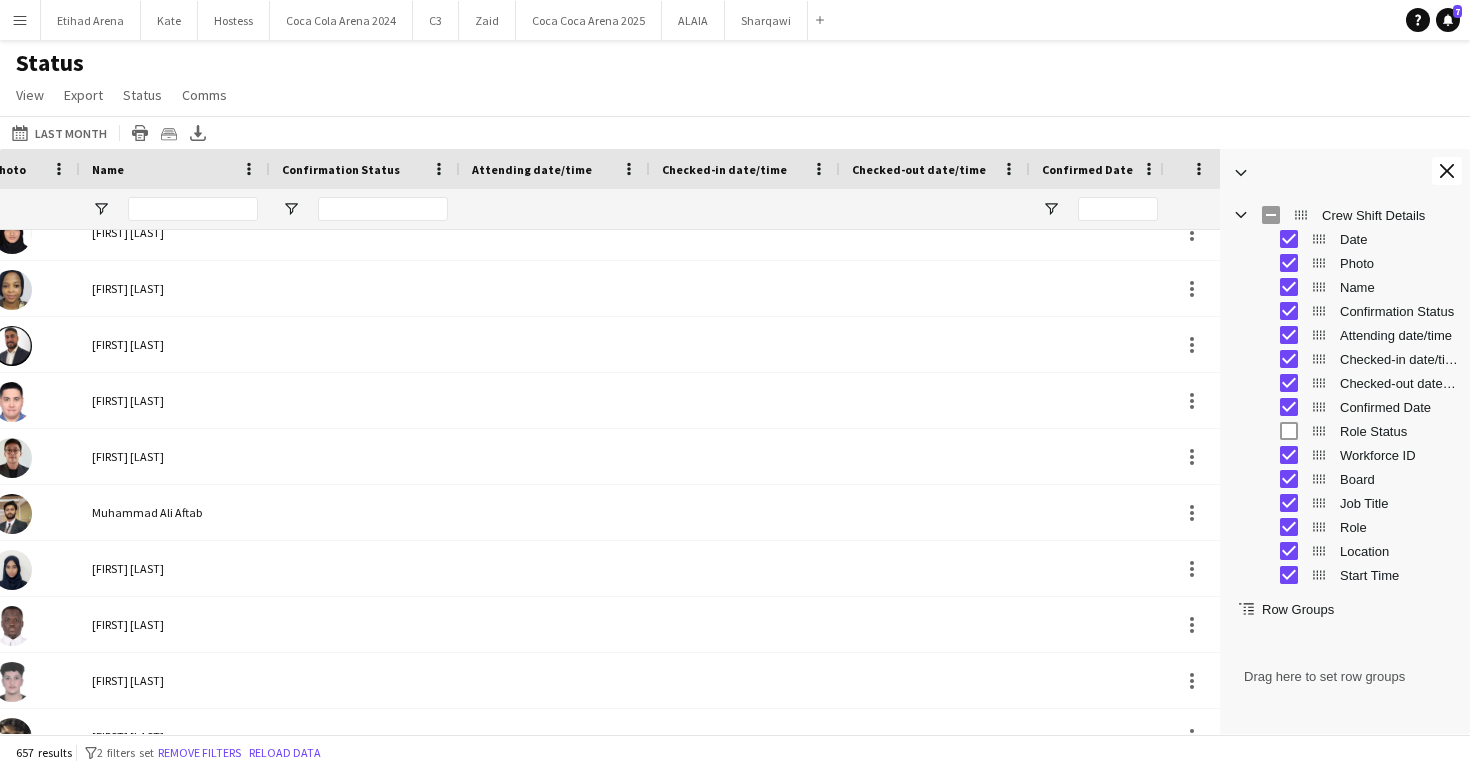 click on "Status   View   Views  Default view Attendance Report / F1 Attendance Sheet F1 Group Miral Venues / Client View Miral Venues / Payment View Pre Event List New view Update view Delete view Edit name Customise view Customise filters Reset Filters Reset View Reset All  Export  Export as XLSX Export as CSV Export as PDF Crew files as ZIP  Status  Confirm attendance Check-in Check-out Clear confirm attendance Clear check-in Clear check-out  Comms  Send notification Chat" 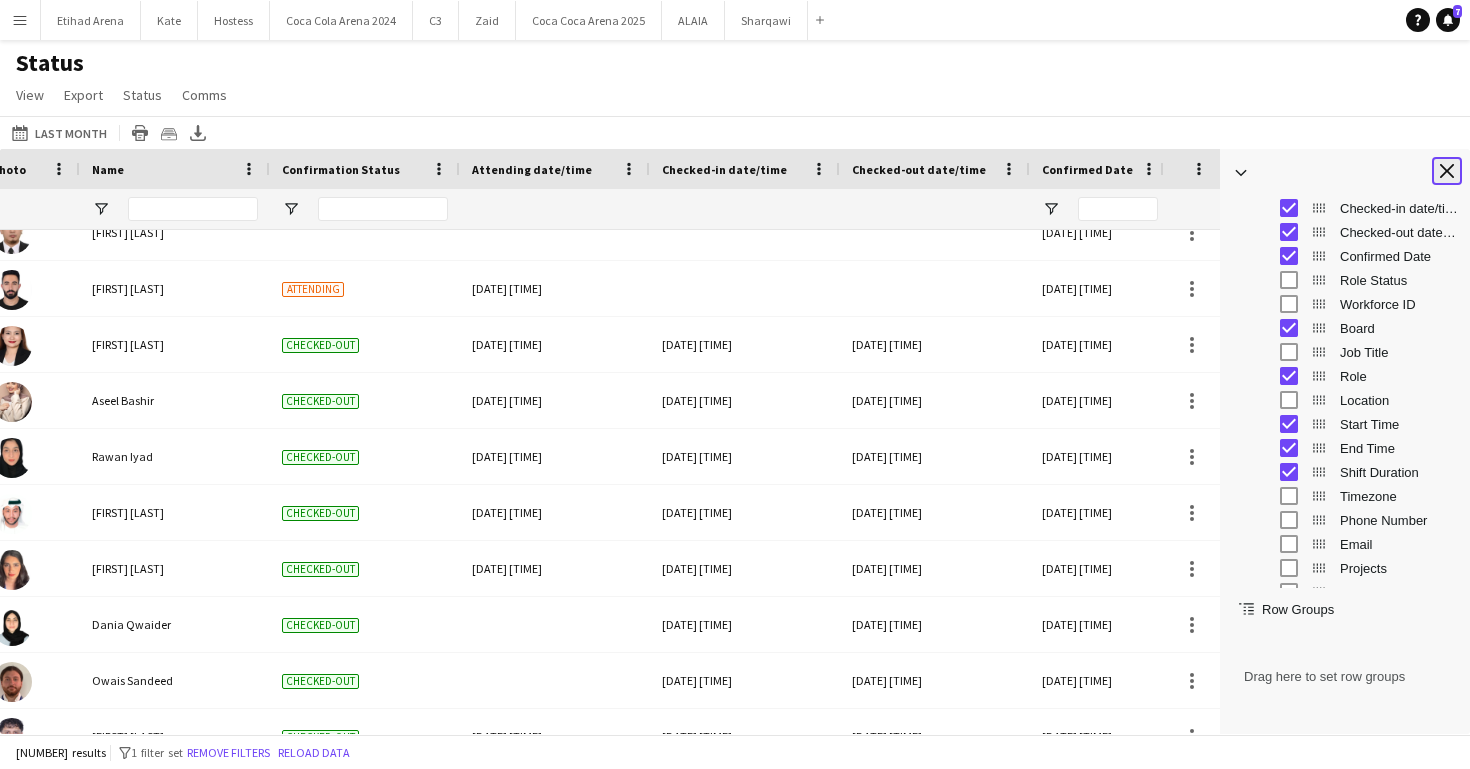 click on "Close tool panel" 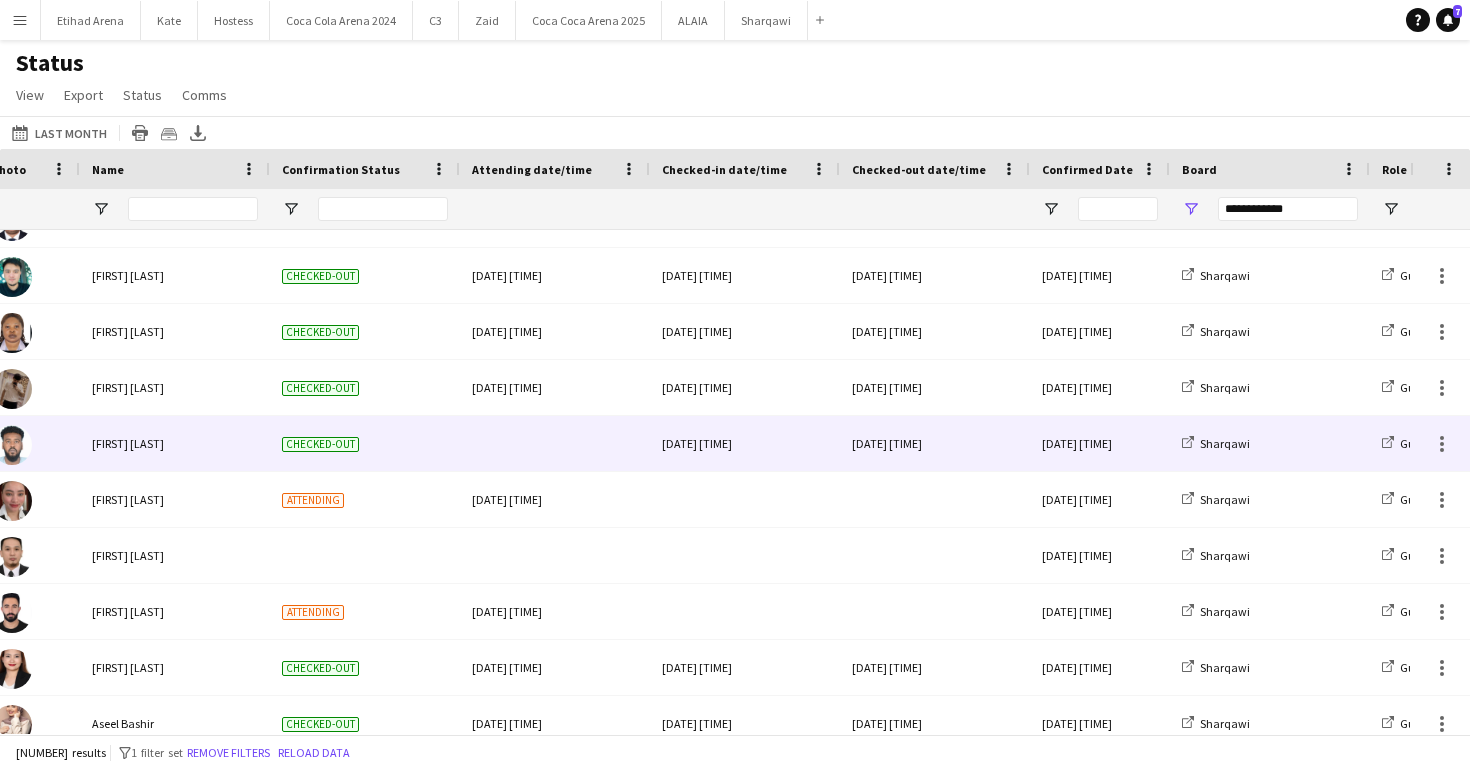click at bounding box center [555, 443] 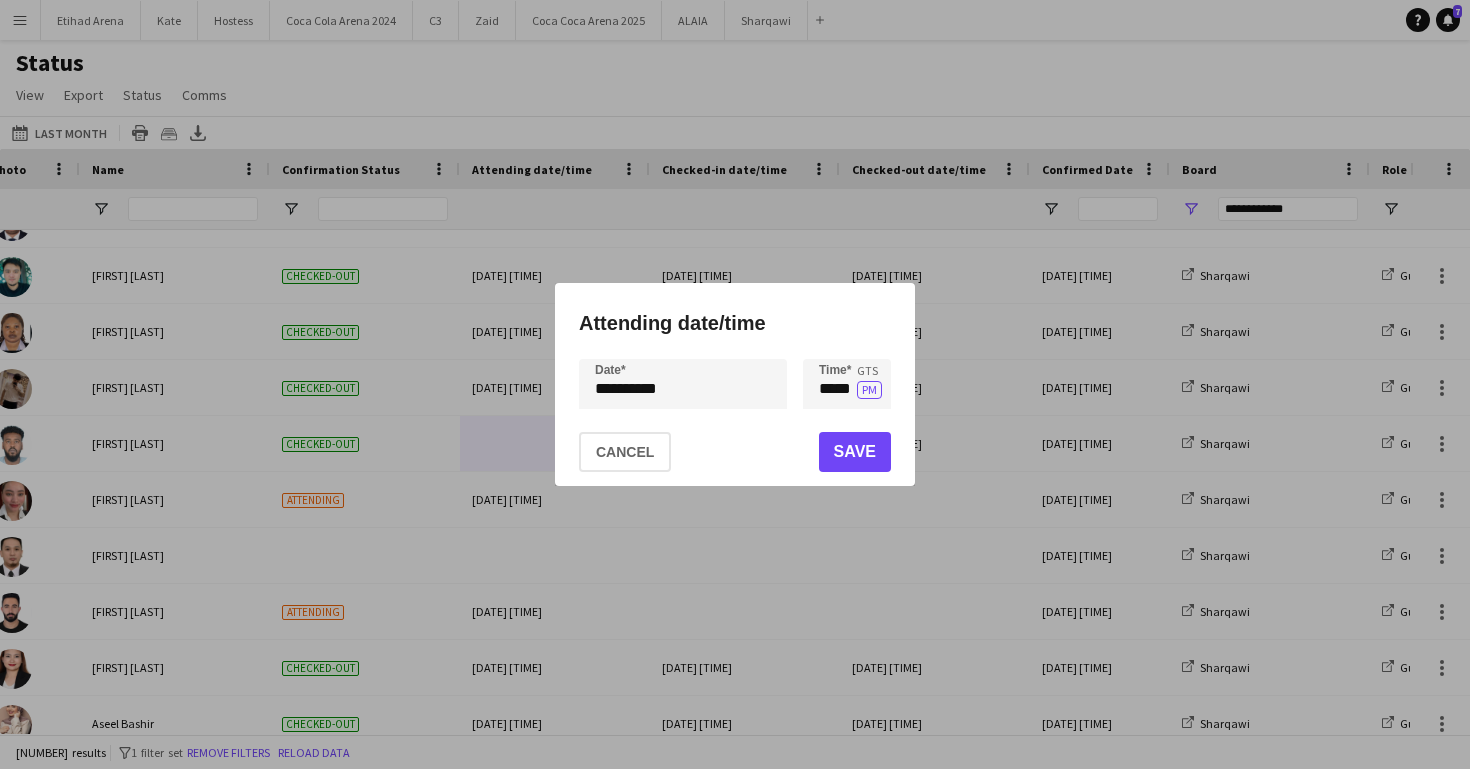 click on "**********" at bounding box center [735, 384] 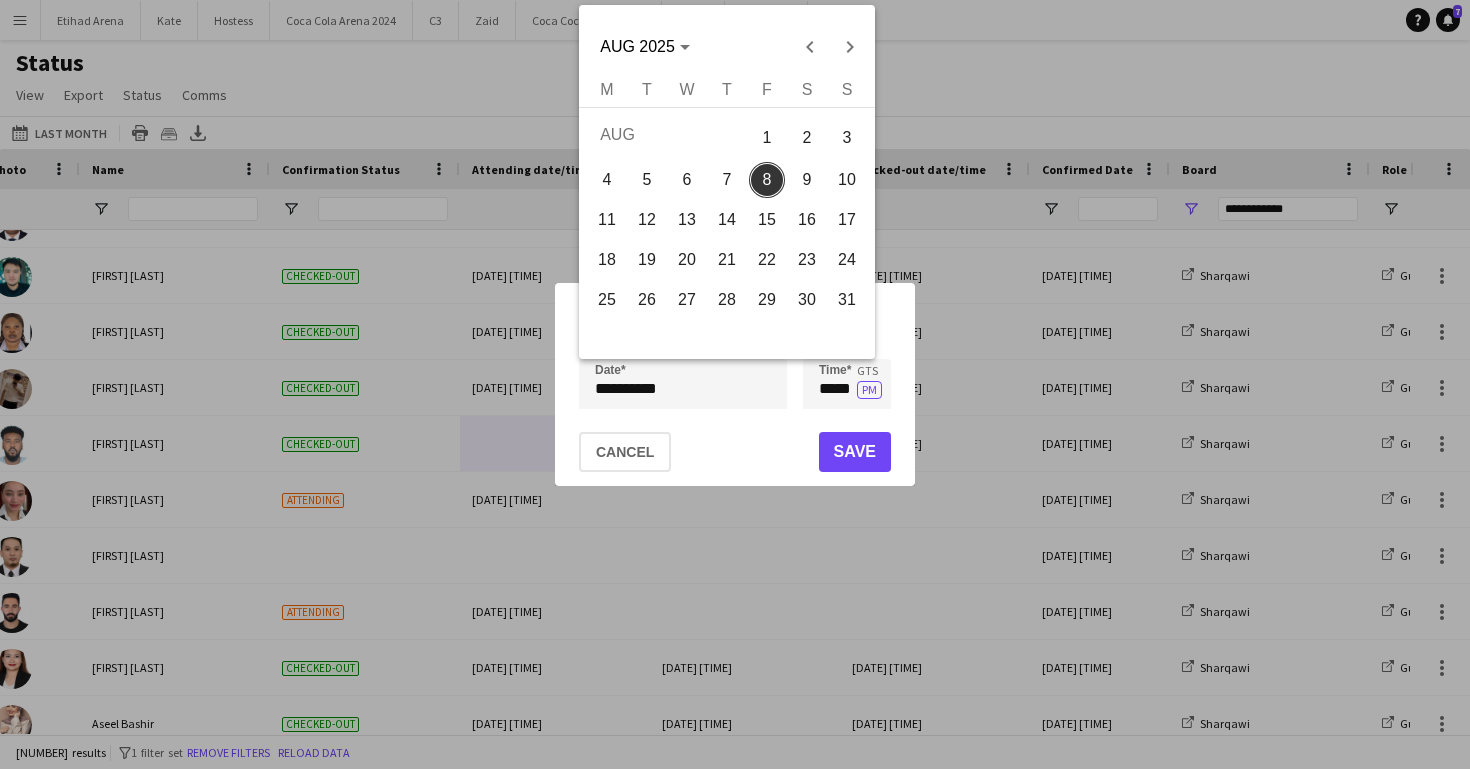 click at bounding box center (735, 384) 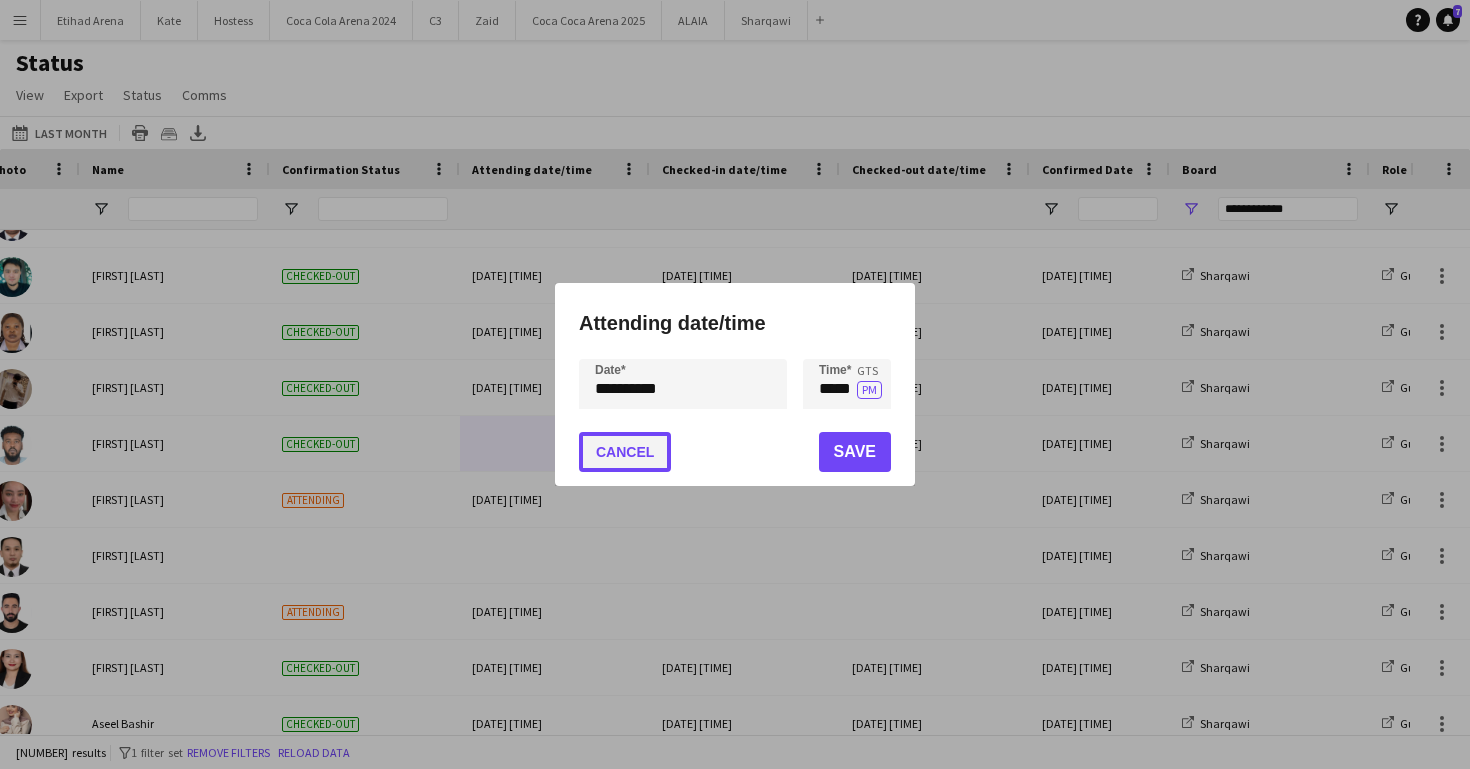 click on "Cancel" 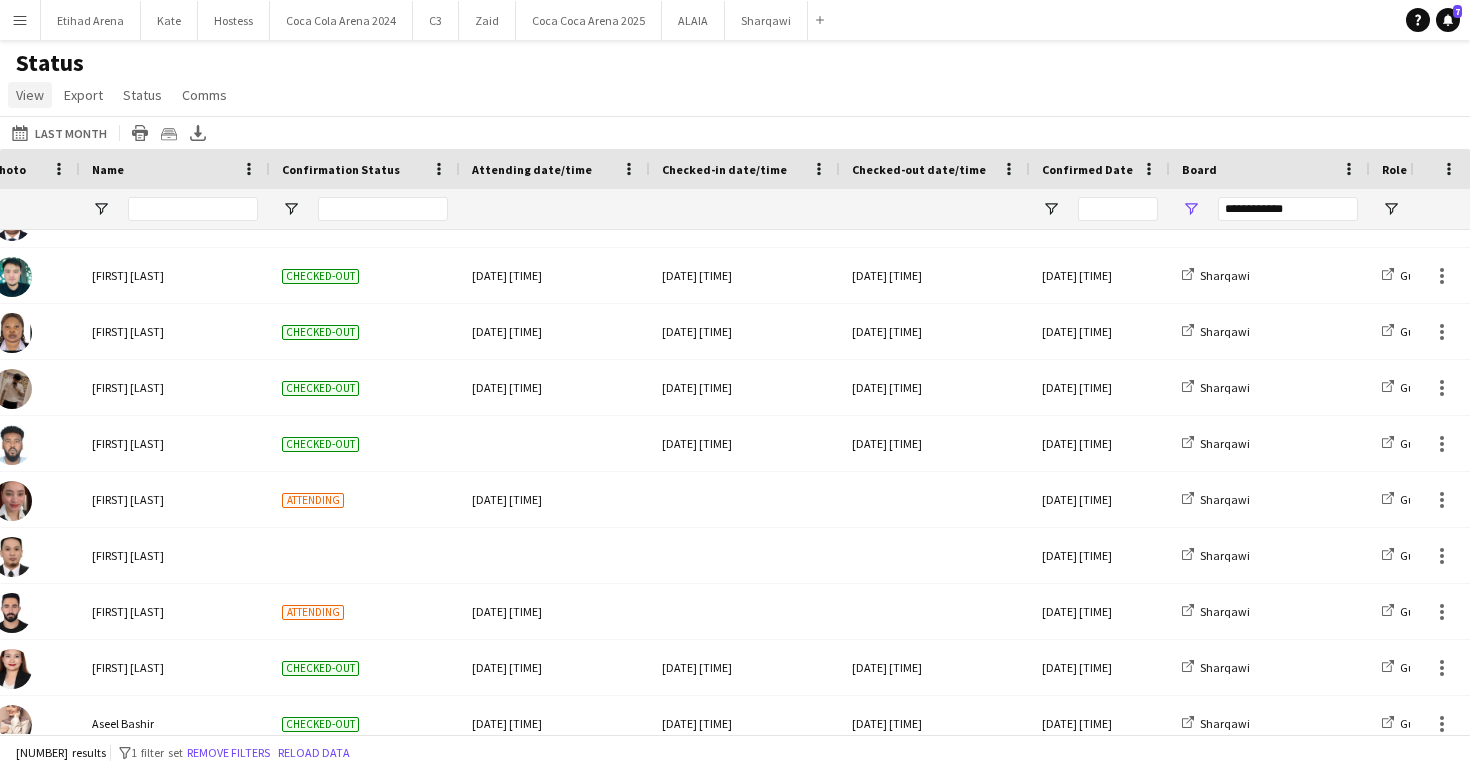 click on "View" 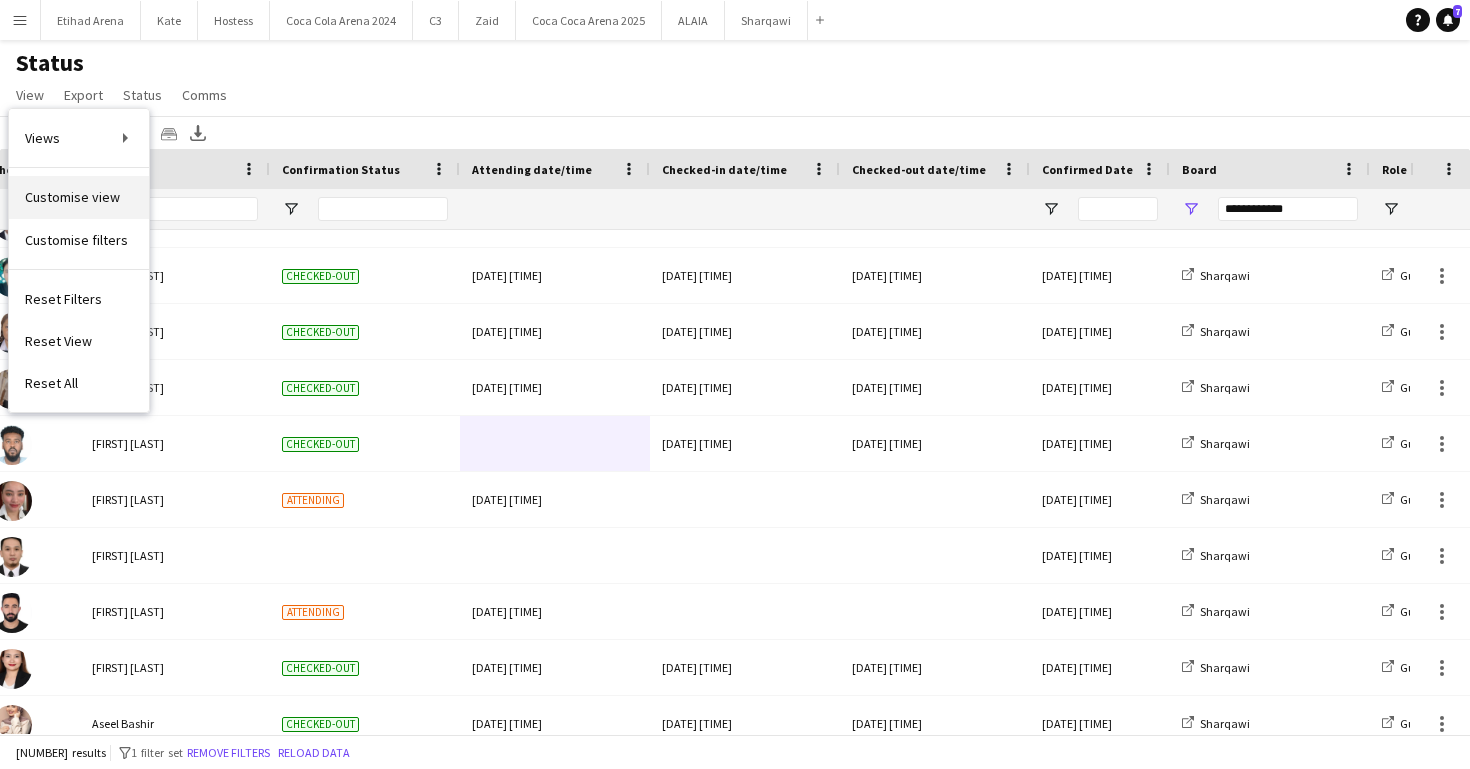 click on "Customise view" at bounding box center (72, 197) 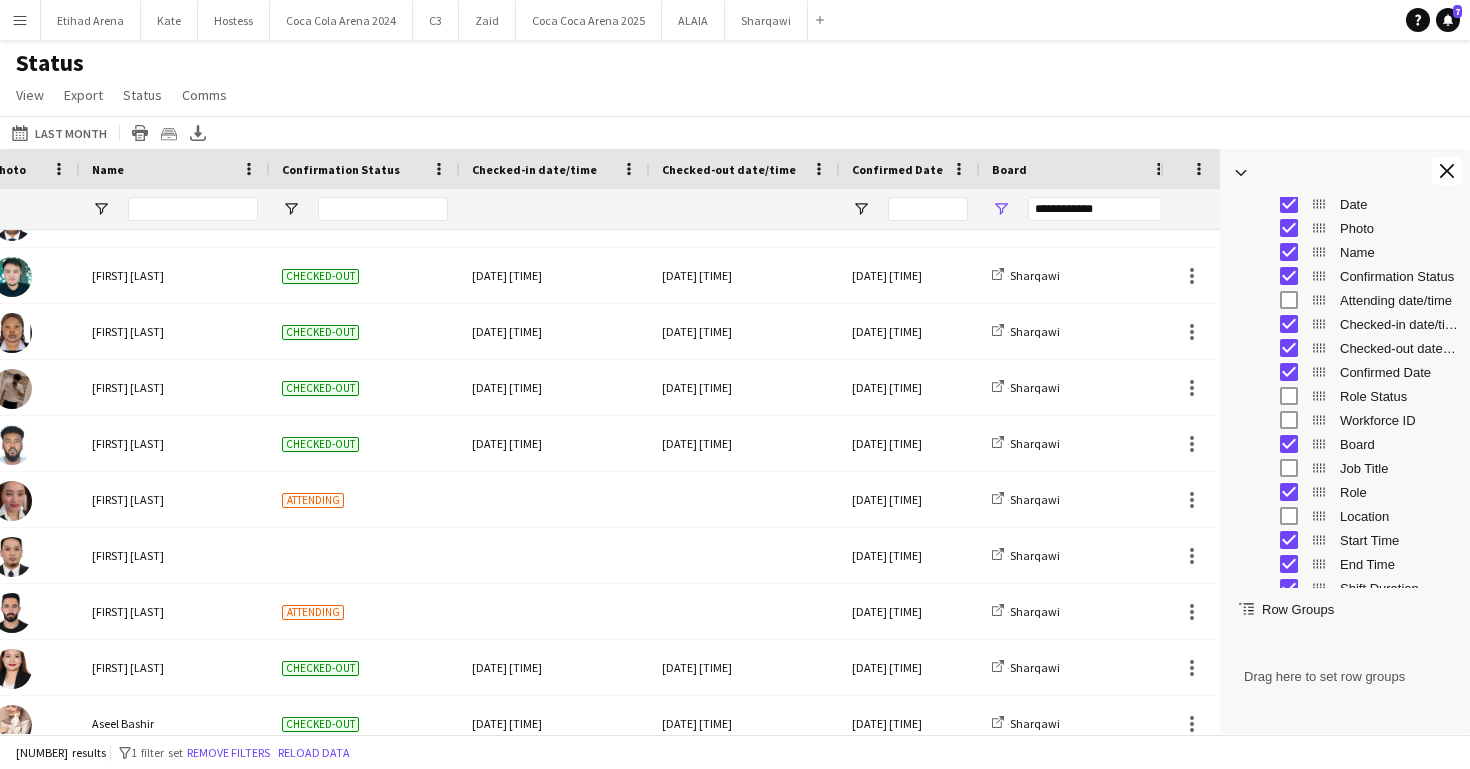 click on "Status   View   Views  Default view Attendance Report / F1 Attendance Sheet F1 Group Miral Venues / Client View Miral Venues / Payment View Pre Event List New view Update view Delete view Edit name Customise view Customise filters Reset Filters Reset View Reset All  Export  Export as XLSX Export as CSV Export as PDF Crew files as ZIP  Status  Confirm attendance Check-in Check-out Clear confirm attendance Clear check-in Clear check-out  Comms  Send notification Chat" 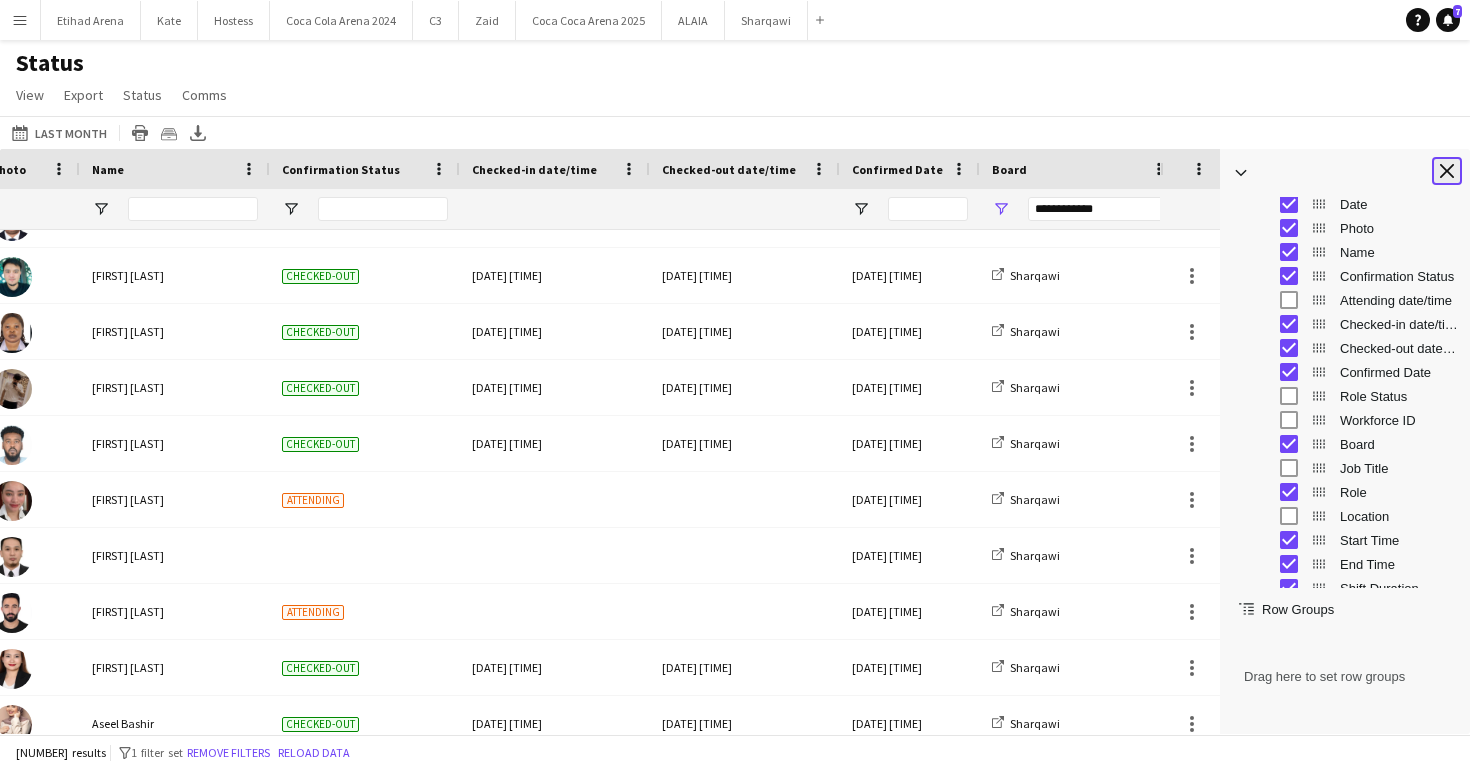 click on "Close tool panel" 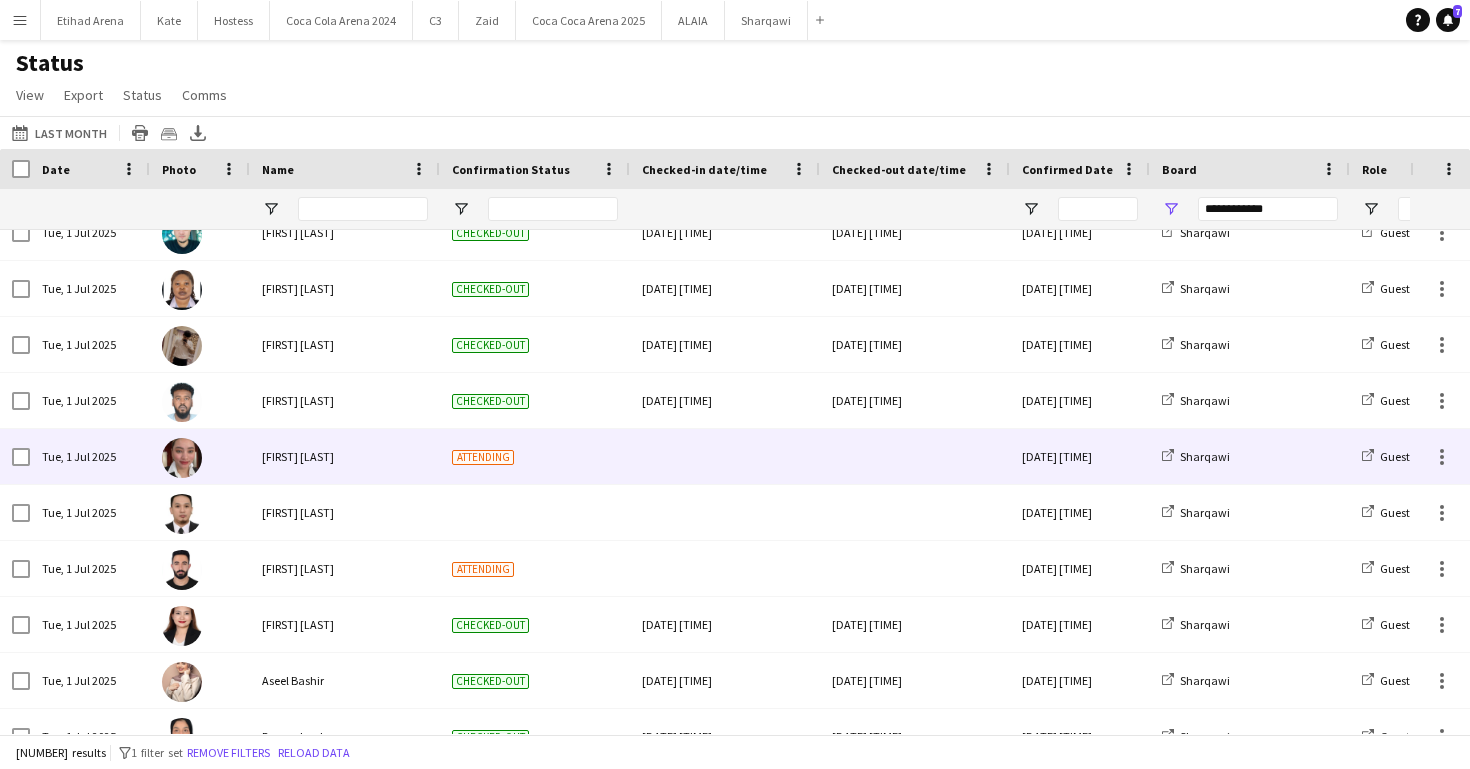 click at bounding box center (725, 456) 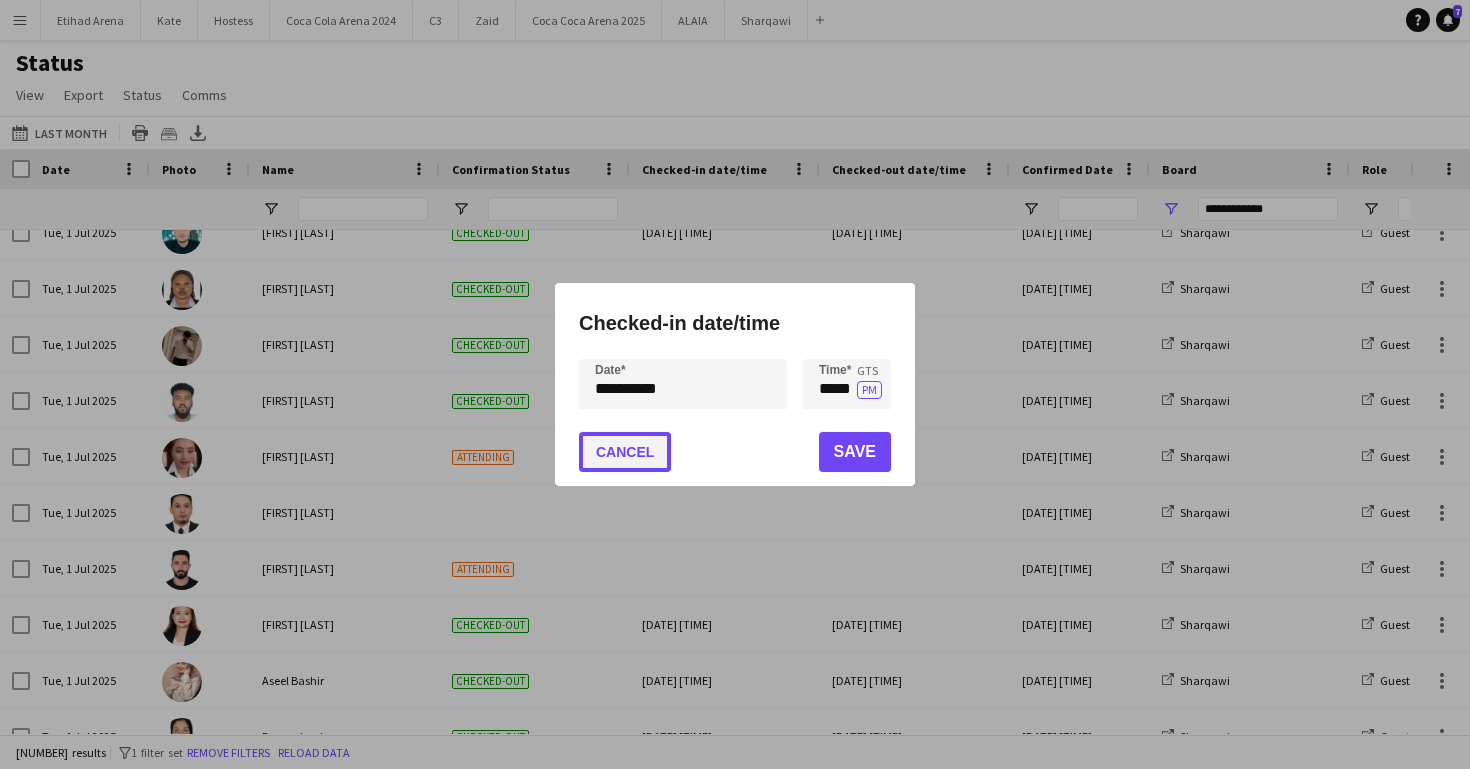 click on "Cancel" 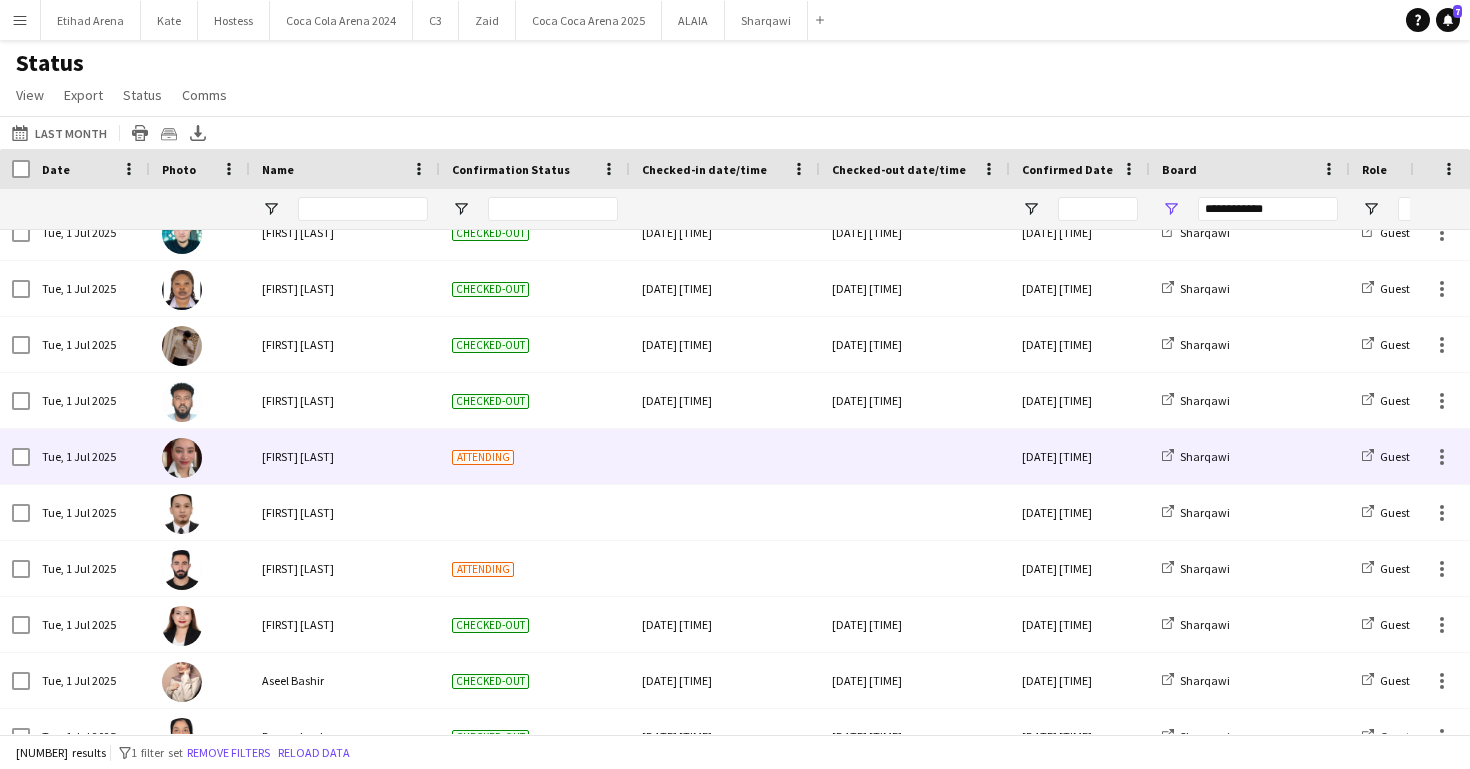 click at bounding box center (725, 456) 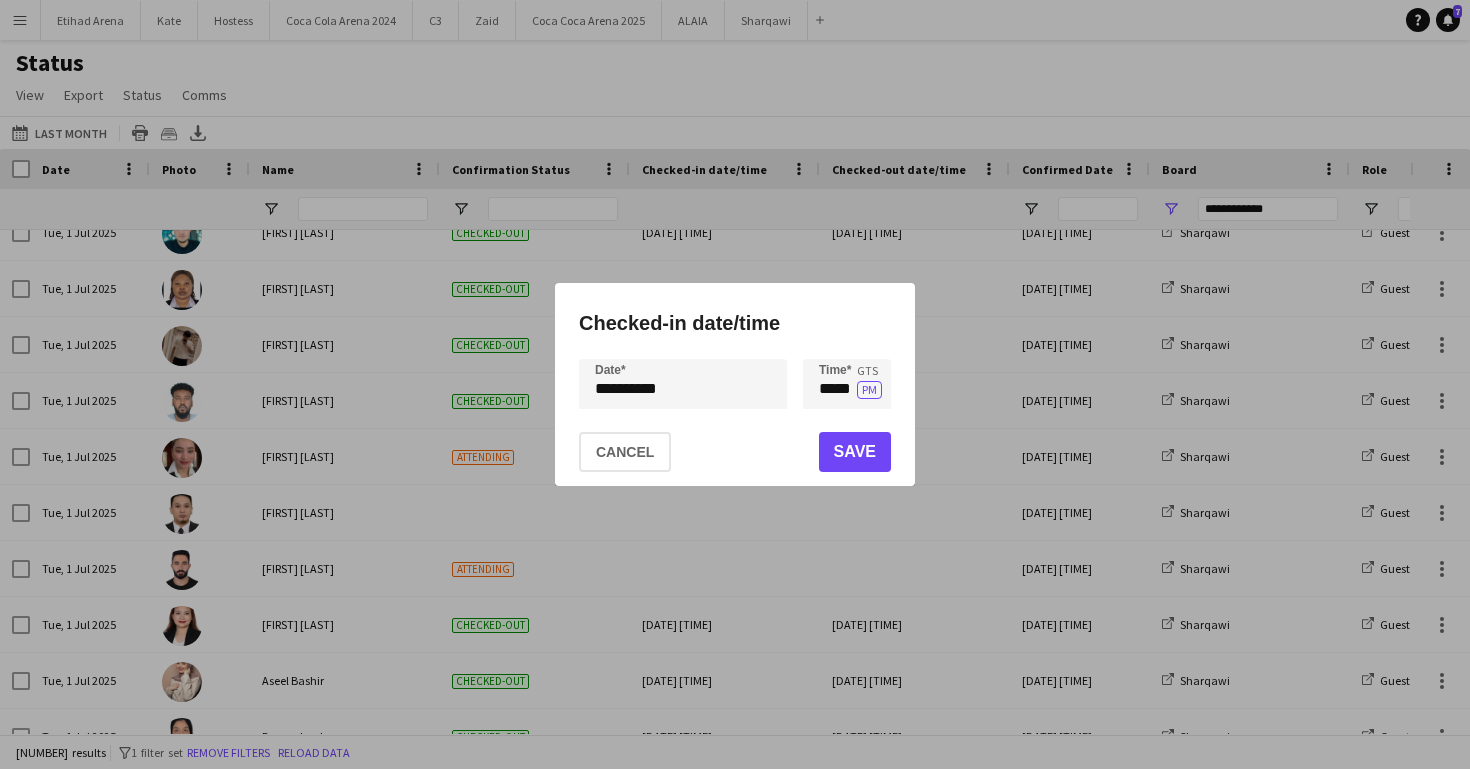 click on "**********" at bounding box center [735, 384] 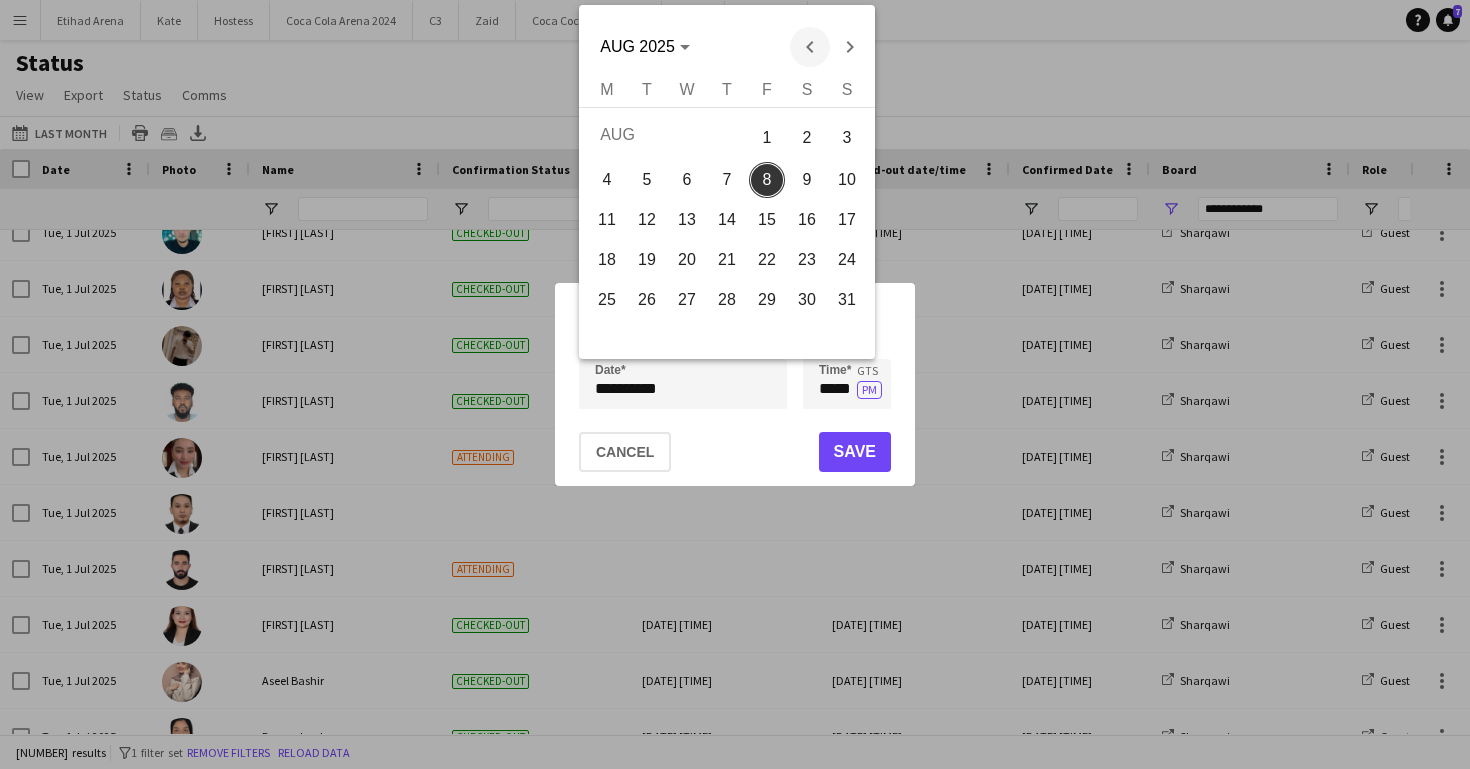 click at bounding box center [810, 47] 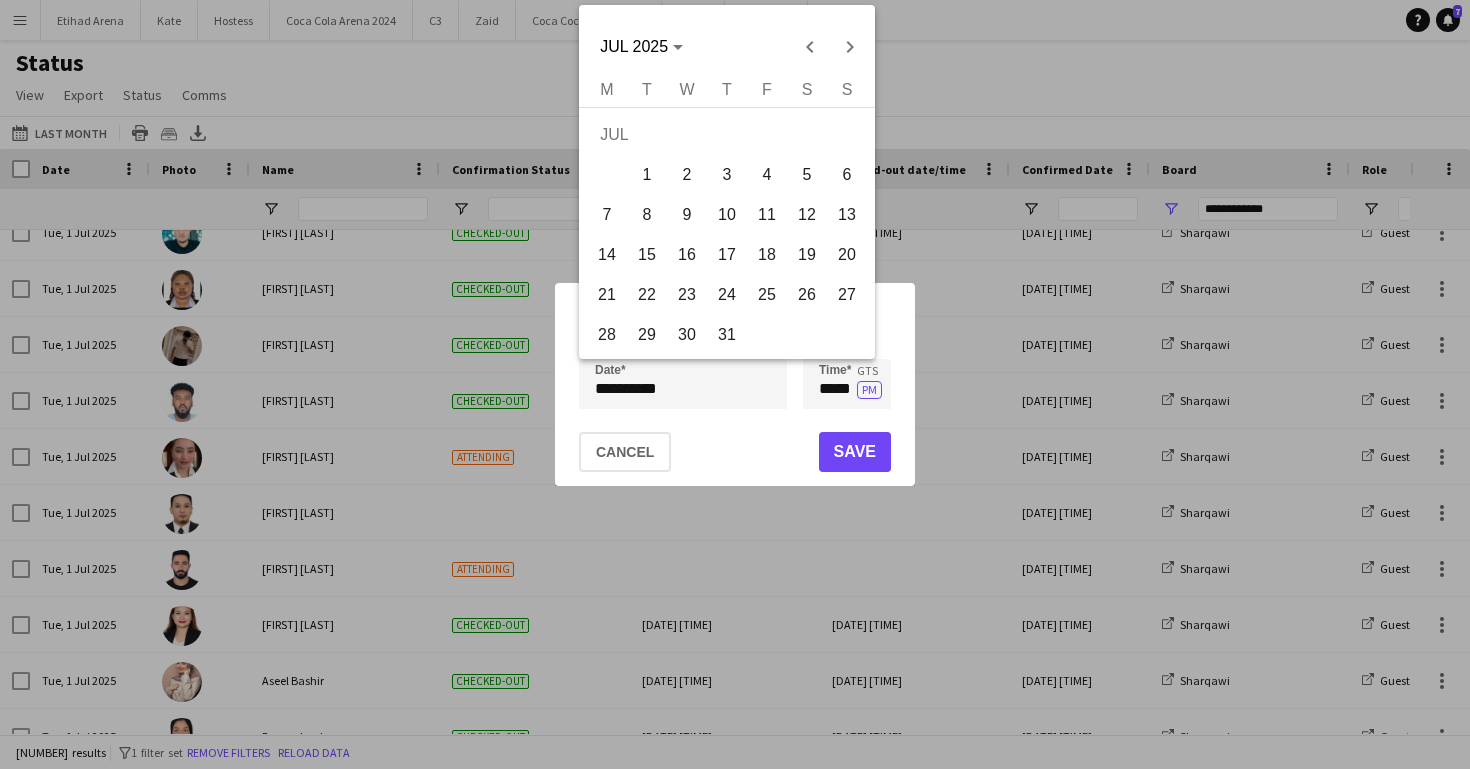 click on "1" at bounding box center [647, 175] 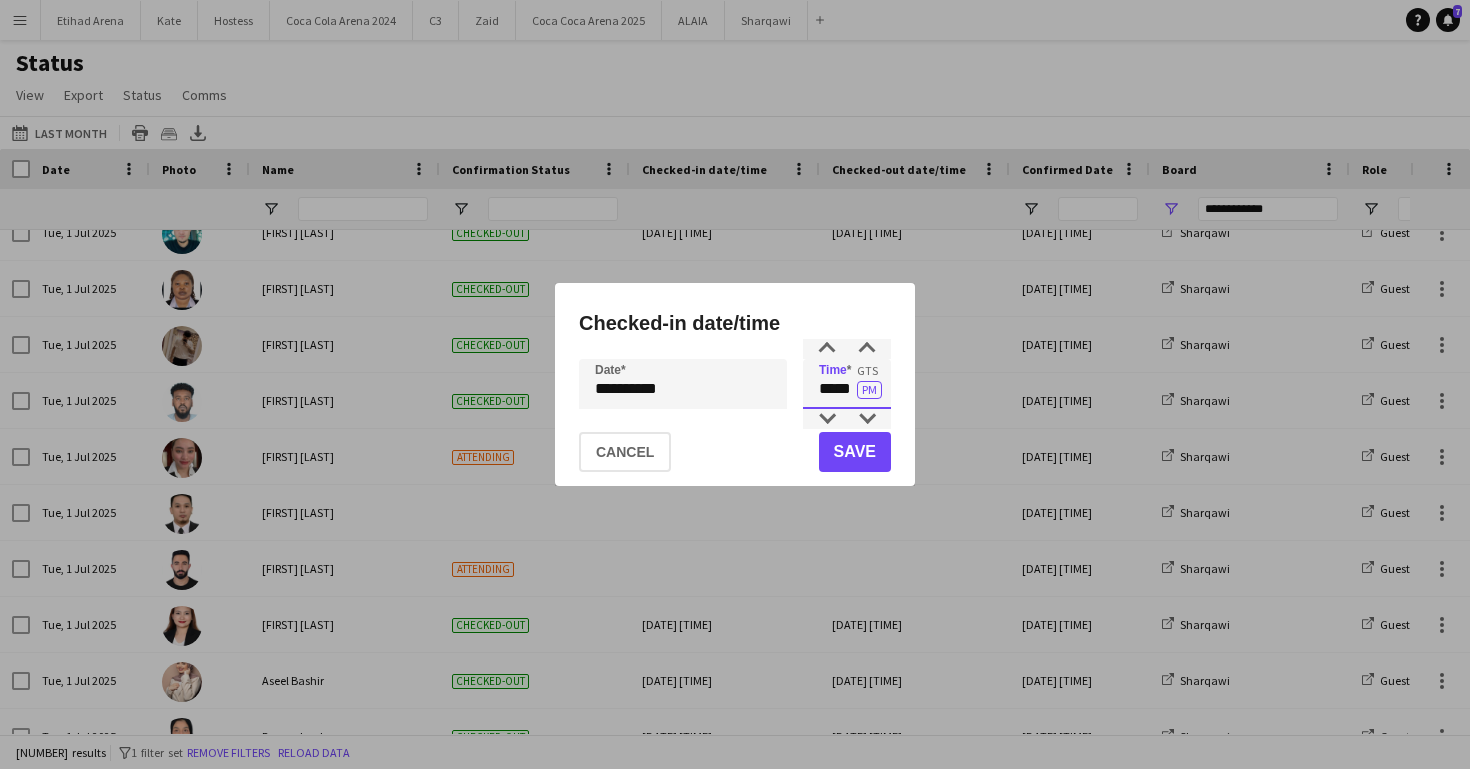 click on "*****" at bounding box center (847, 384) 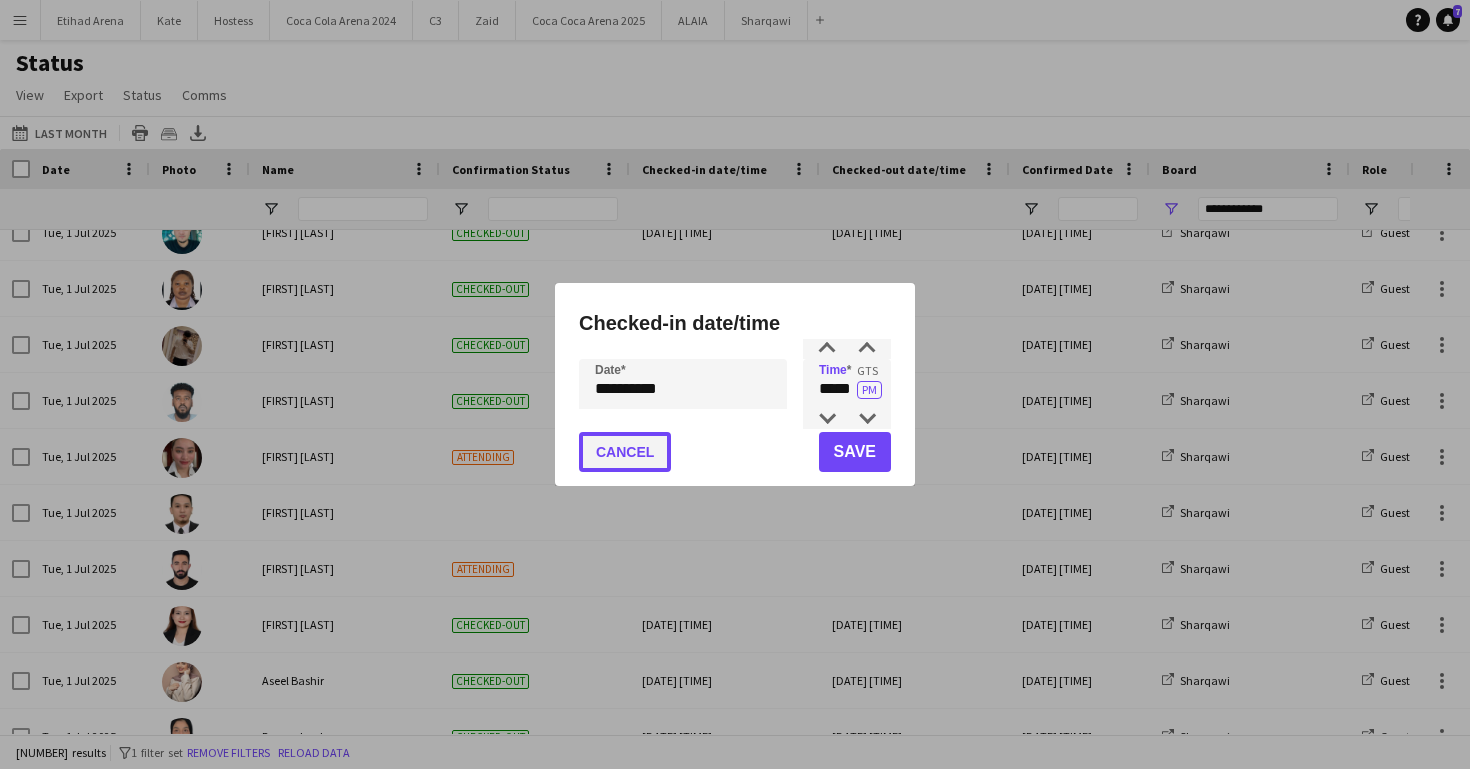 click on "Cancel" 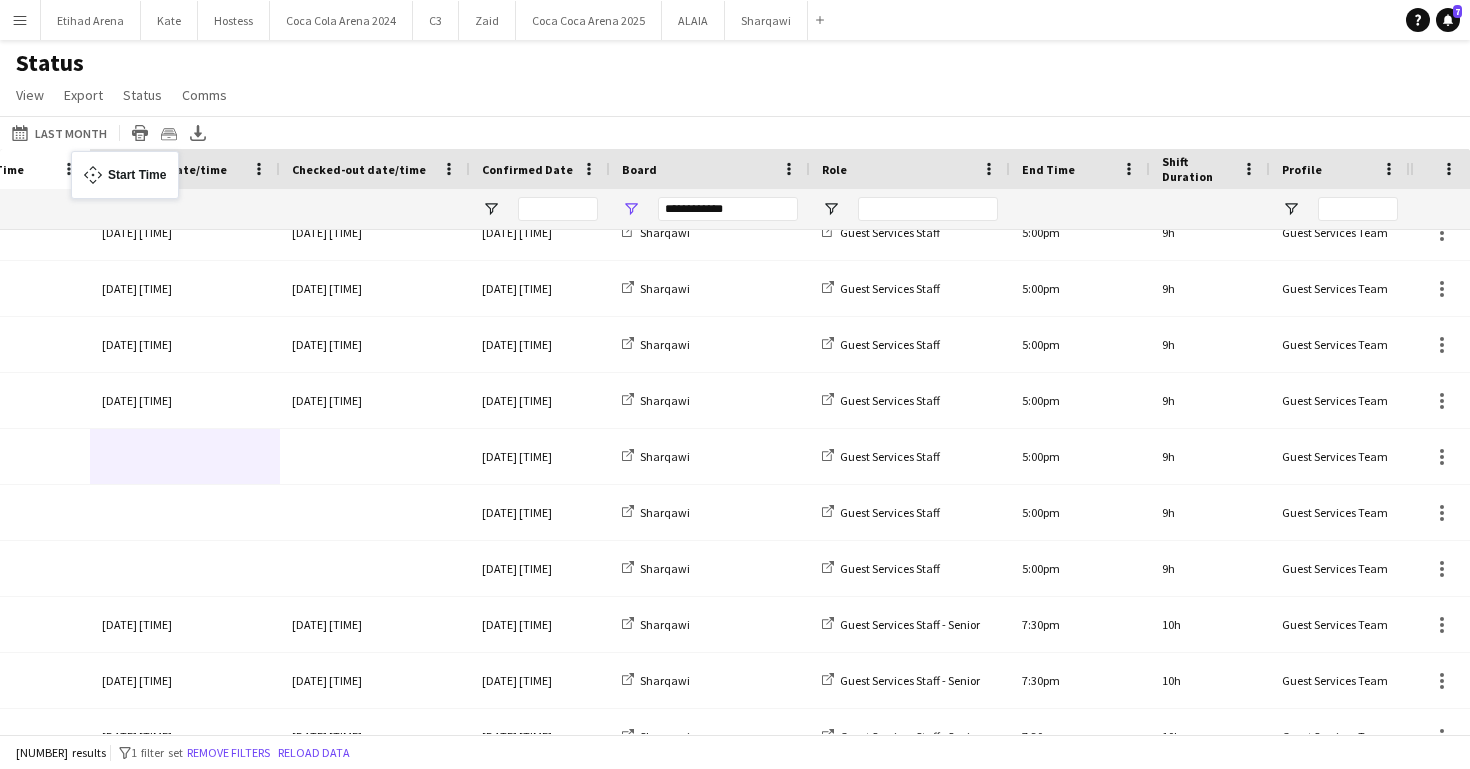 drag, startPoint x: 896, startPoint y: 165, endPoint x: 87, endPoint y: 159, distance: 809.0223 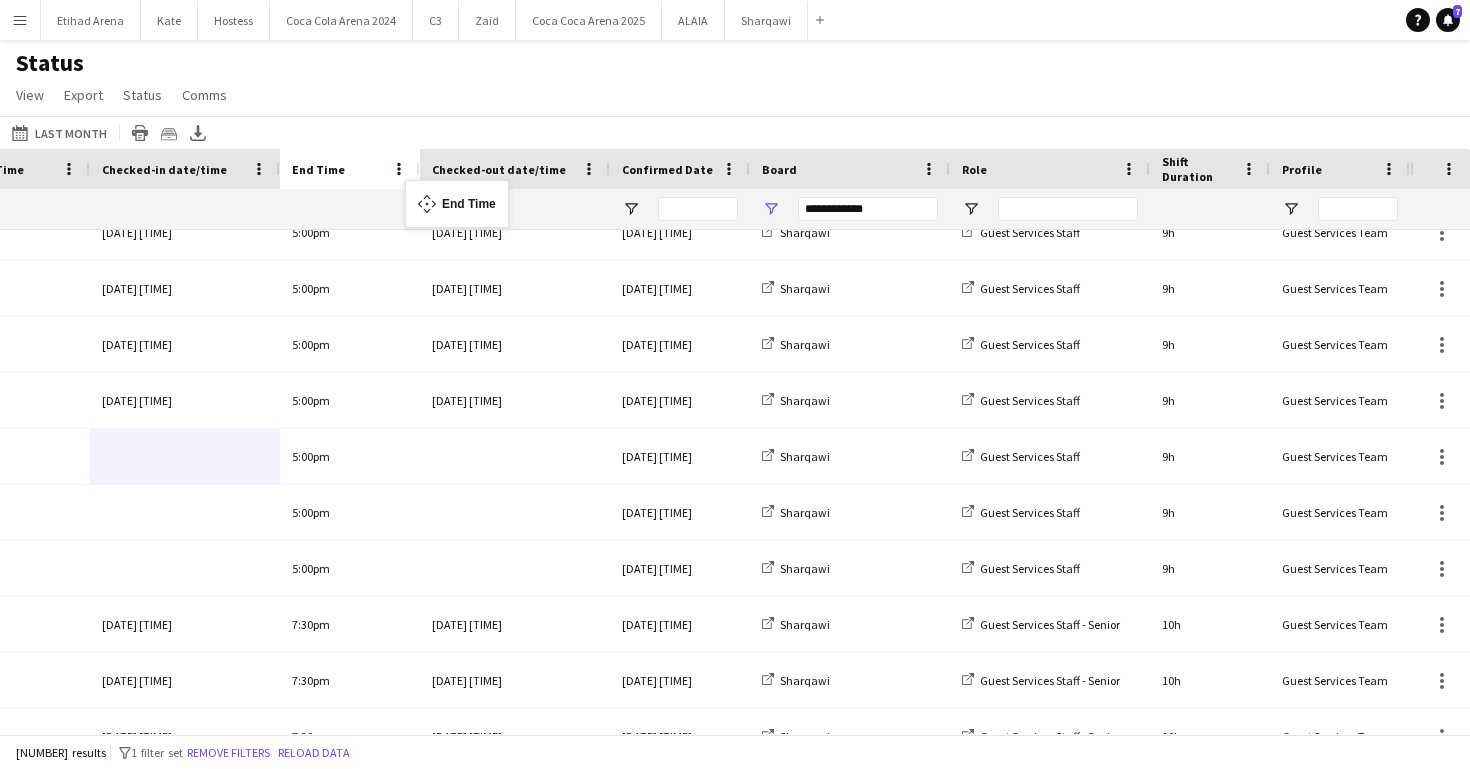 drag, startPoint x: 1063, startPoint y: 169, endPoint x: 415, endPoint y: 192, distance: 648.408 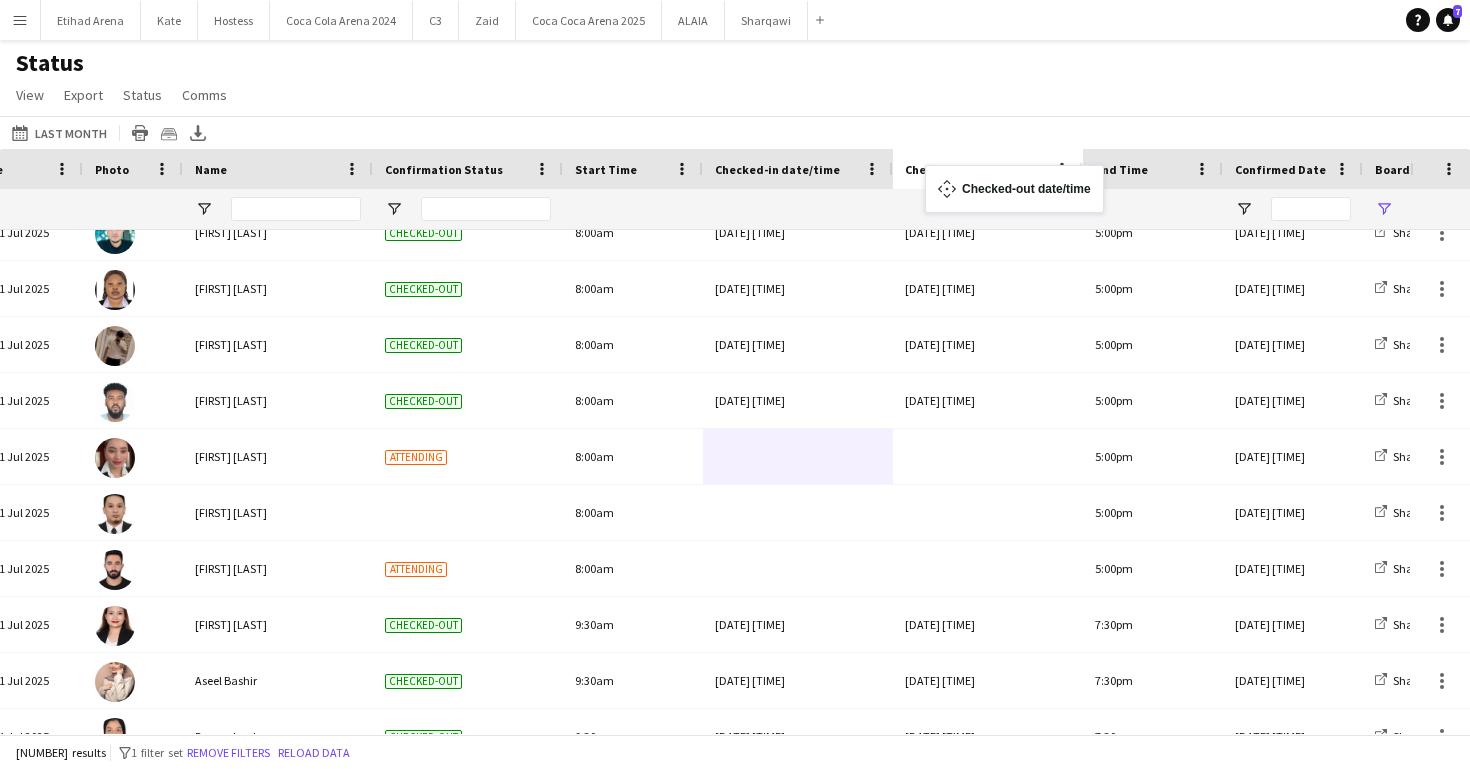 drag, startPoint x: 1079, startPoint y: 165, endPoint x: 935, endPoint y: 175, distance: 144.3468 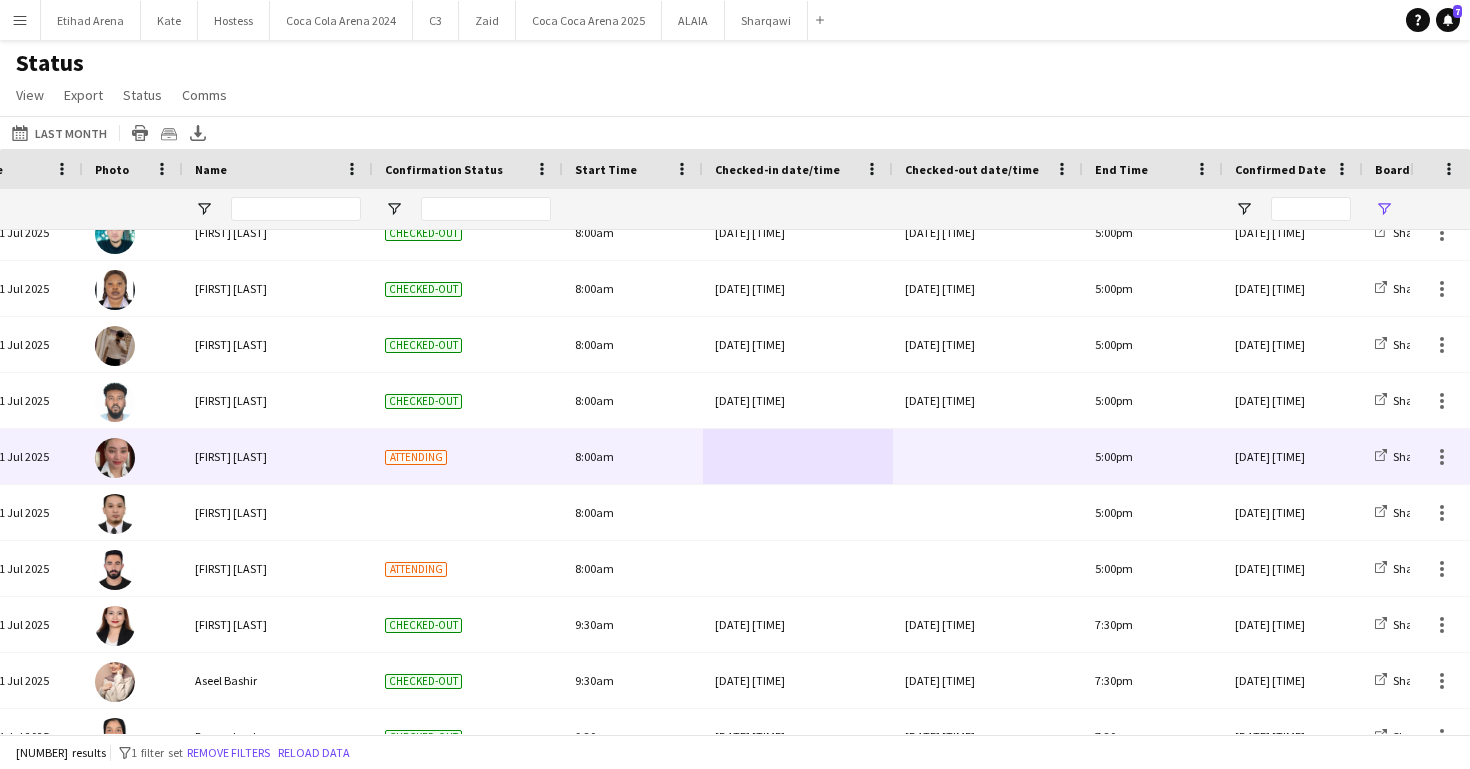 click at bounding box center (798, 456) 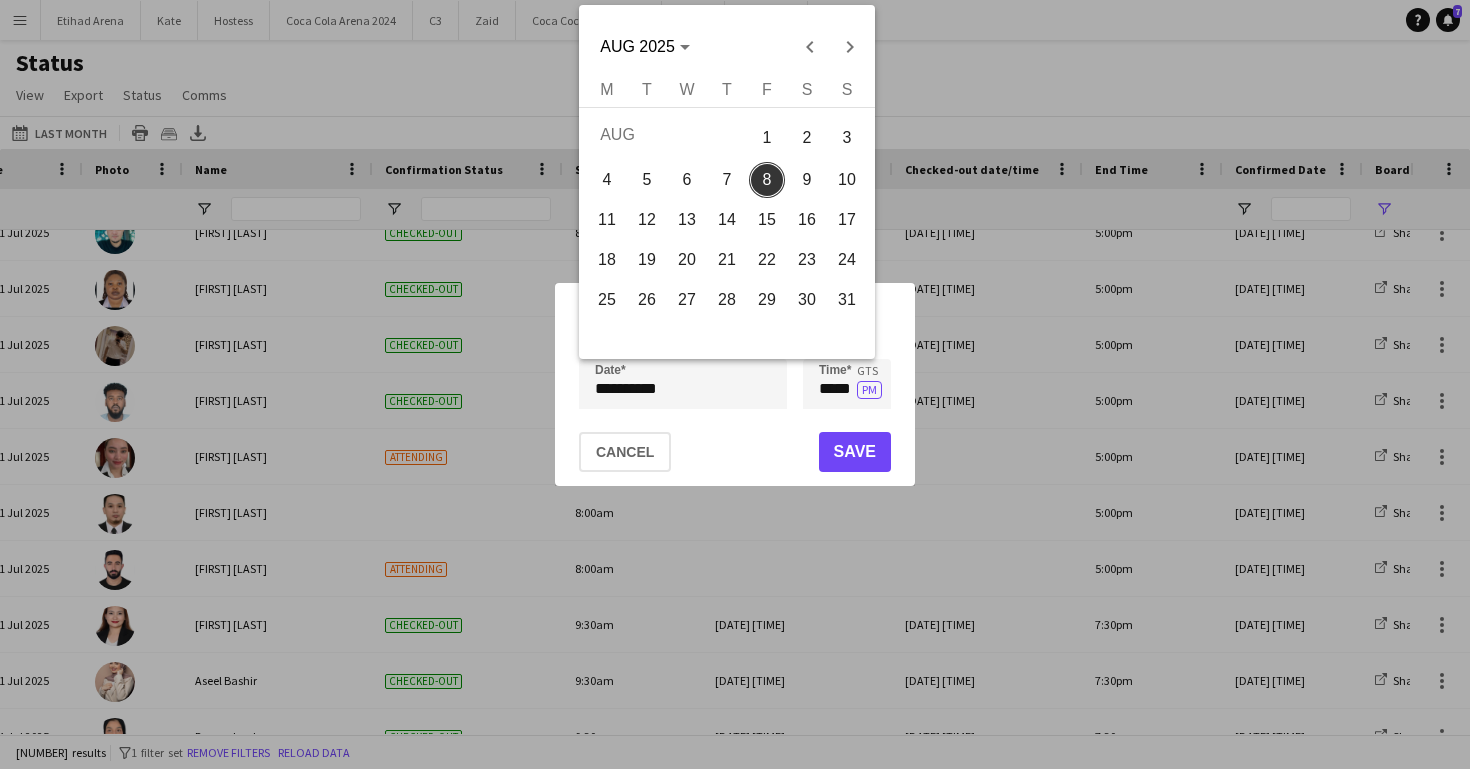 click on "**********" at bounding box center [735, 384] 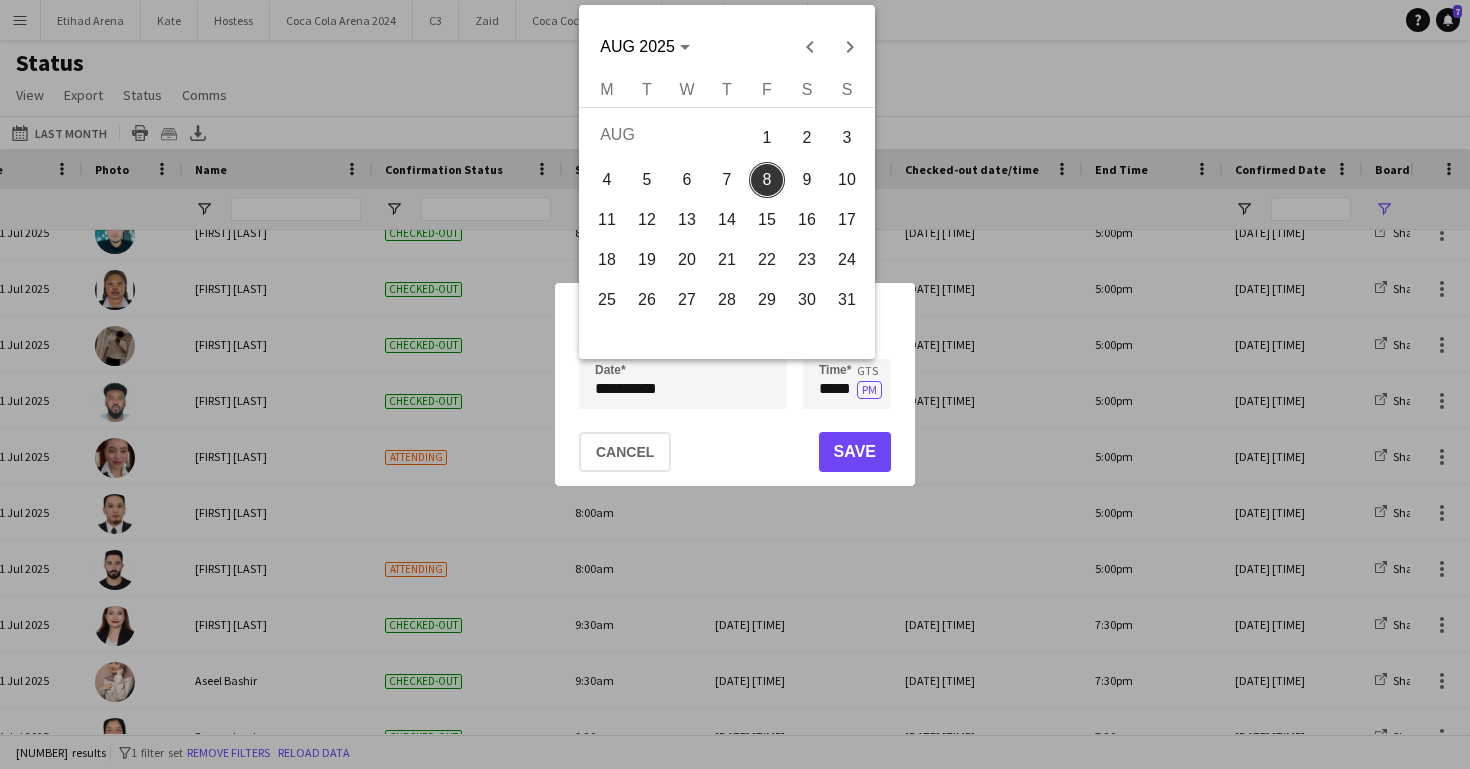 click at bounding box center [735, 384] 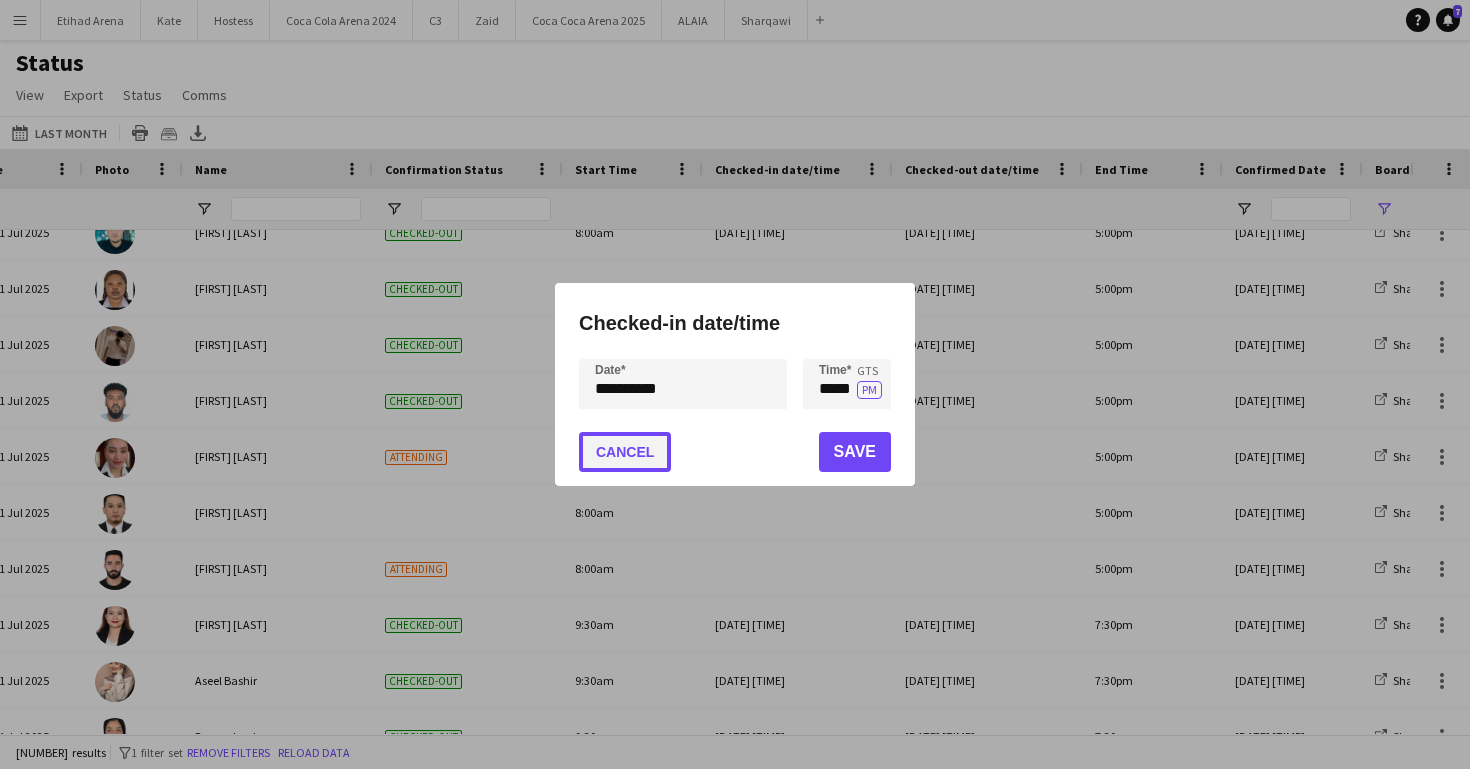 click on "Cancel" 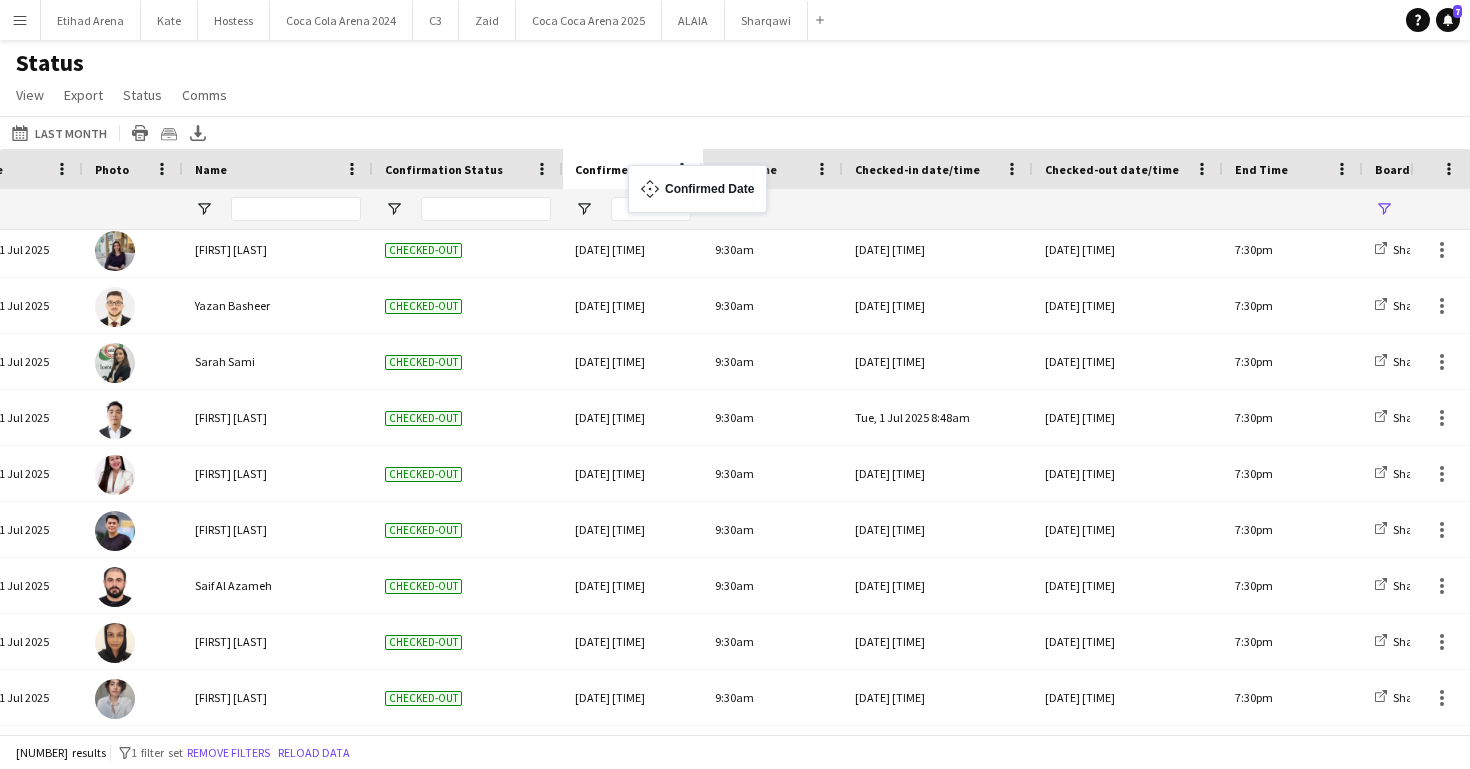 drag, startPoint x: 1260, startPoint y: 171, endPoint x: 638, endPoint y: 177, distance: 622.02893 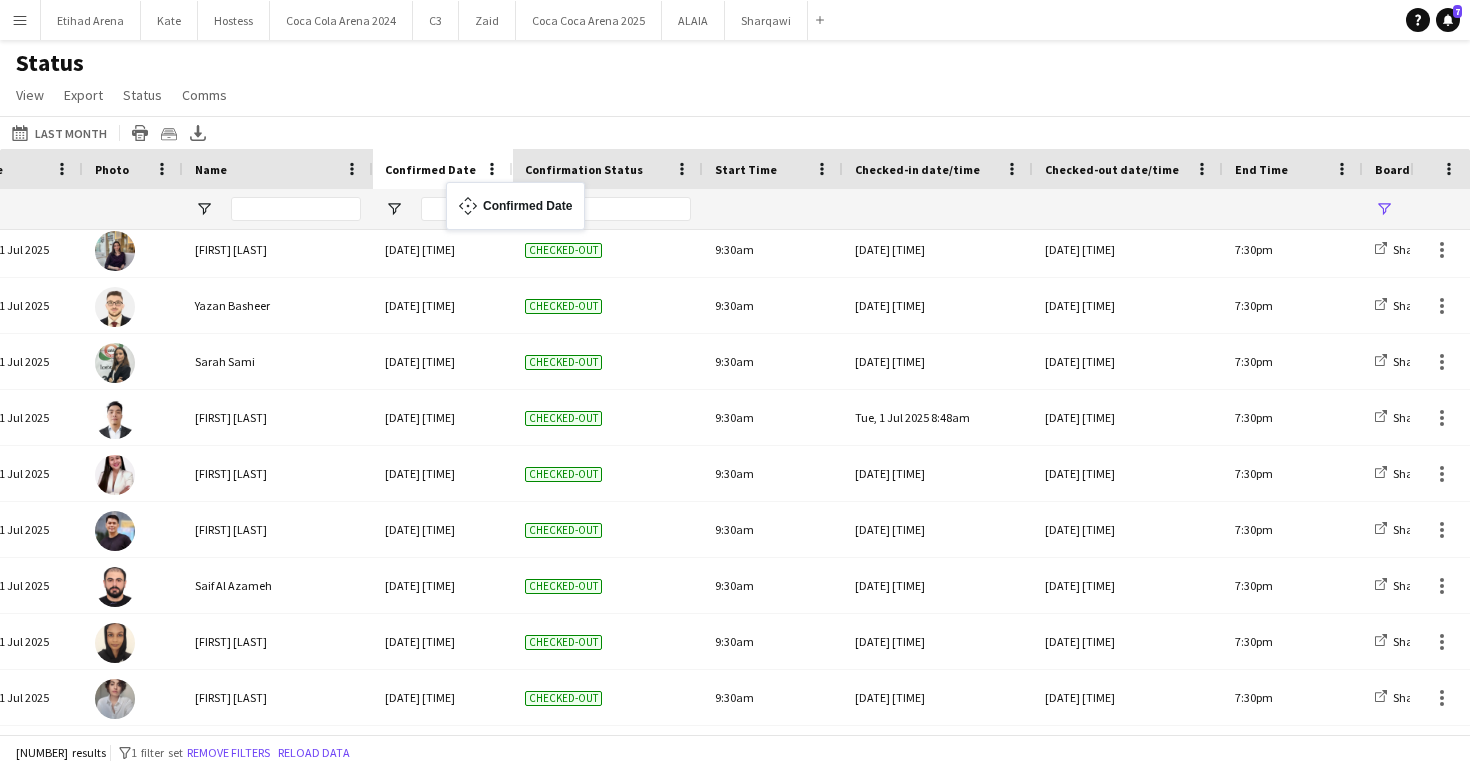 drag, startPoint x: 619, startPoint y: 172, endPoint x: 456, endPoint y: 194, distance: 164.47797 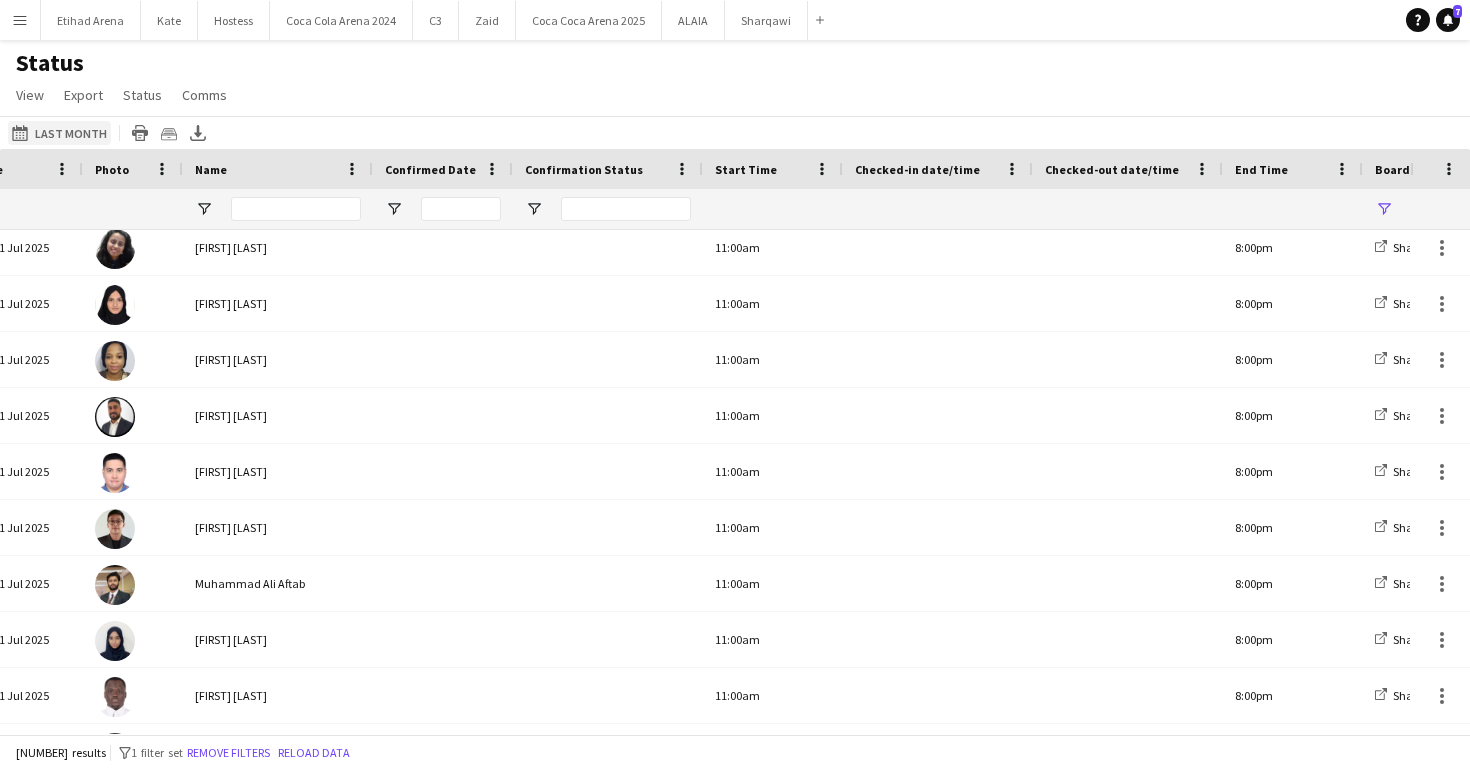 click on "08-08-2025 to 14-08-2025
Last Month" 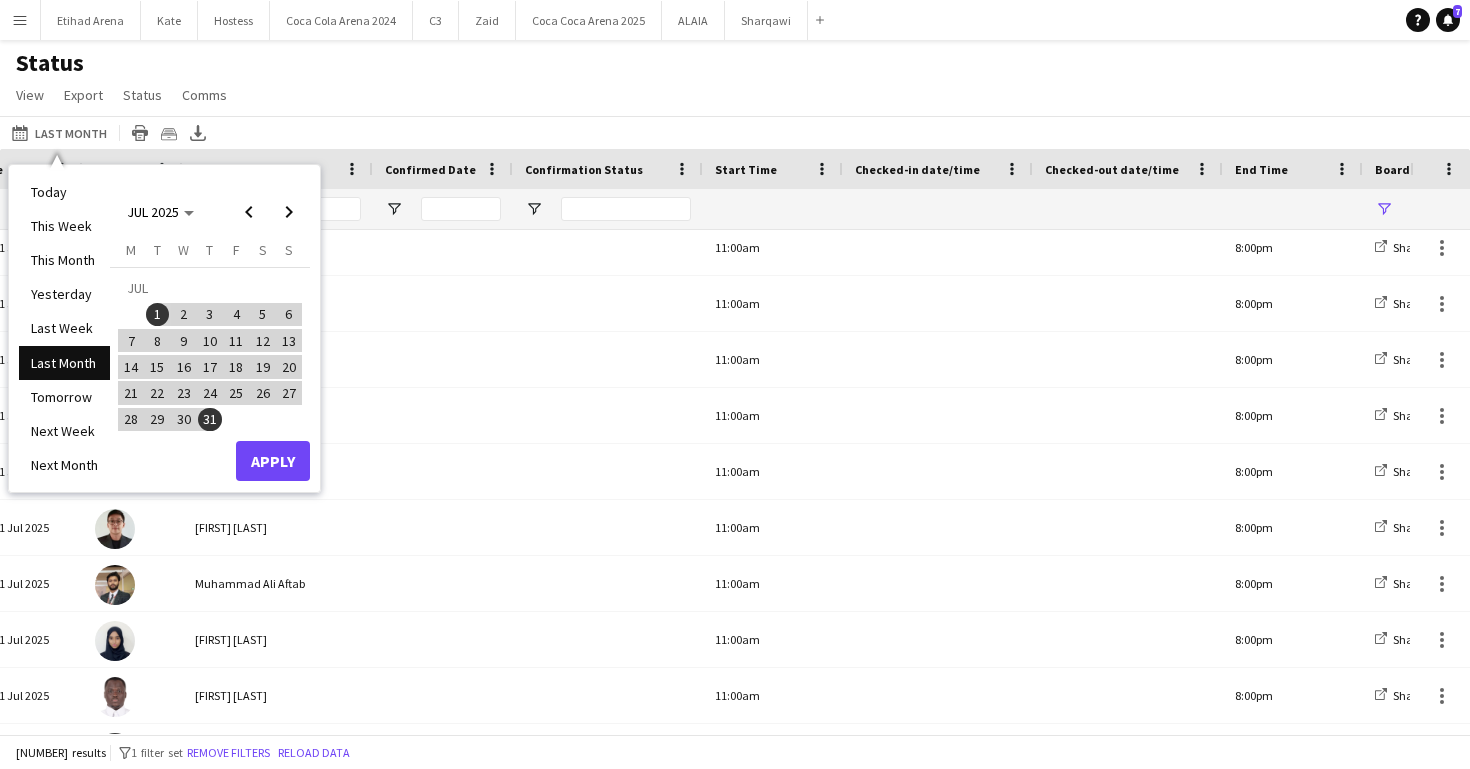 click on "[DATE]-[DATE]-[YEAR] to [DATE]-[DATE]-[YEAR]
[MONTH]
[TIME]   [TIME]   [MONTH]   [TIME]   [TIME]   [MONTH]   [TIME]   [TIME]   [MONTH]  [MONTH] [MONTH] [MONTH] [MONTH] [MONTH] [MONTH] [MONTH]  [MONTH]      [DATE]   [DATE]   [DATE]   [DATE]   [DATE]   [DATE]   [DATE]   [DATE]   [DATE]   [DATE]   [DATE]   [DATE]   [DATE]   [DATE]   [DATE]   [DATE]   [DATE]   [DATE]   [DATE]   [DATE]   [DATE]   [DATE]   [DATE]   [DATE]   [DATE]   [DATE]   [DATE]   [DATE]   [DATE]   [DATE]   [DATE]
[MONTH] [MONTH]
[MONTH] [MONTH]
[TIME]
[TIME]
[TIME] [TIME]
[TIME] [TIME]" 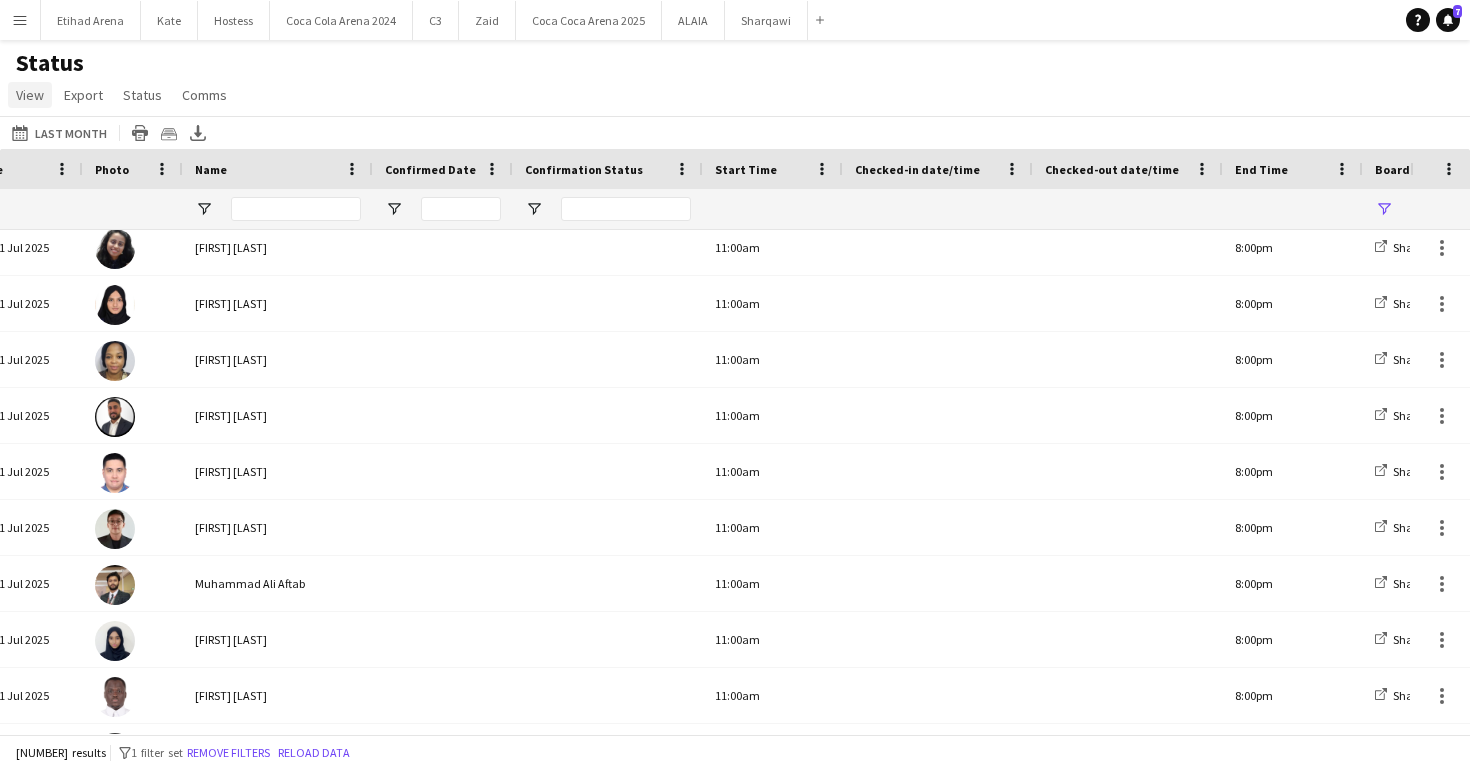 click on "View" 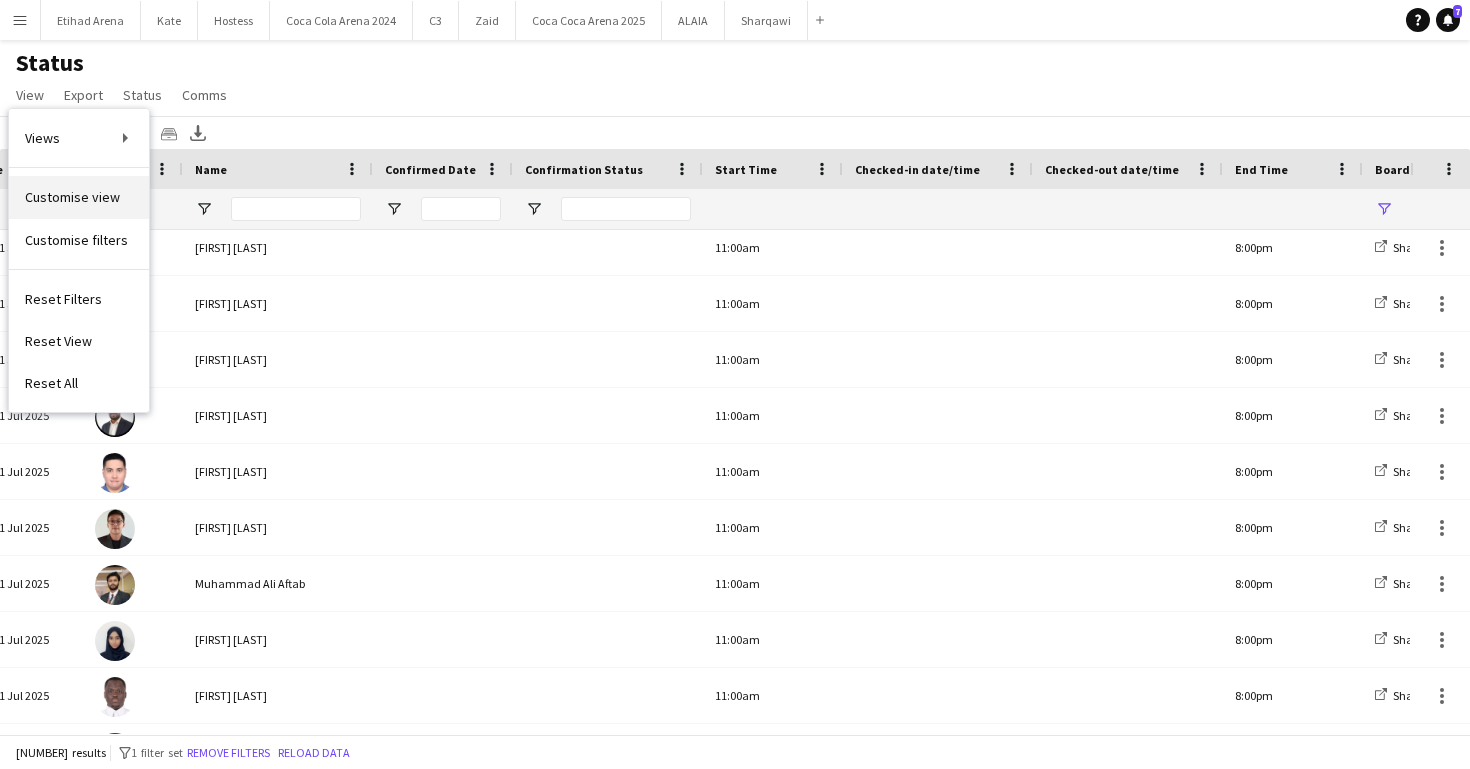 click on "Customise view" at bounding box center (72, 197) 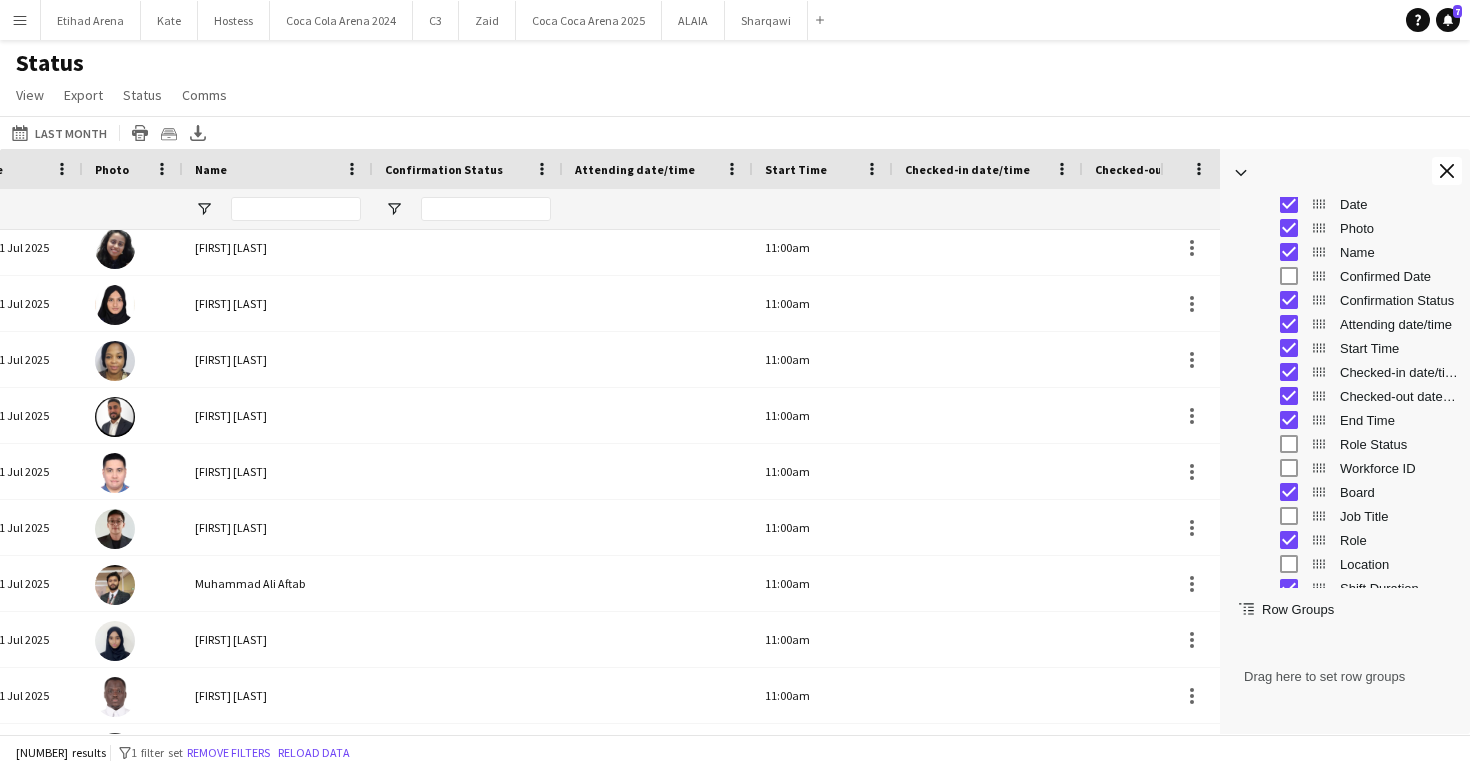 click on "Status   View   Views  Default view Attendance Report / F1 Attendance Sheet F1 Group Miral Venues / Client View Miral Venues / Payment View Pre Event List New view Update view Delete view Edit name Customise view Customise filters Reset Filters Reset View Reset All  Export  Export as XLSX Export as CSV Export as PDF Crew files as ZIP  Status  Confirm attendance Check-in Check-out Clear confirm attendance Clear check-in Clear check-out  Comms  Send notification Chat" 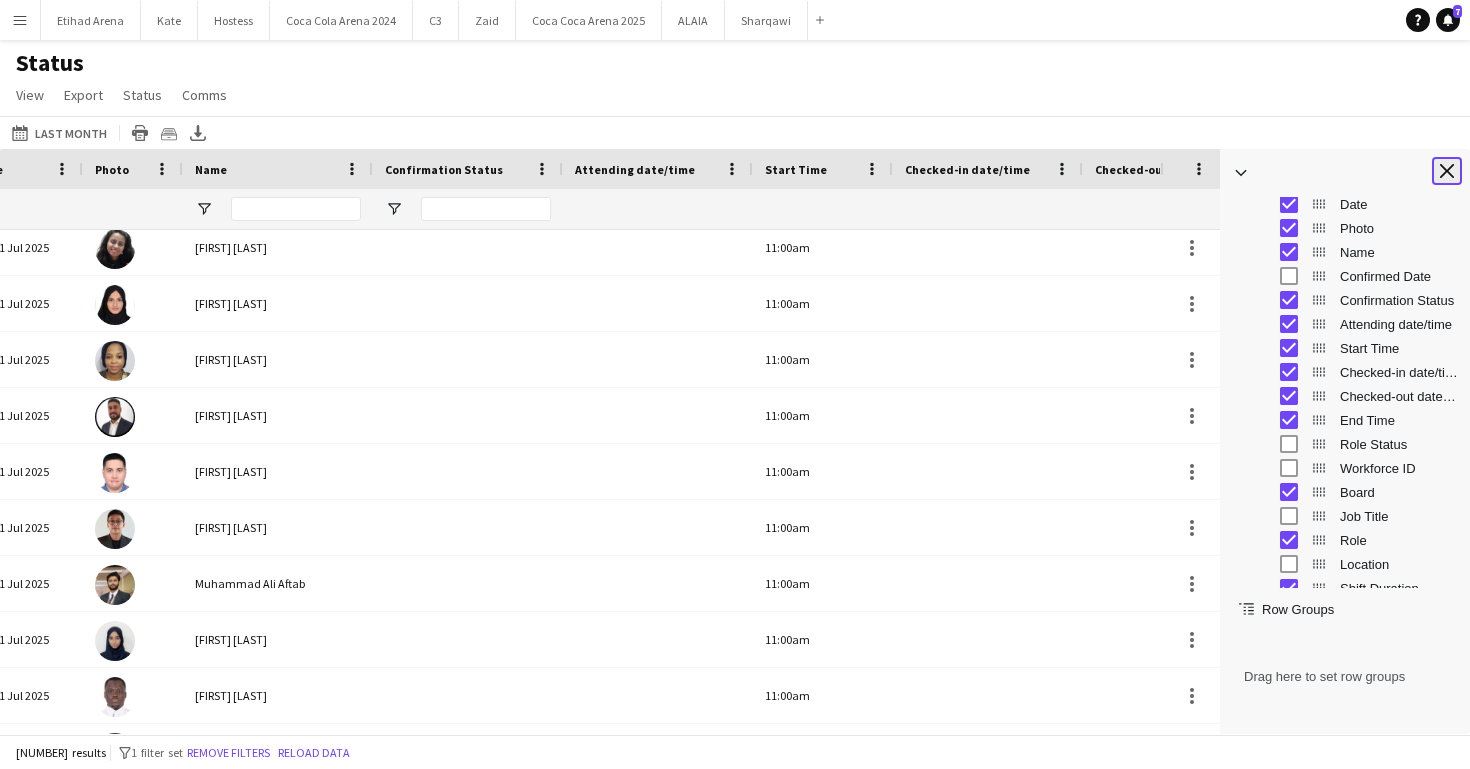 click on "Close tool panel" 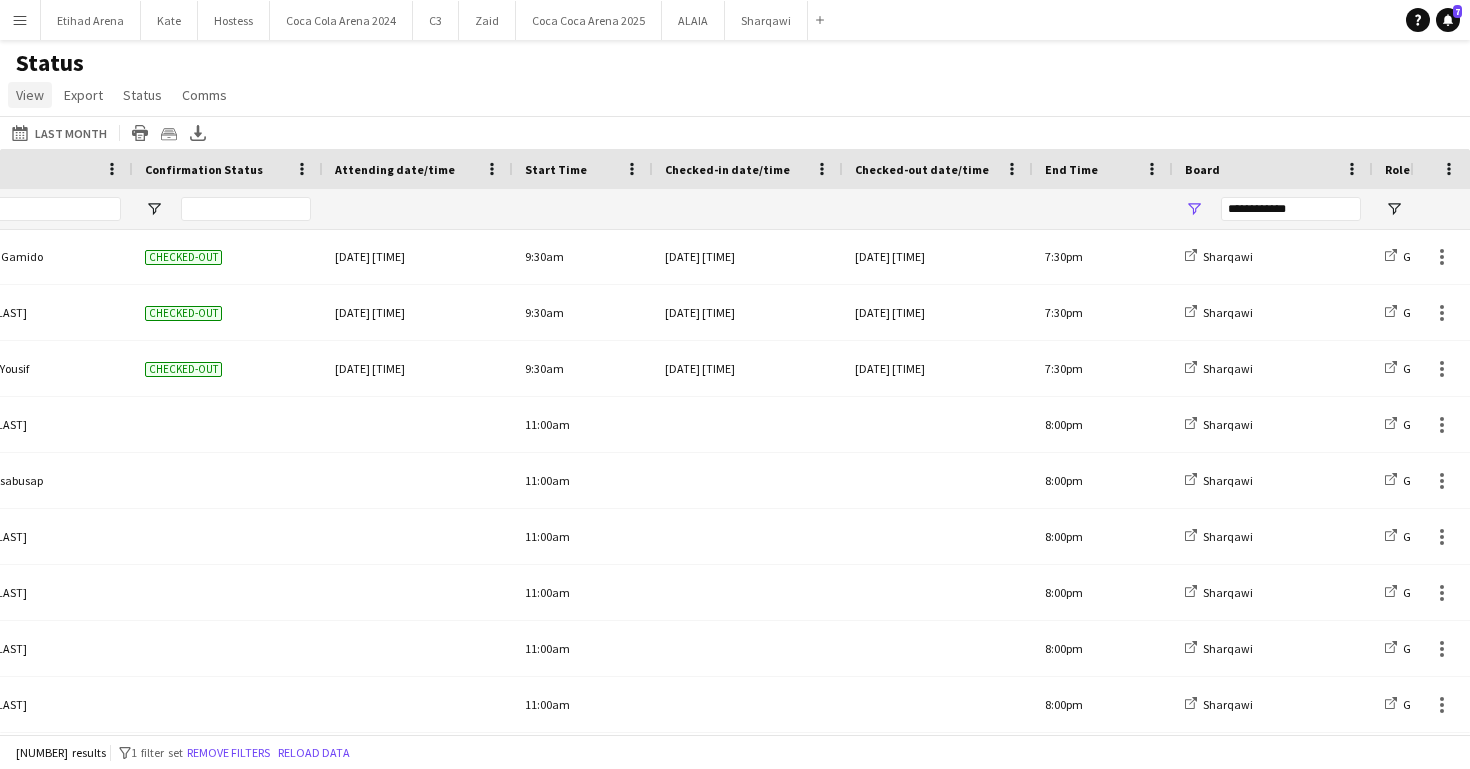 click on "View" 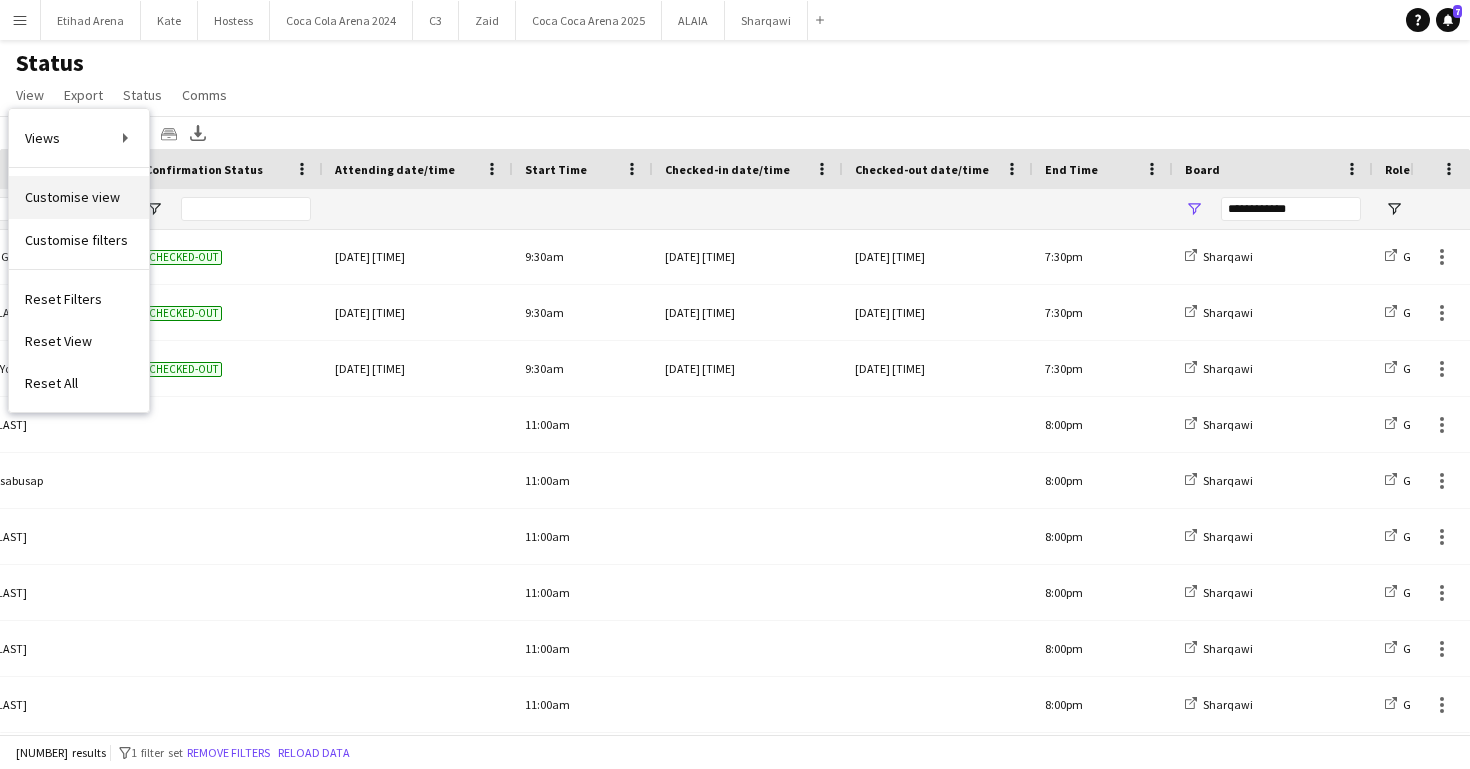 click on "Customise view" at bounding box center (79, 197) 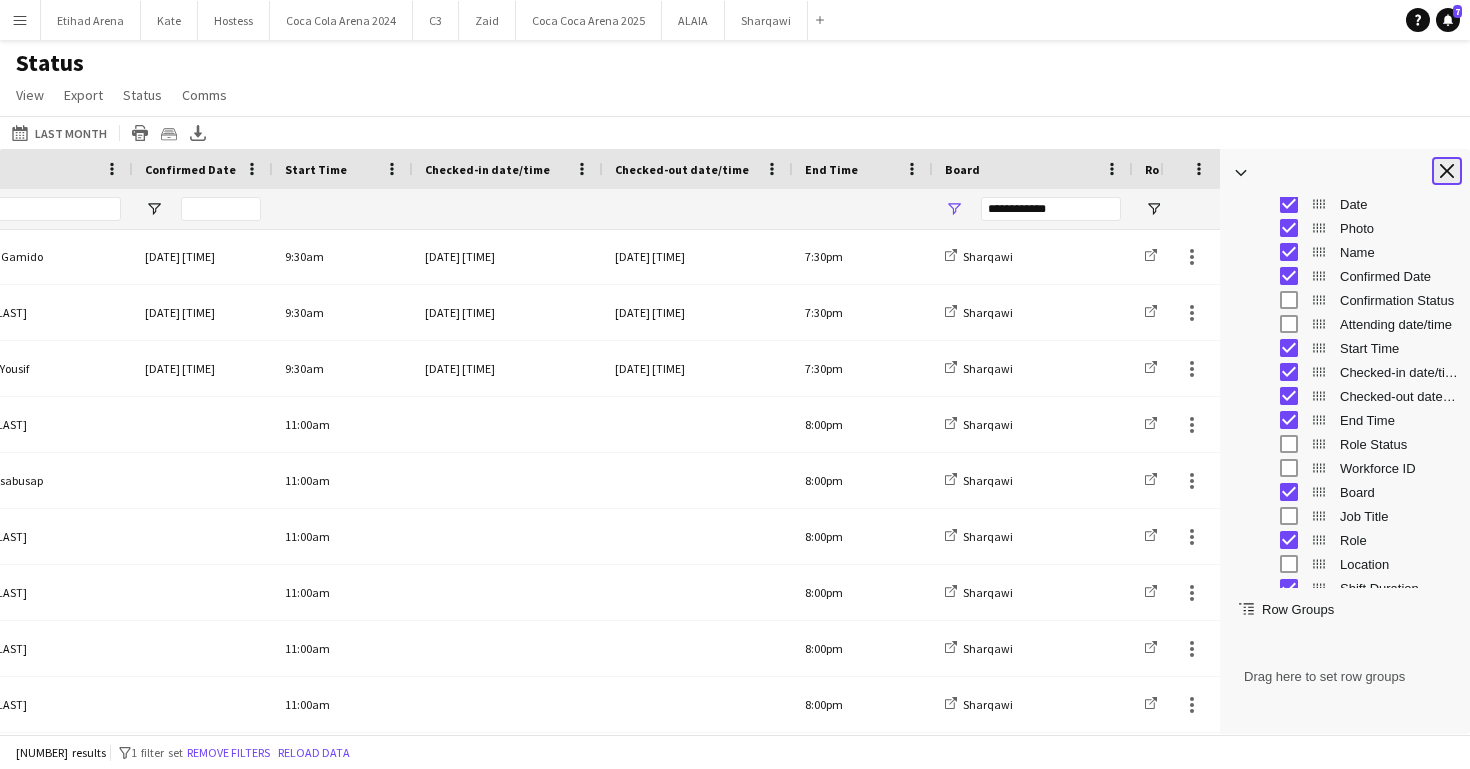 click on "Close tool panel" 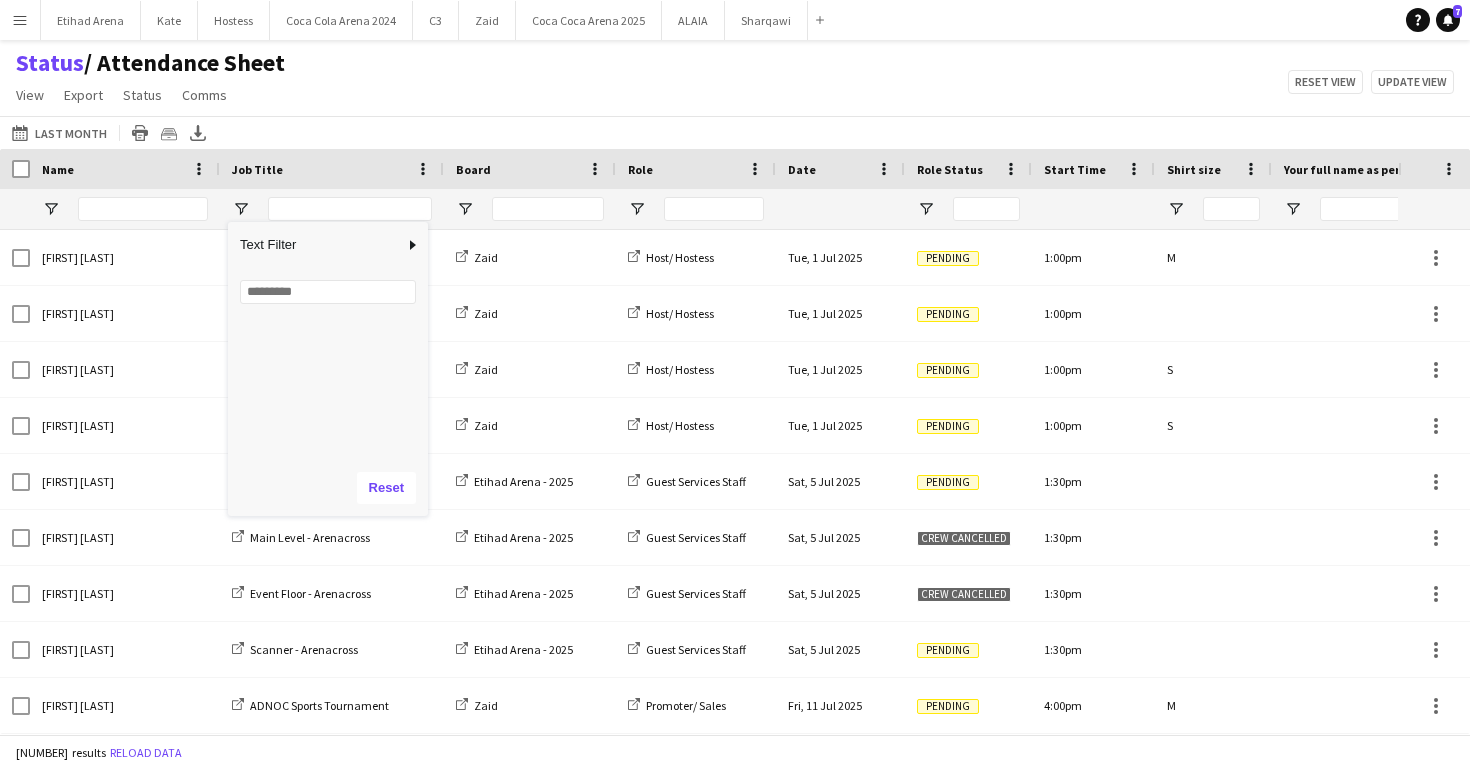 scroll, scrollTop: 0, scrollLeft: 0, axis: both 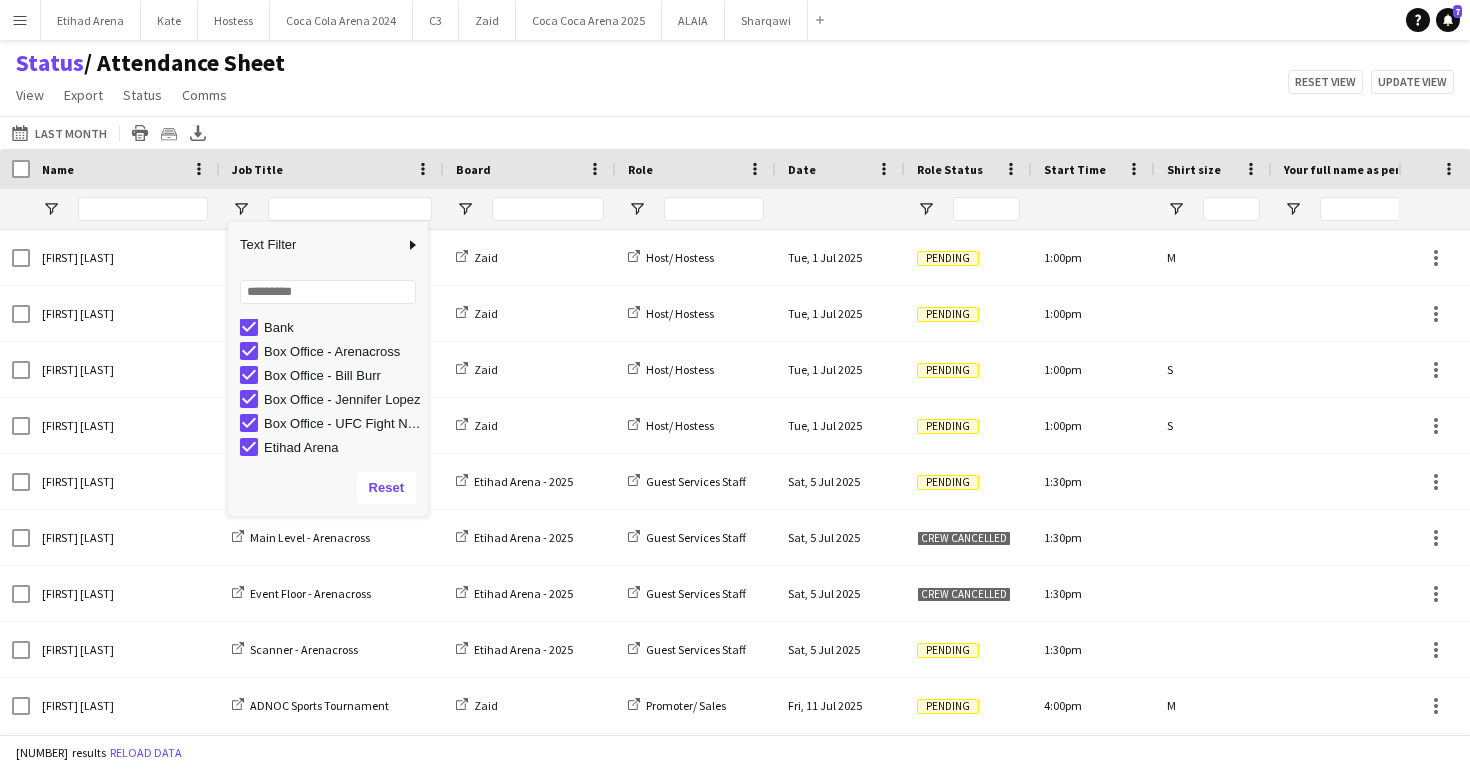 click on "Status    / Attendance Sheet   View   Views  Default view Attendance Report / F1 Attendance Sheet F1 Group Miral Venues / Client View Miral Venues / Payment View Pre Event List New view Update view Delete view Edit name Customise view Customise filters Reset Filters Reset View Reset All  Export  Export as XLSX Export as CSV Export as PDF Crew files as ZIP  Status  Confirm attendance Check-in Check-out Clear confirm attendance Clear check-in Clear check-out  Comms  Send notification Chat  Reset view   Update view" 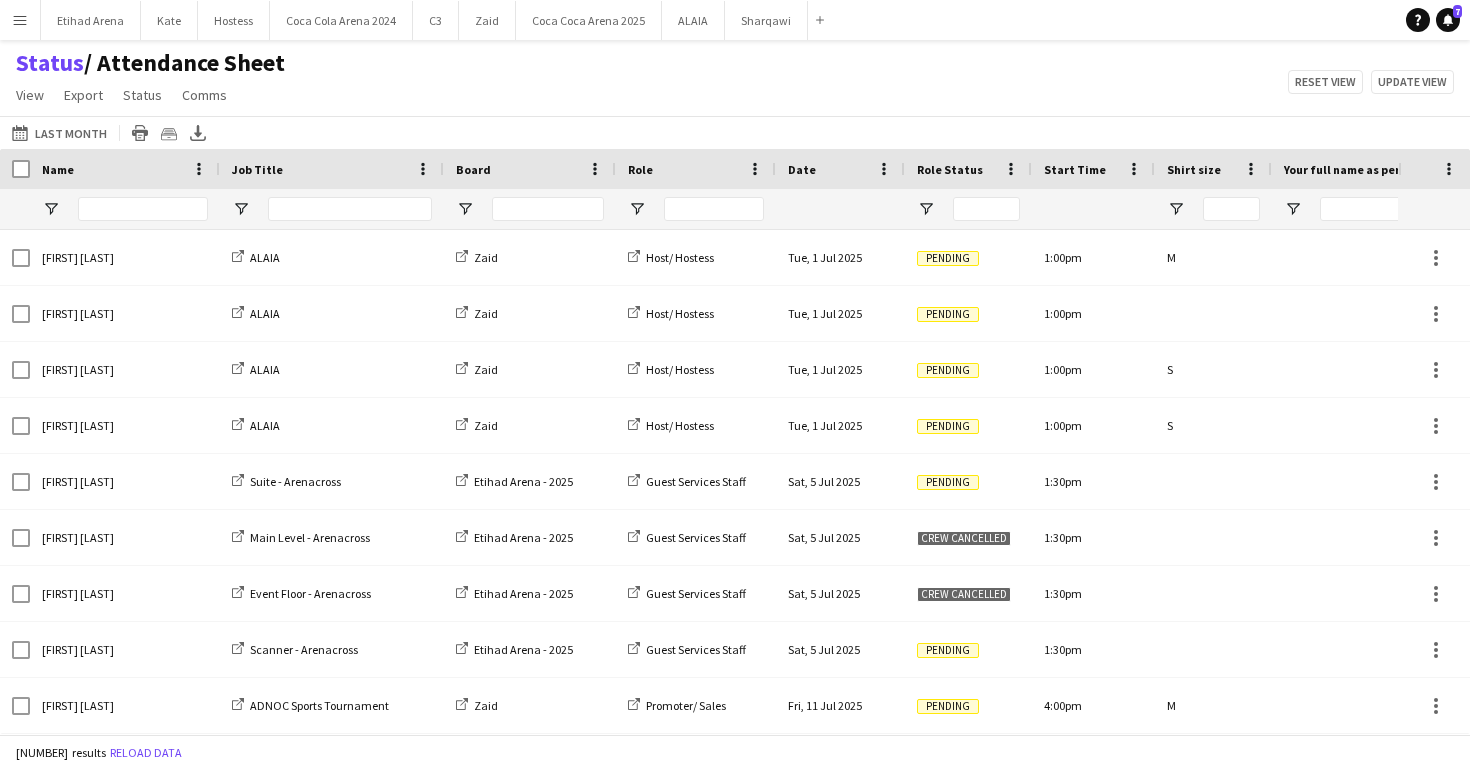 click at bounding box center [530, 209] 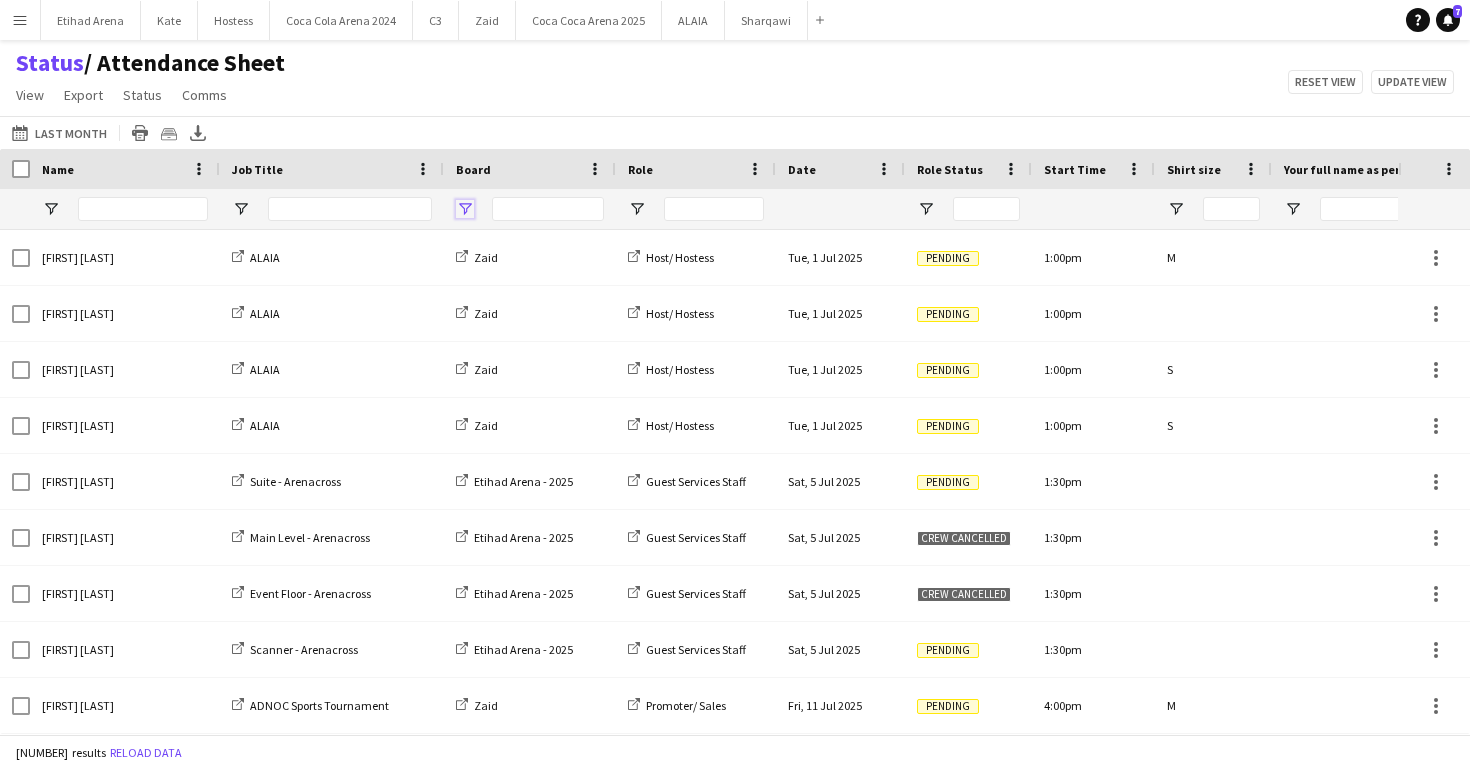 click at bounding box center (465, 209) 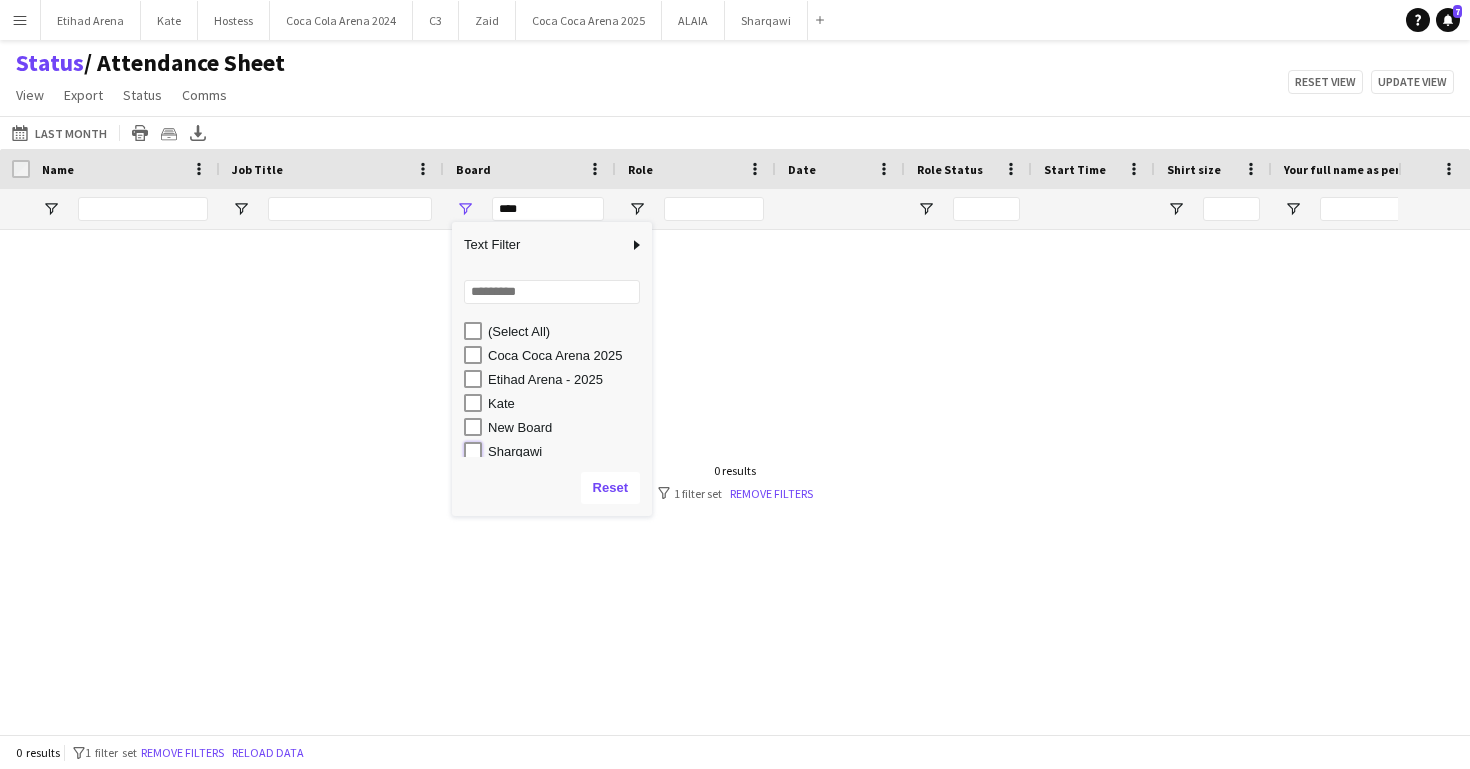 type on "**********" 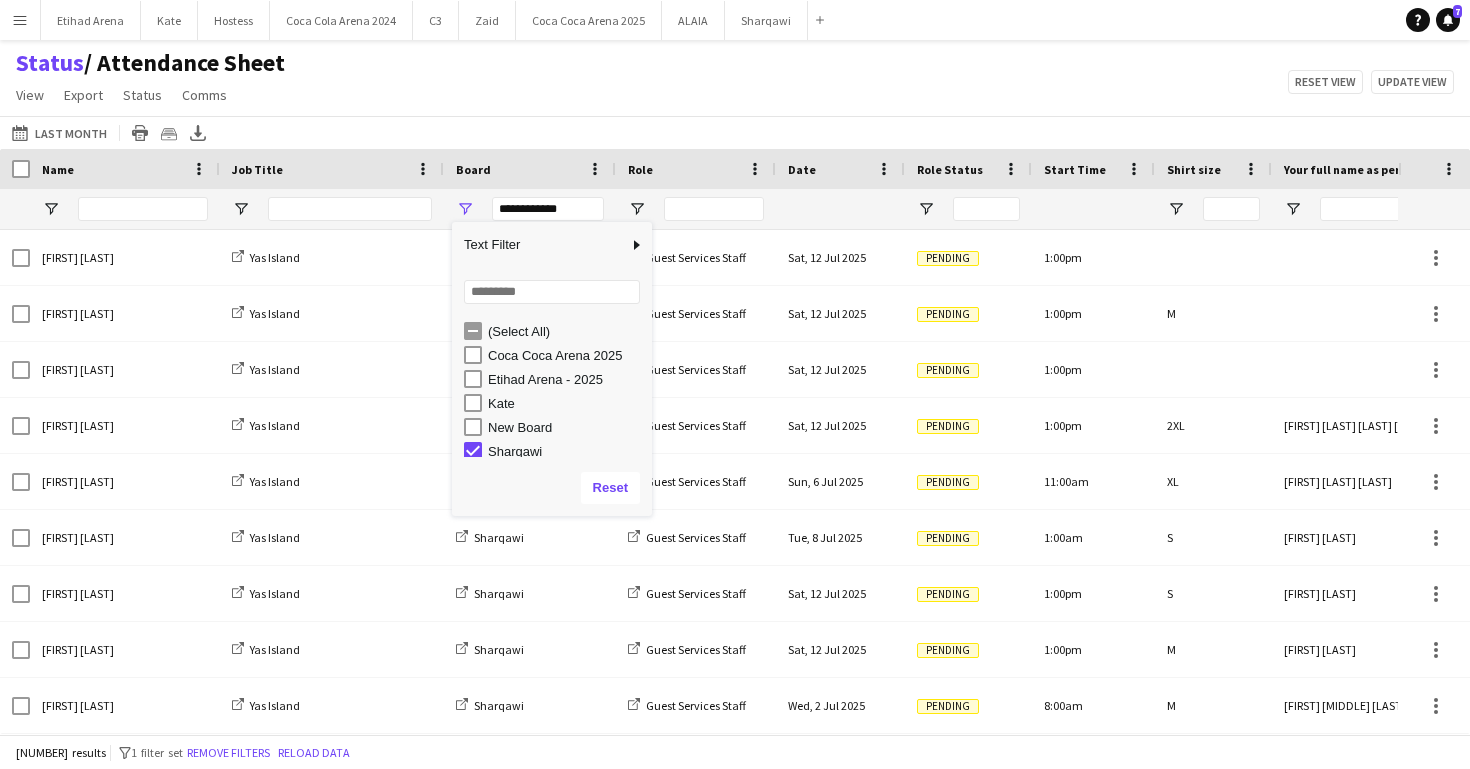 scroll, scrollTop: 6, scrollLeft: 0, axis: vertical 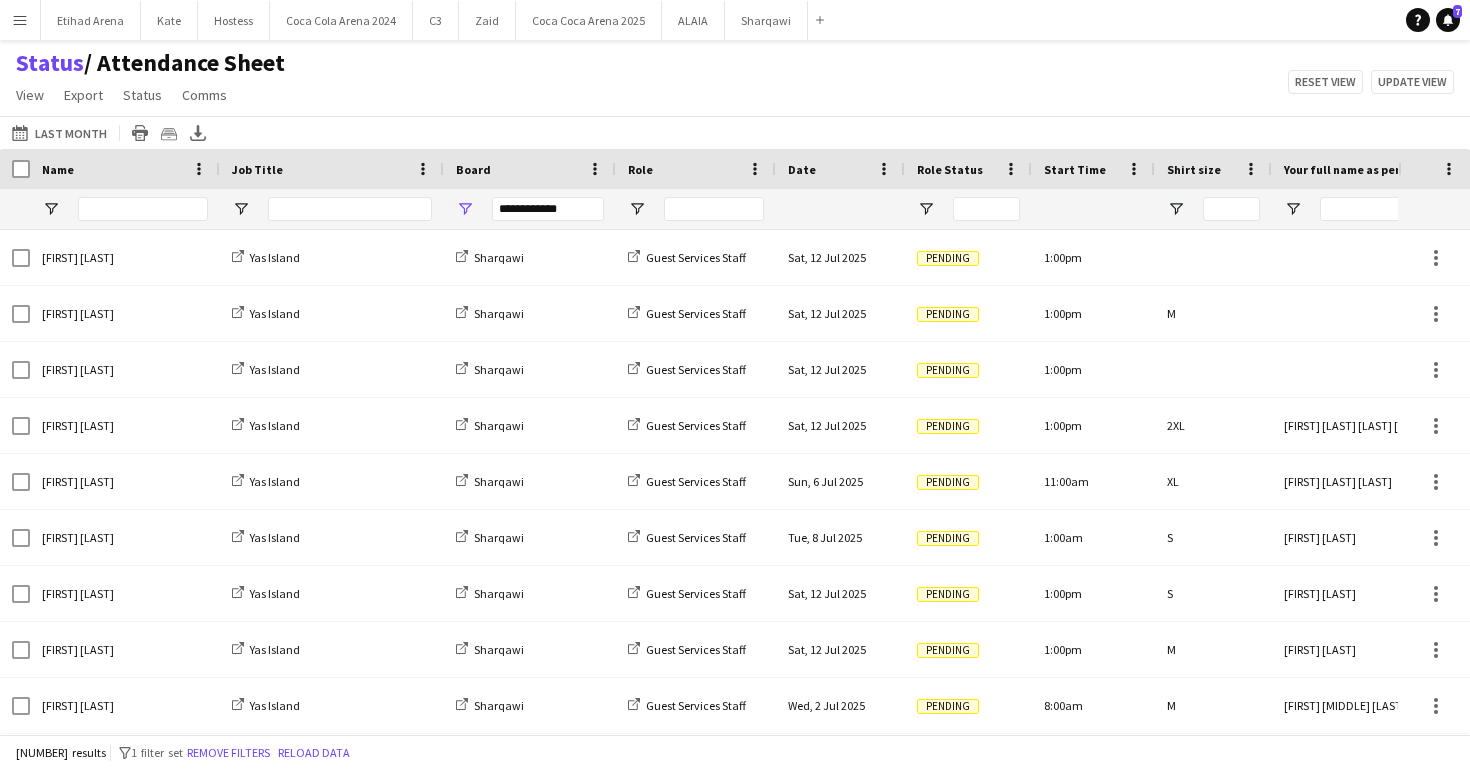 click on "[DATE]-[DATE]-[YEAR] to [DATE]-[DATE]-[YEAR]
[MONTH]
[TIME]   [TIME]   [MONTH]   [TIME]   [TIME]   [MONTH]   [TIME]   [TIME]   [MONTH]  [MONTH] [MONTH] [MONTH] [MONTH] [MONTH] [MONTH] [MONTH]  [MONTH]      [DATE]   [DATE]   [DATE]   [DATE]   [DATE]   [DATE]   [DATE]   [DATE]   [DATE]   [DATE]   [DATE]   [DATE]   [DATE]   [DATE]   [DATE]   [DATE]   [DATE]   [DATE]   [DATE]   [DATE]   [DATE]   [DATE]   [DATE]   [DATE]   [DATE]   [DATE]   [DATE]   [DATE]   [DATE]   [DATE]   [DATE]
[MONTH] [MONTH]
[MONTH] [MONTH]
[TIME]
[TIME]
[TIME] [TIME]
[TIME] [TIME]" 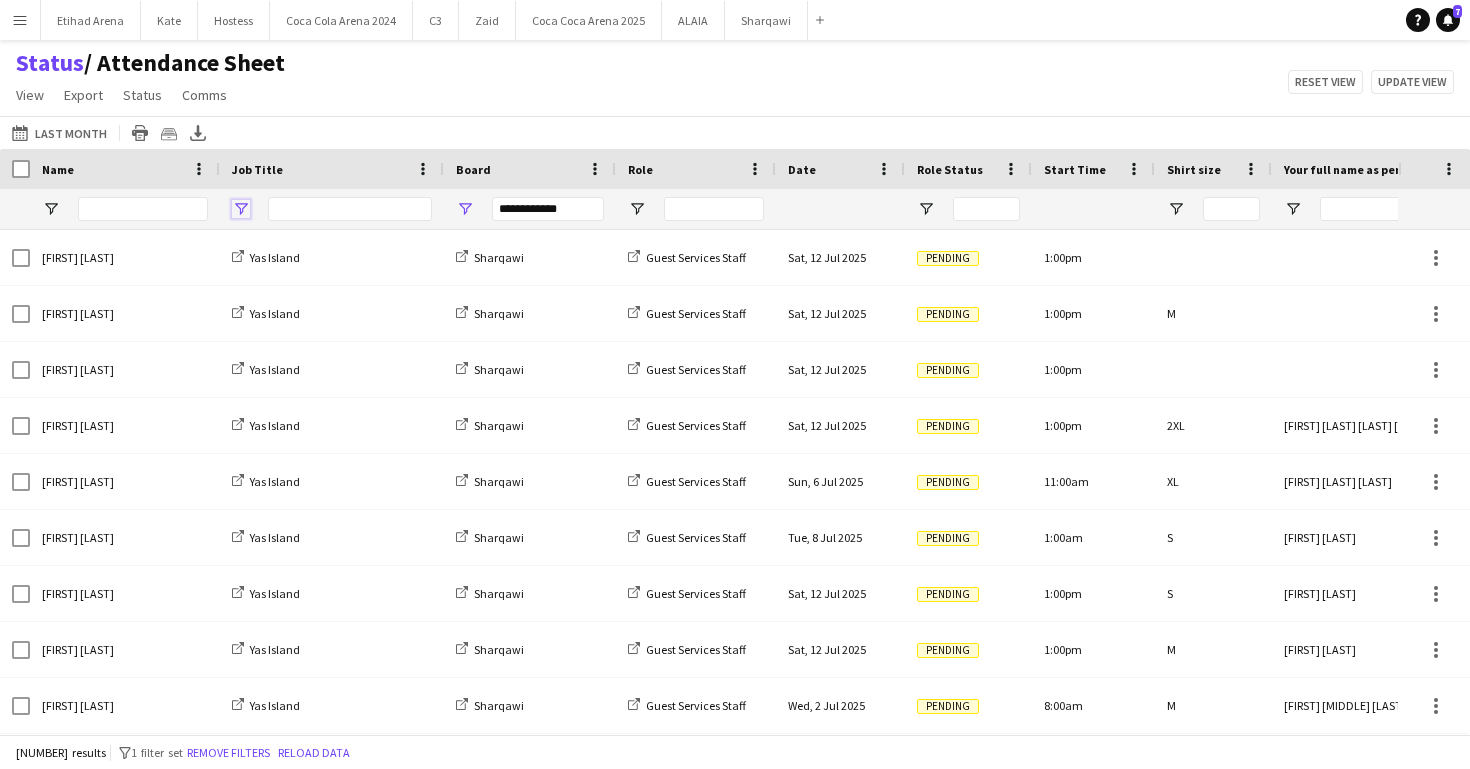 click at bounding box center (241, 209) 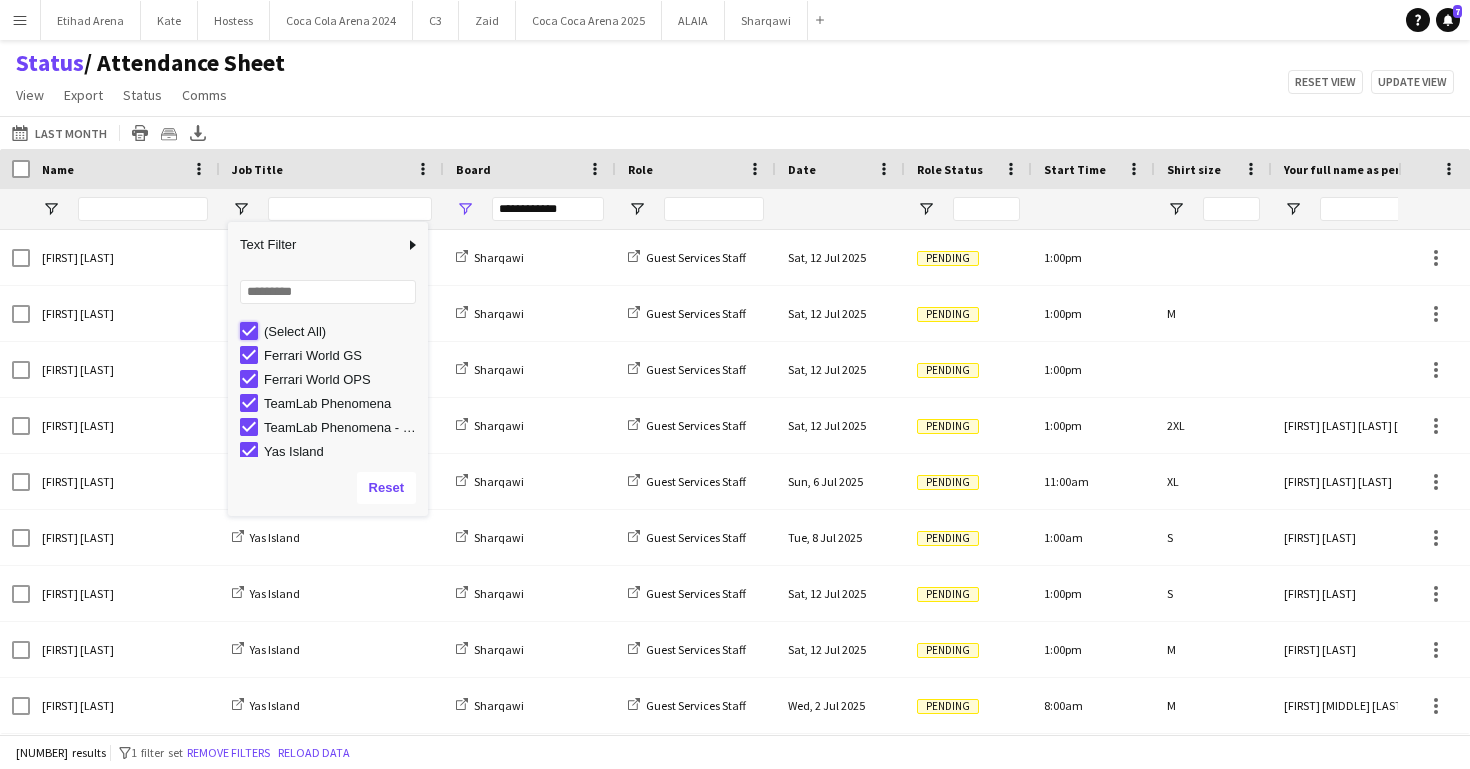 type on "***" 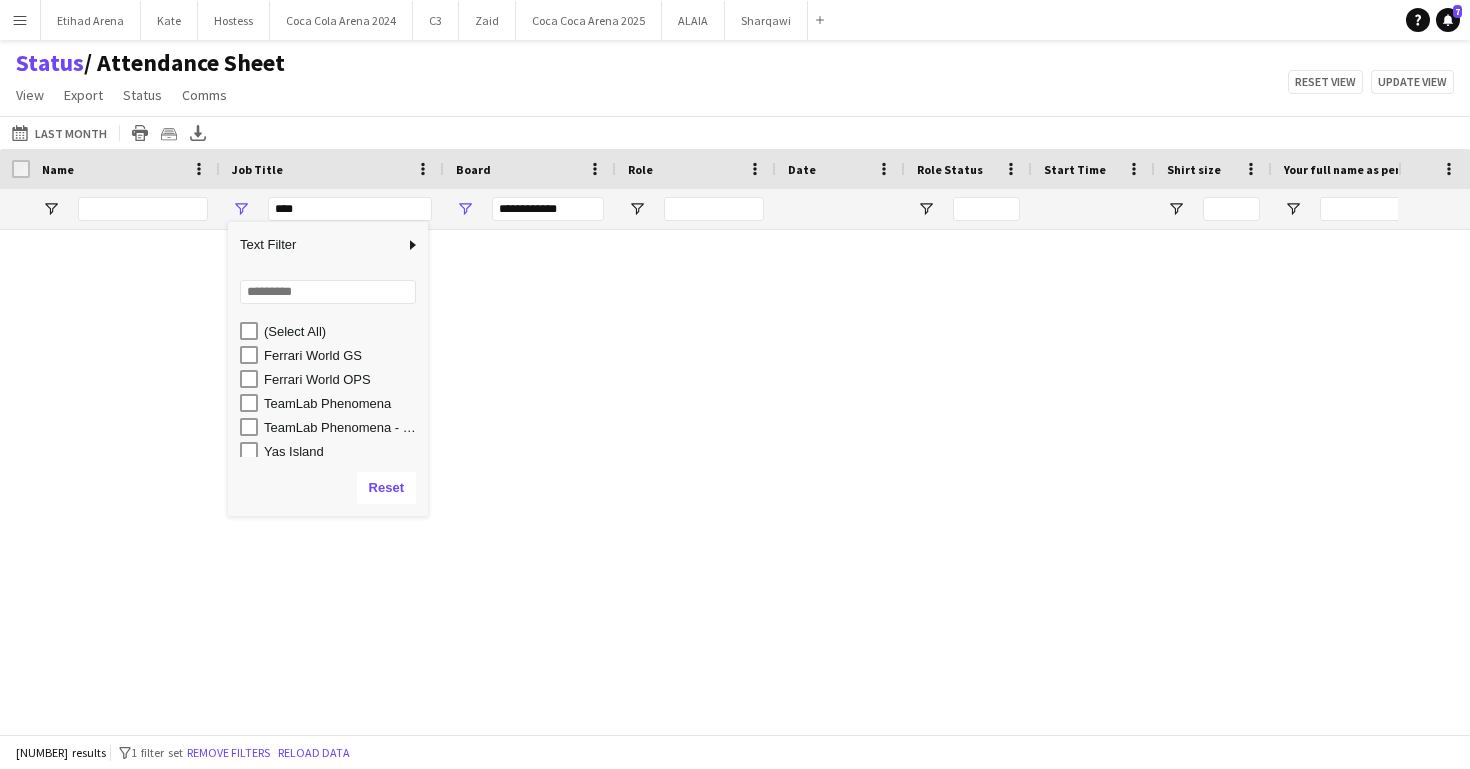 type on "***" 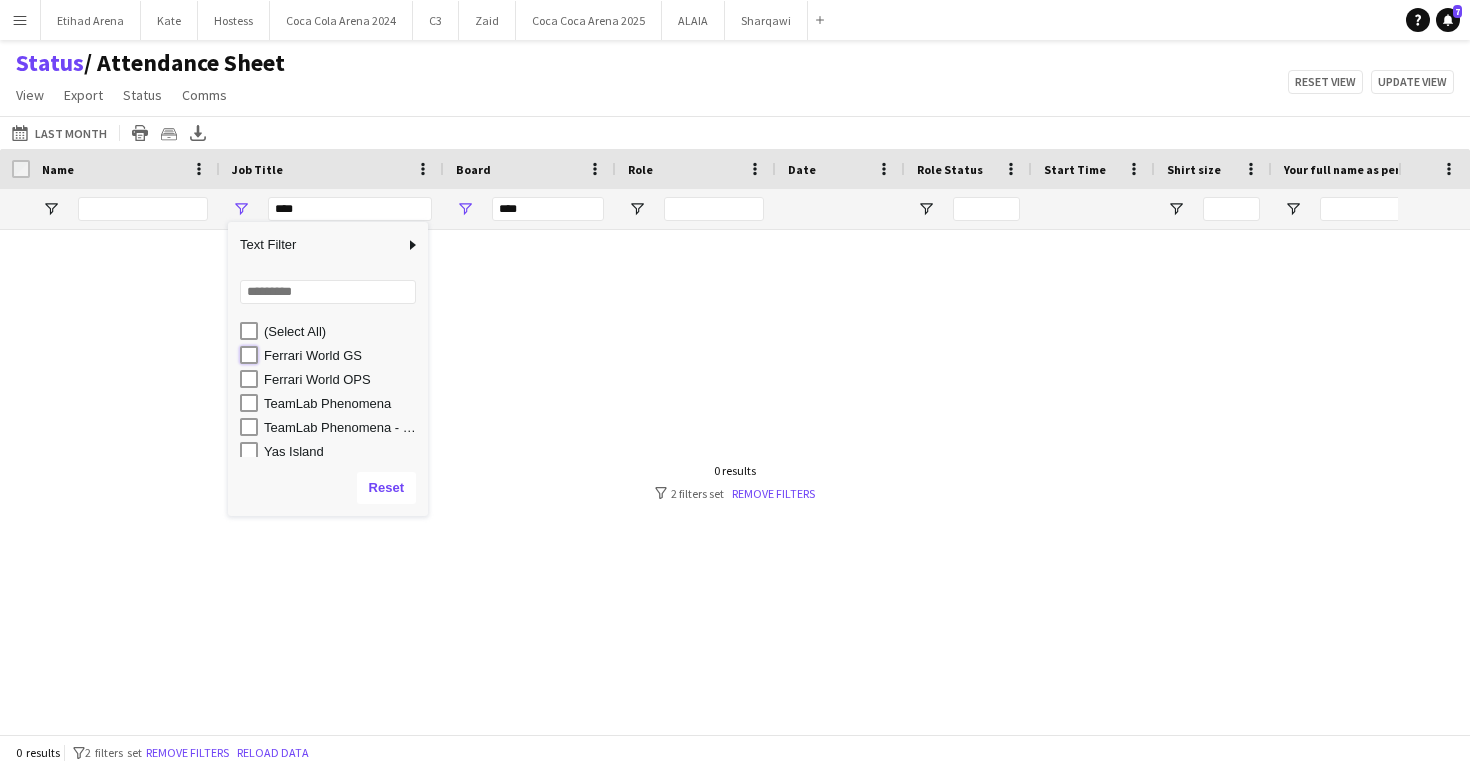 type on "**********" 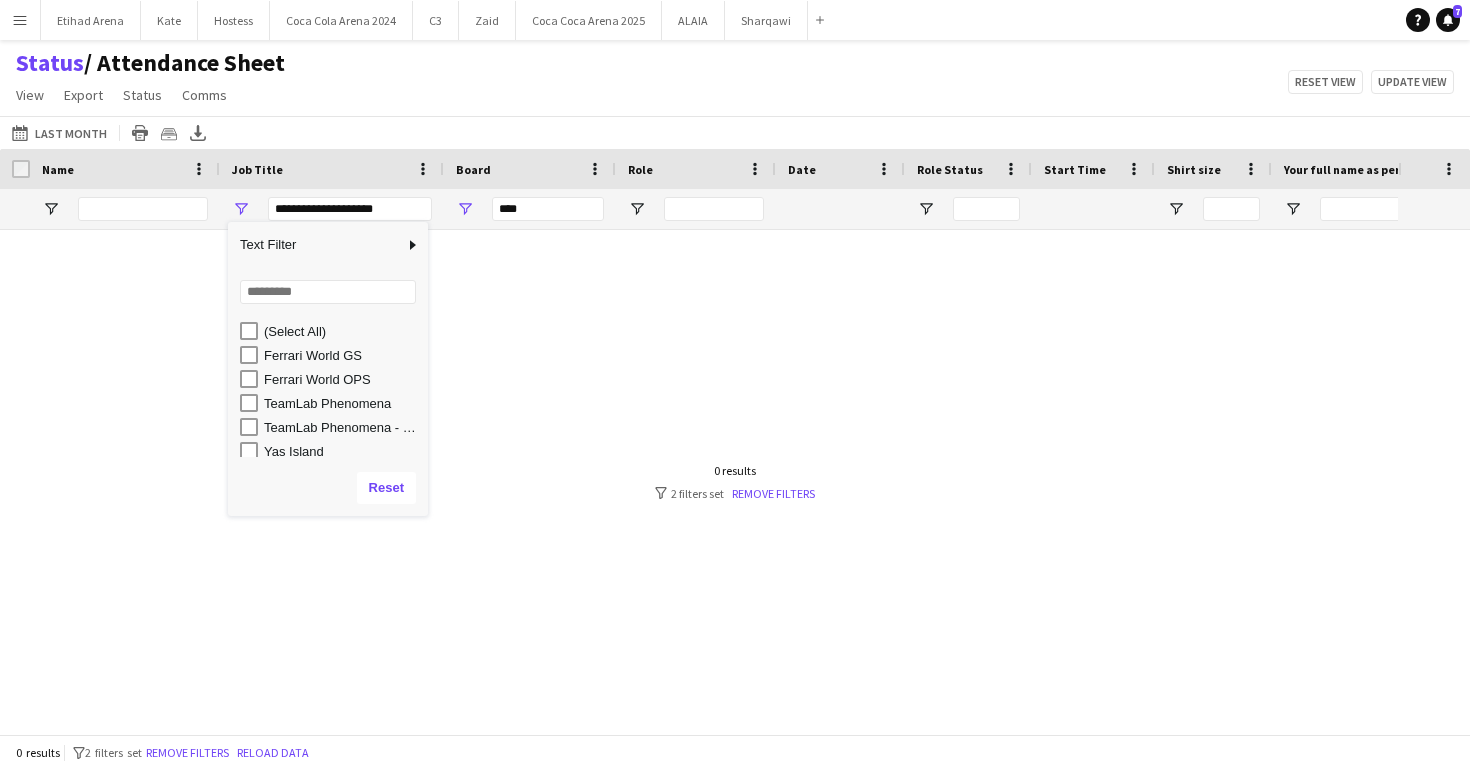 type on "**********" 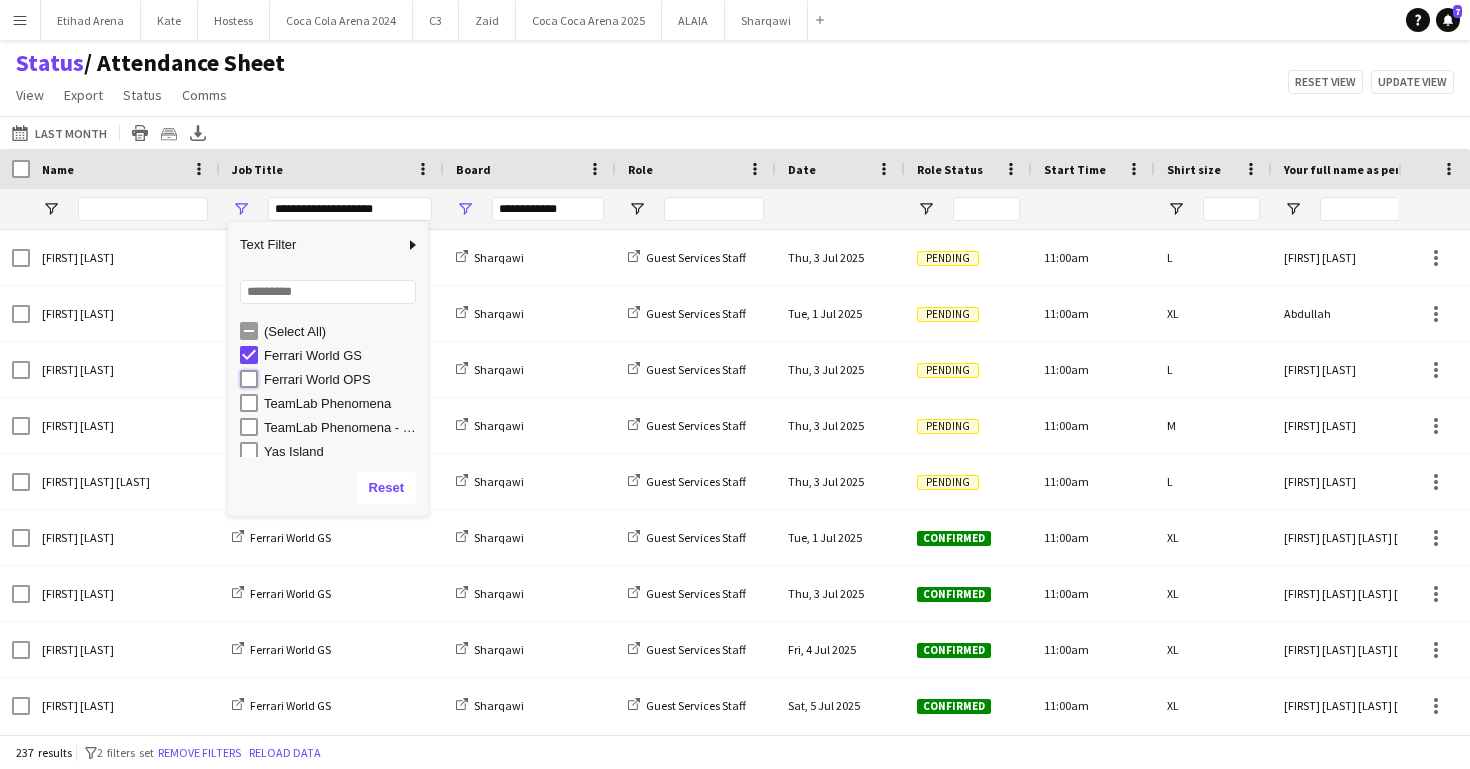 type on "**********" 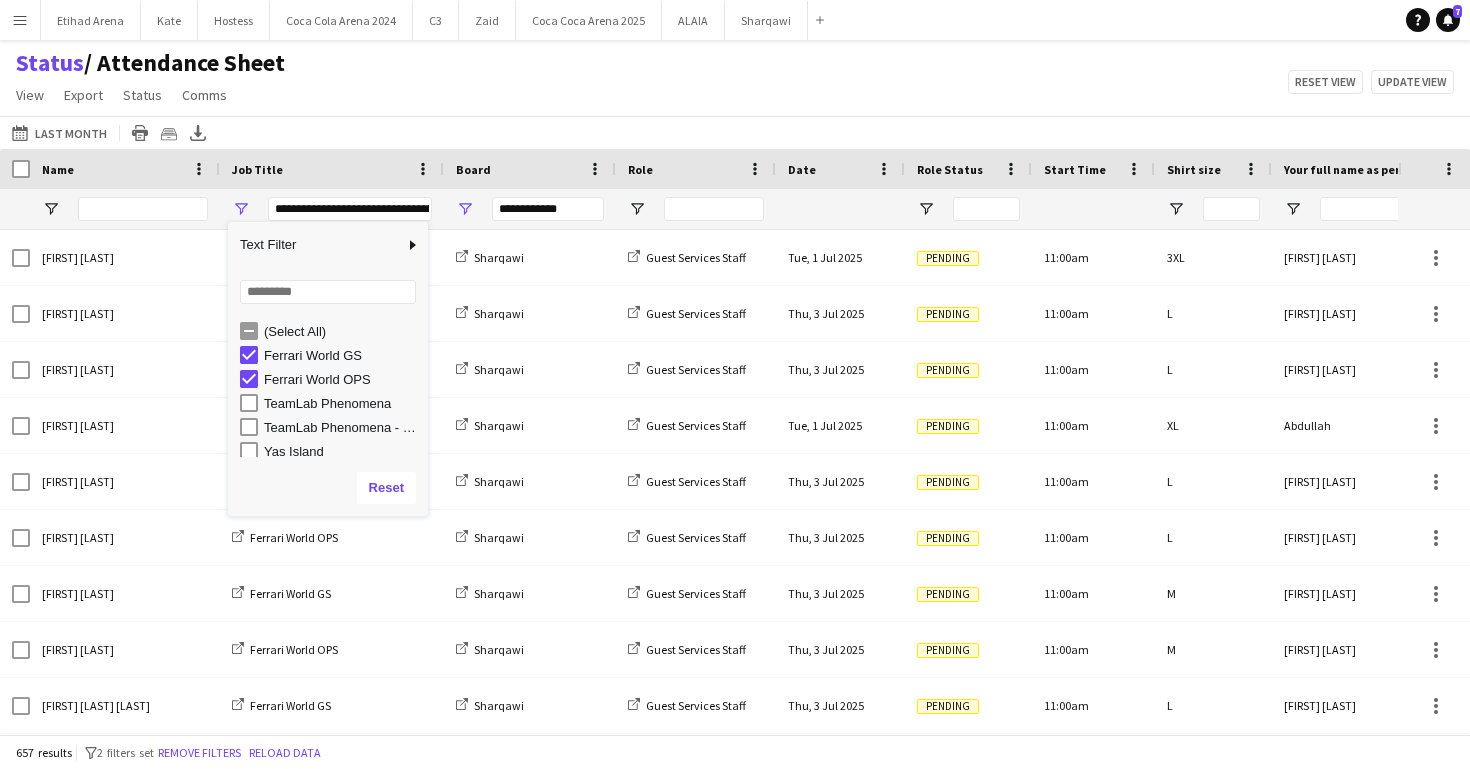 click on "Status    / Attendance Sheet   View   Views  Default view Attendance Report / F1 Attendance Sheet F1 Group Miral Venues / Client View Miral Venues / Payment View Pre Event List New view Update view Delete view Edit name Customise view Customise filters Reset Filters Reset View Reset All  Export  Export as XLSX Export as CSV Export as PDF Crew files as ZIP  Status  Confirm attendance Check-in Check-out Clear confirm attendance Clear check-in Clear check-out  Comms  Send notification Chat  Reset view   Update view" 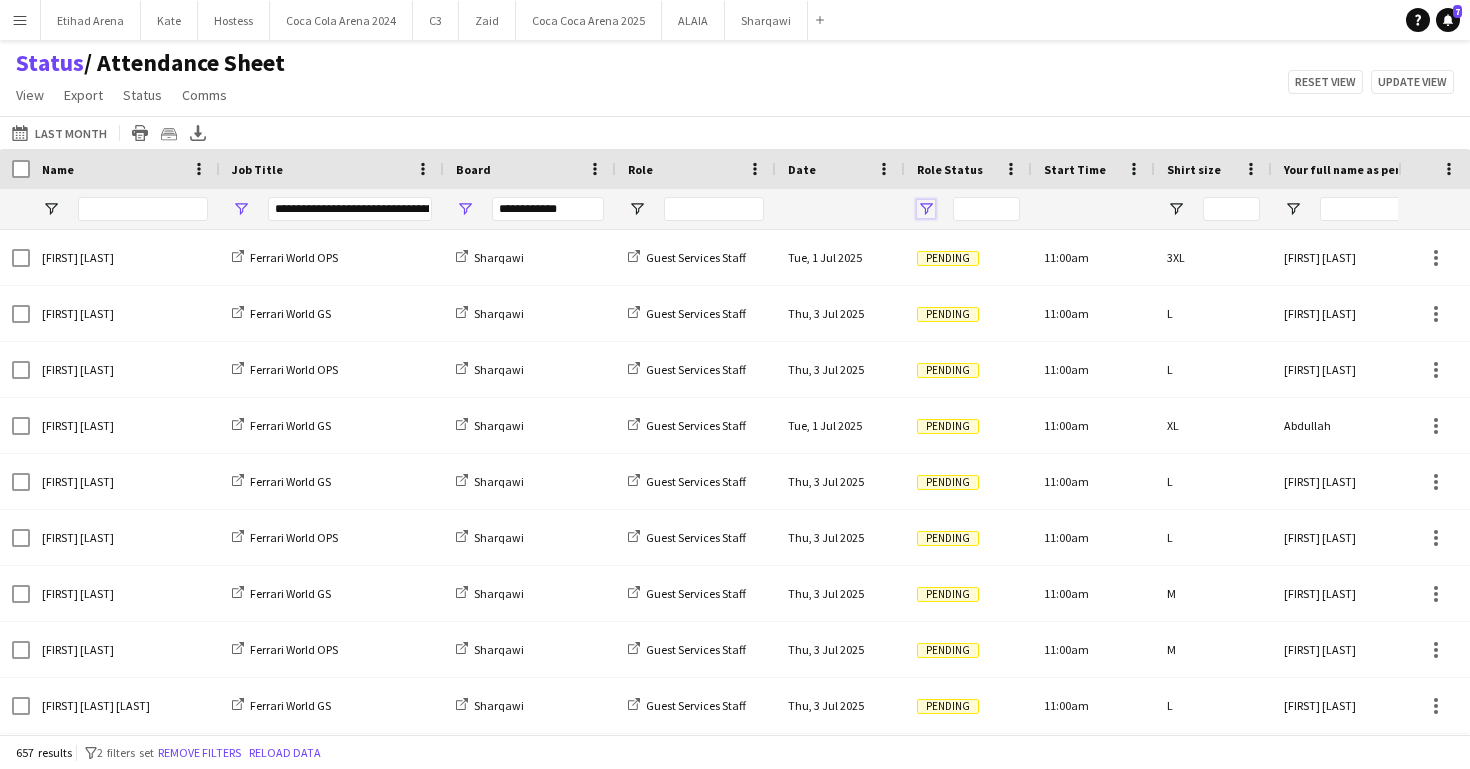 click at bounding box center (926, 209) 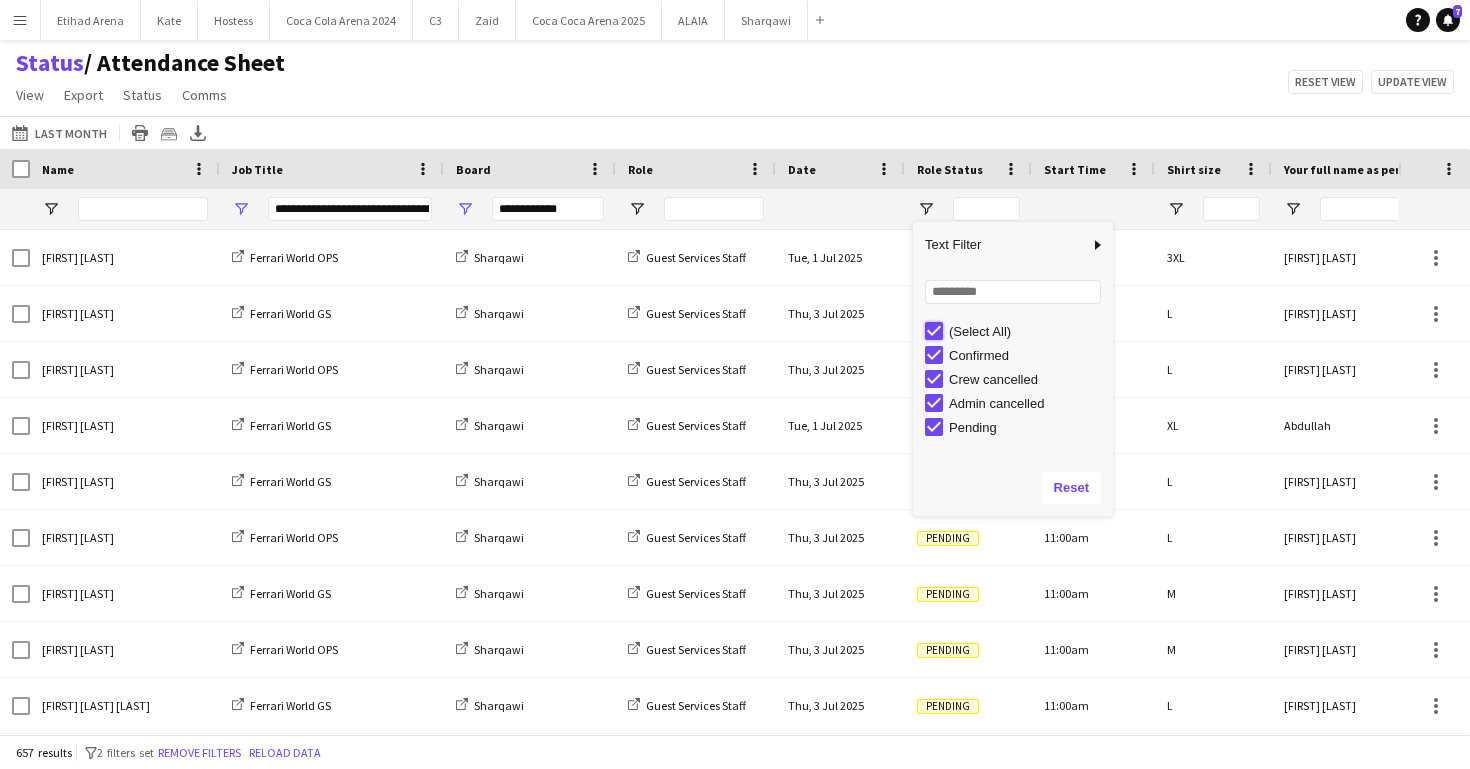 type on "***" 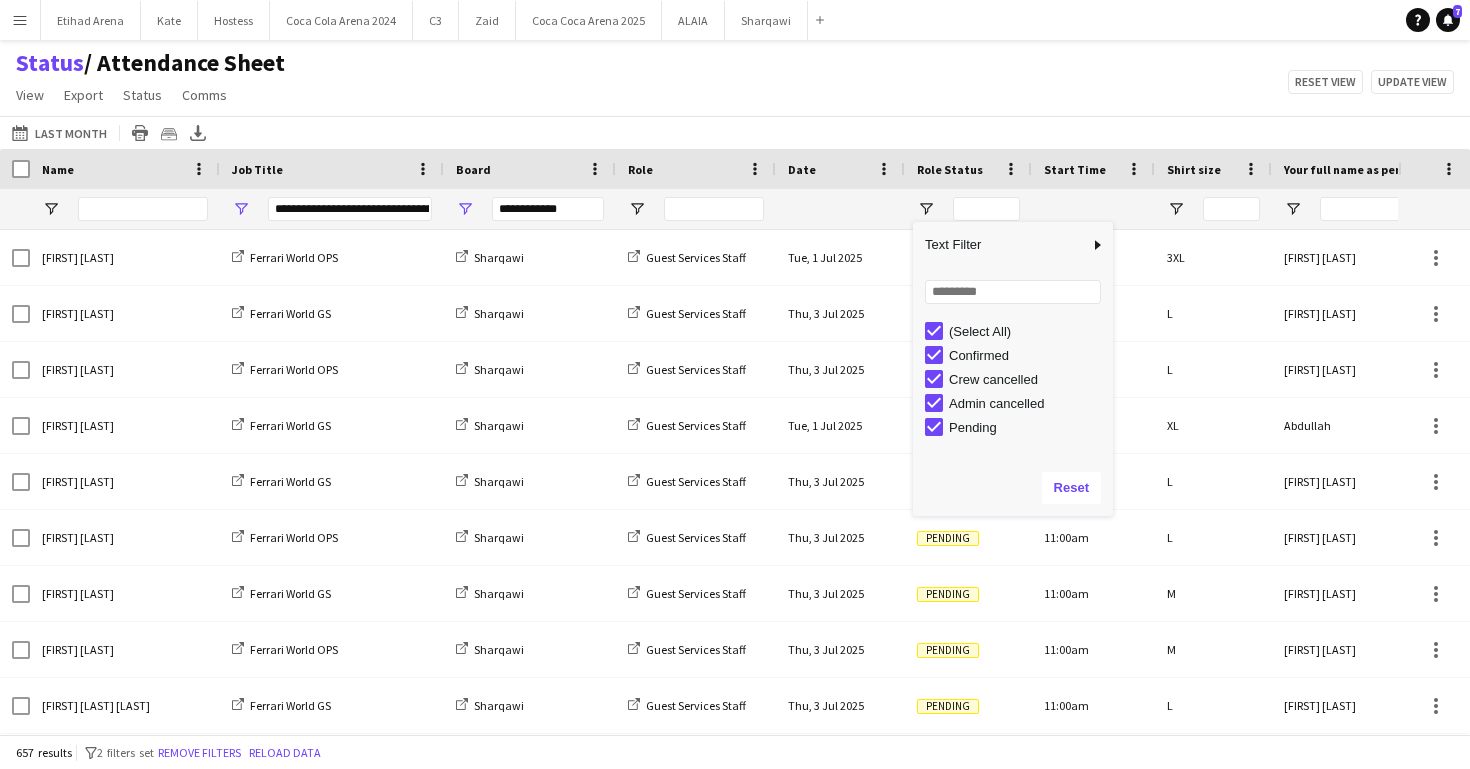 type on "***" 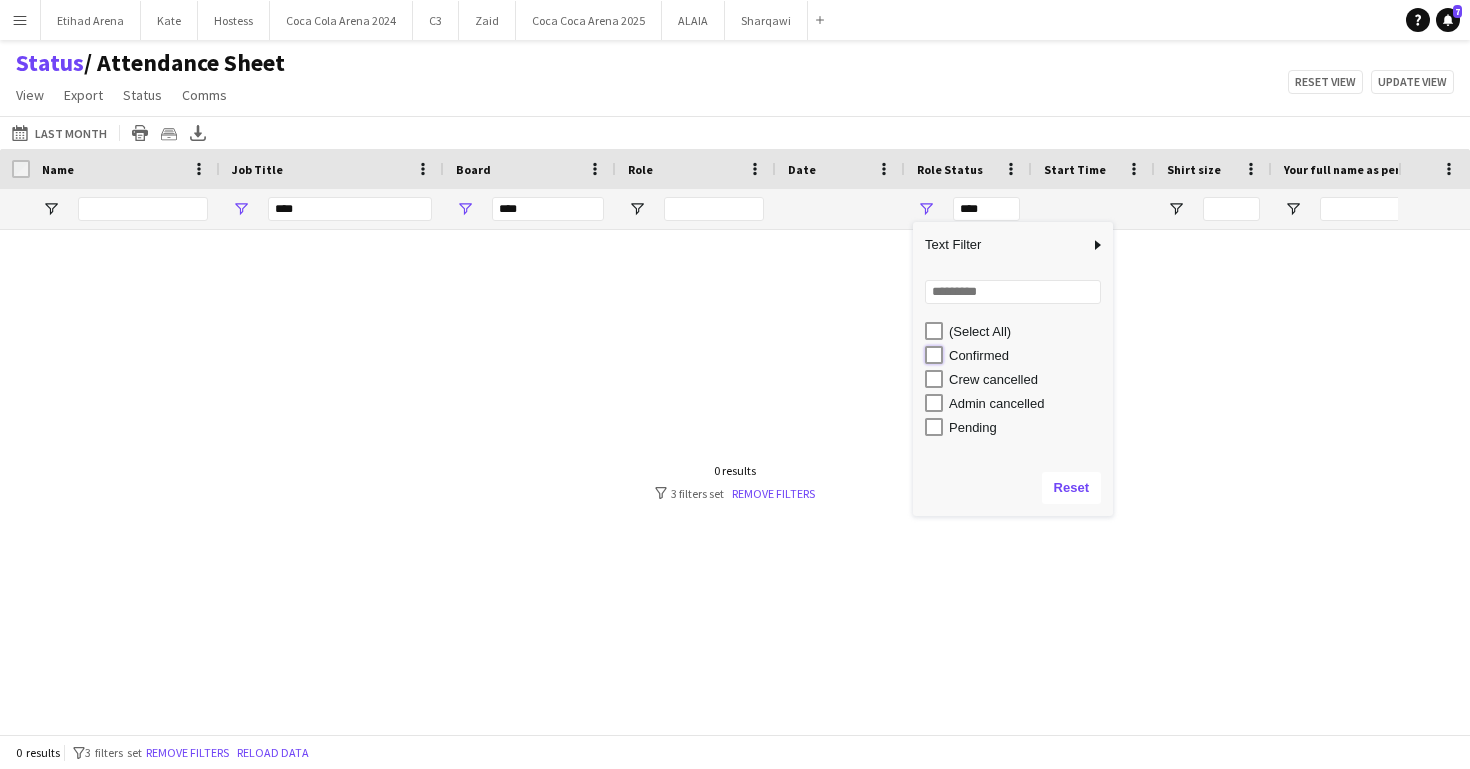 type on "**********" 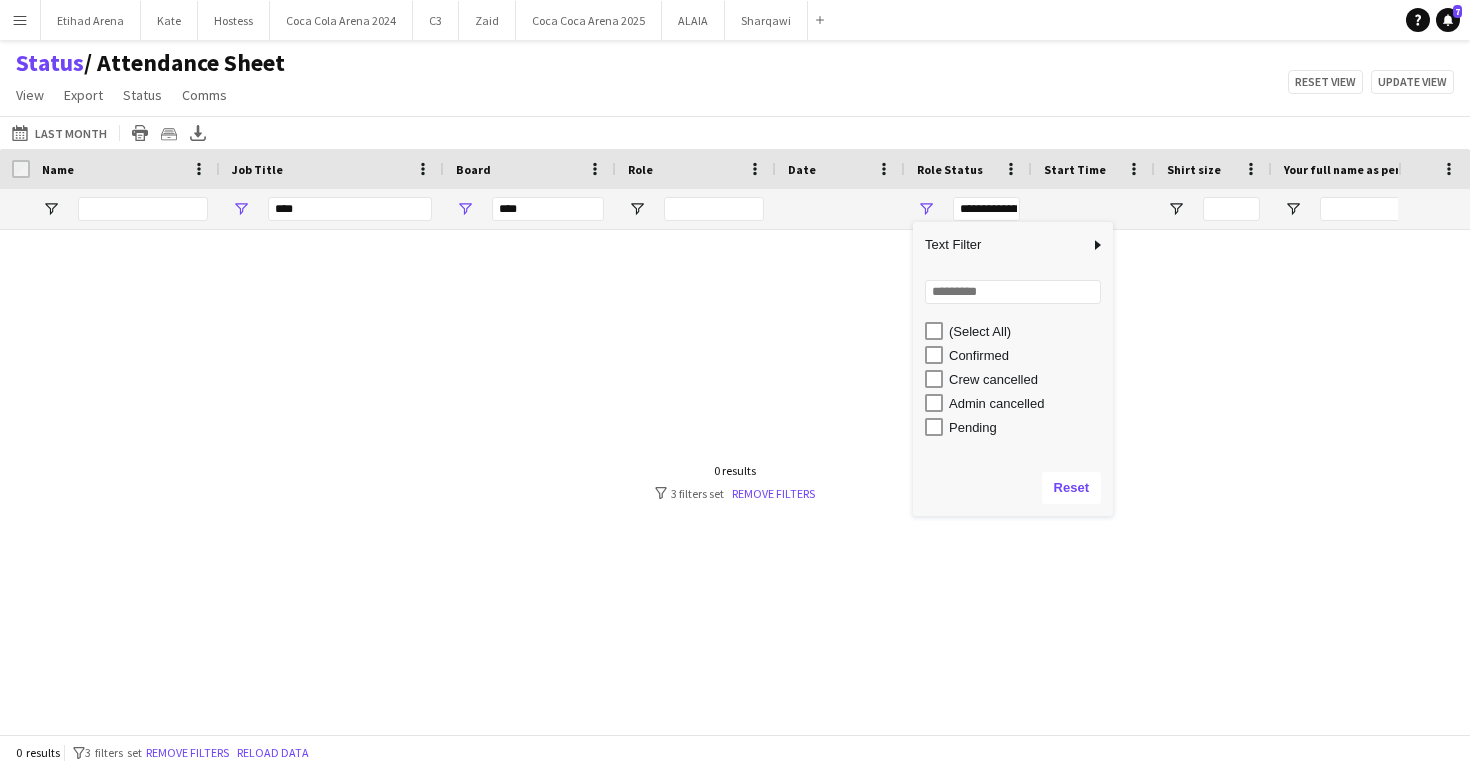 type on "**********" 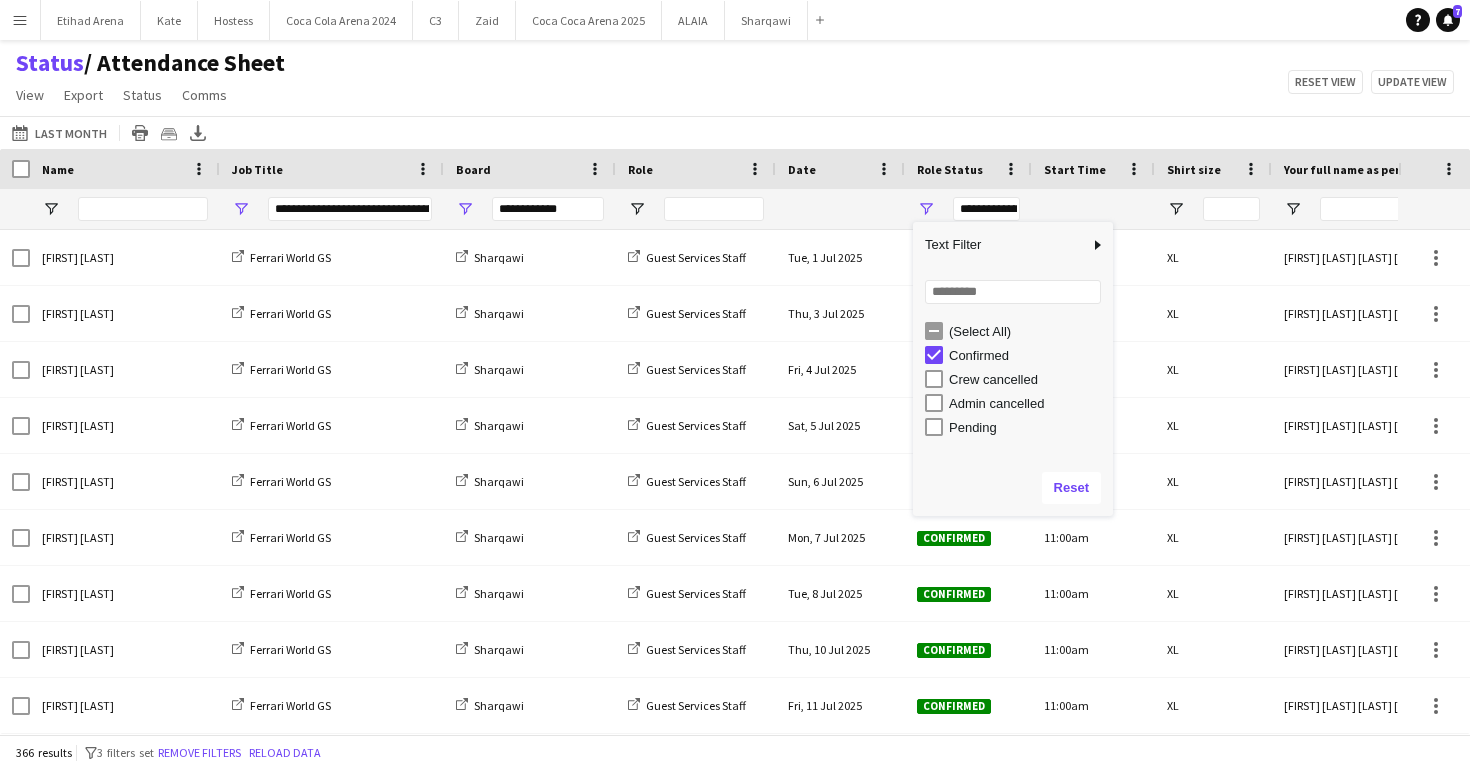click on "[DATE]-[DATE]-[YEAR] to [DATE]-[DATE]-[YEAR]
[MONTH]
[TIME]   [TIME]   [MONTH]   [TIME]   [TIME]   [MONTH]   [TIME]   [TIME]   [MONTH]  [MONTH] [MONTH] [MONTH] [MONTH] [MONTH] [MONTH] [MONTH]  [MONTH]      [DATE]   [DATE]   [DATE]   [DATE]   [DATE]   [DATE]   [DATE]   [DATE]   [DATE]   [DATE]   [DATE]   [DATE]   [DATE]   [DATE]   [DATE]   [DATE]   [DATE]   [DATE]   [DATE]   [DATE]   [DATE]   [DATE]   [DATE]   [DATE]   [DATE]   [DATE]   [DATE]   [DATE]   [DATE]   [DATE]   [DATE]
[MONTH] [MONTH]
[MONTH] [MONTH]
[TIME]
[TIME]
[TIME] [TIME]
[TIME] [TIME]" 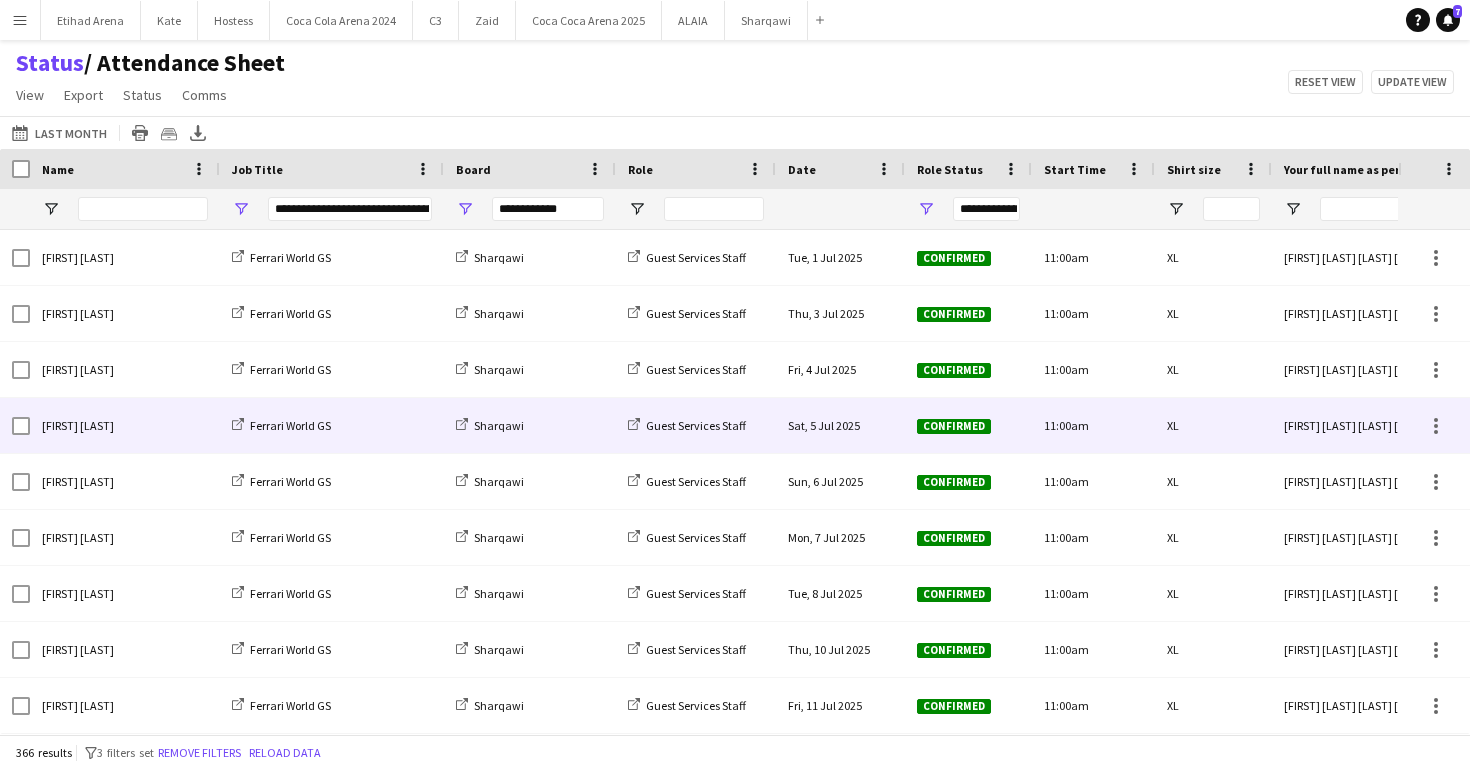 scroll, scrollTop: 0, scrollLeft: 79, axis: horizontal 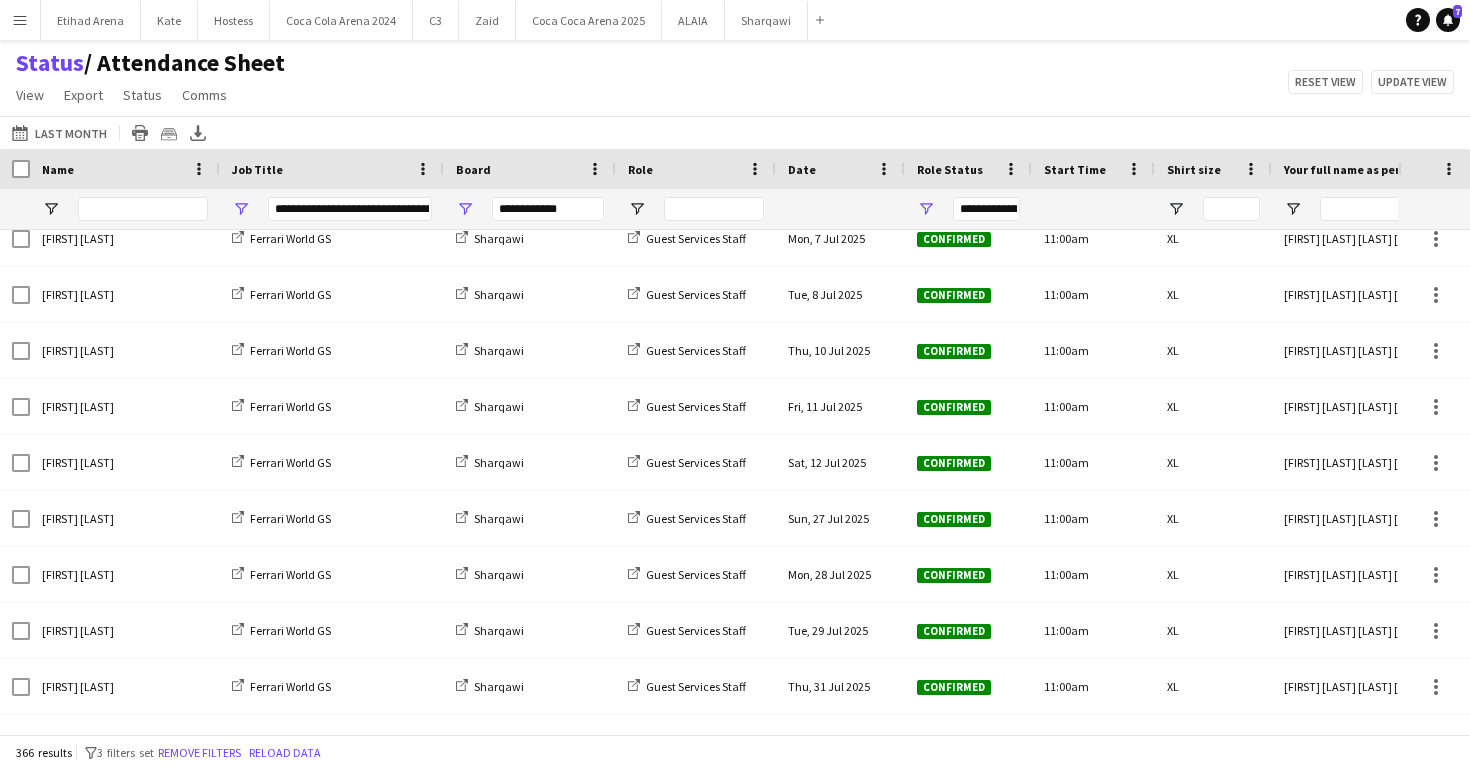 click on "Menu" at bounding box center [20, 20] 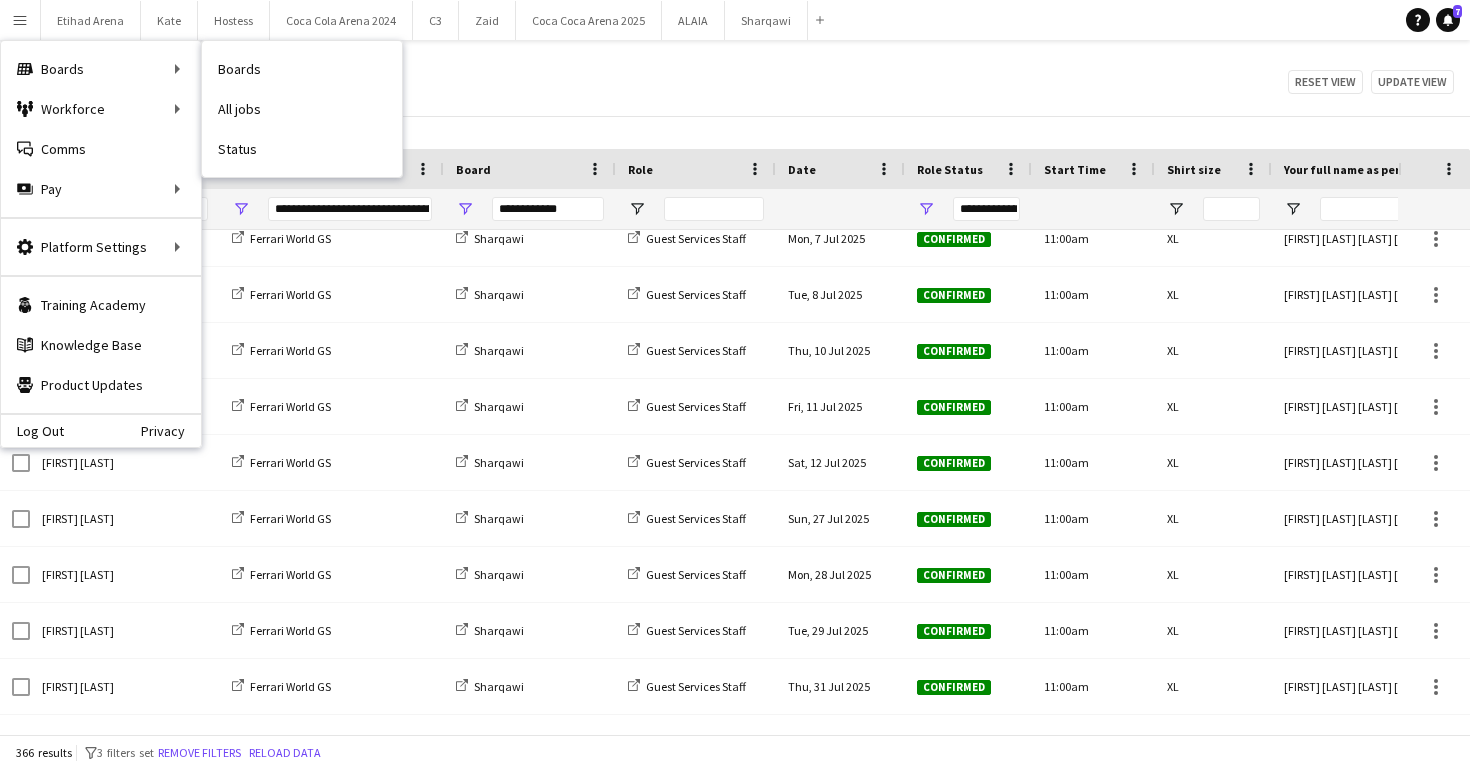 click on "Status" at bounding box center (302, 149) 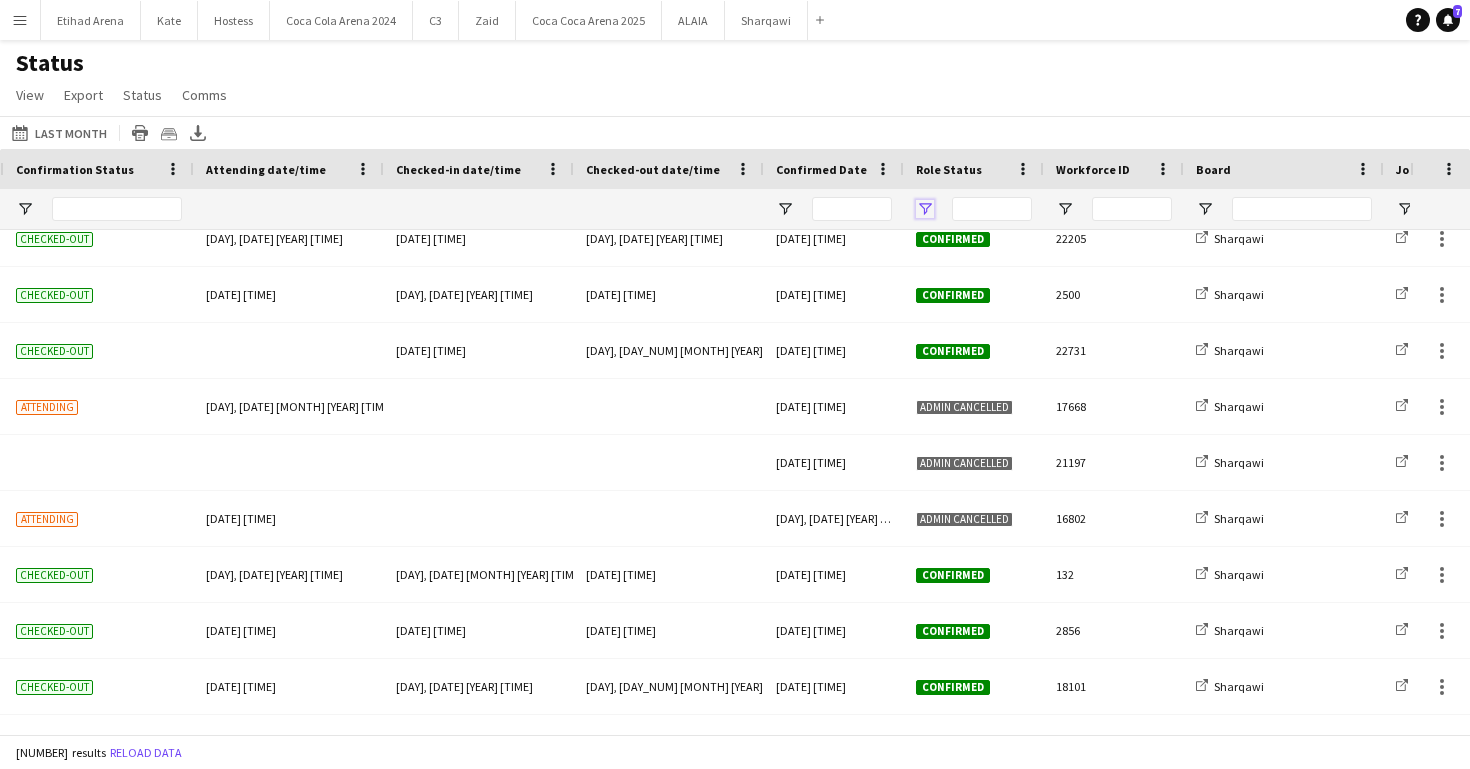 click at bounding box center (925, 209) 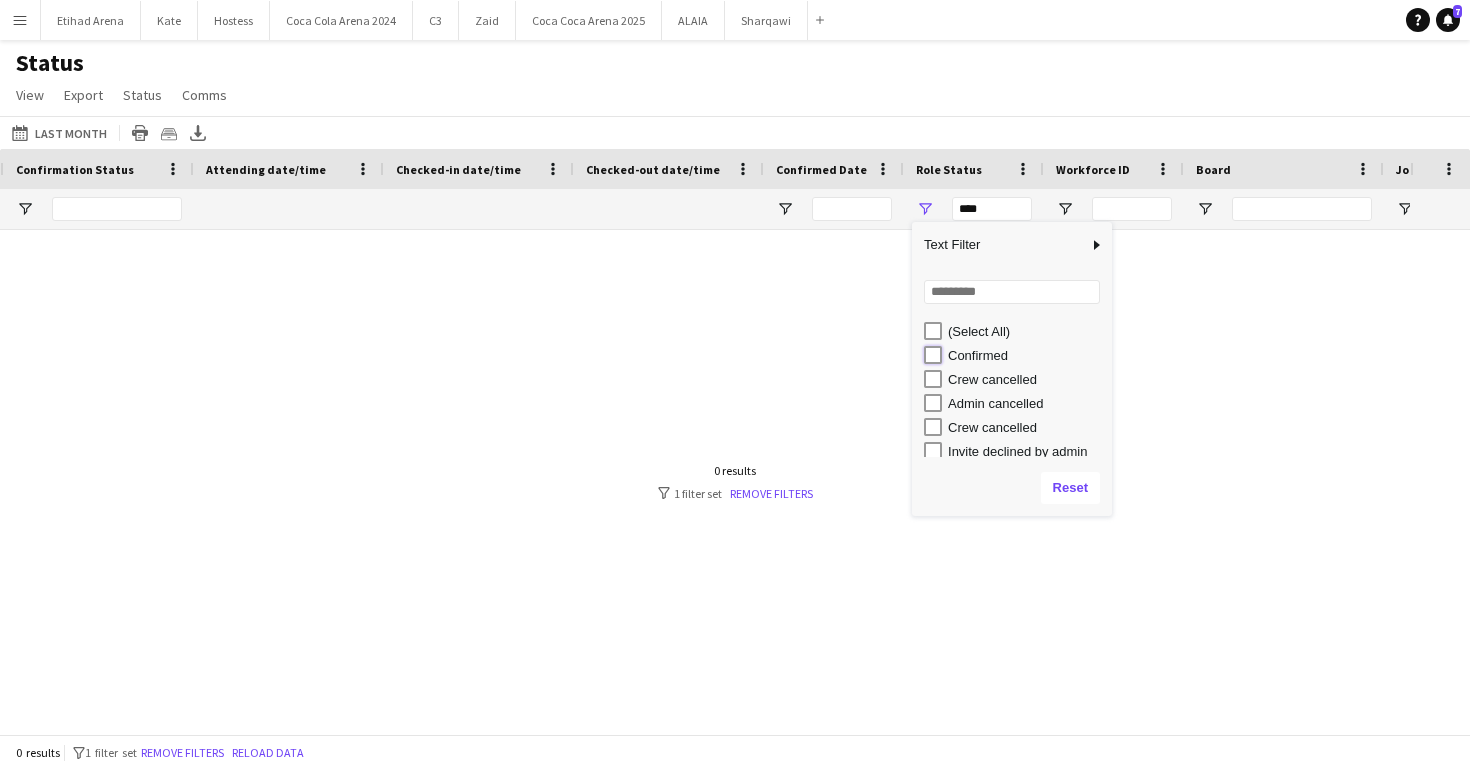 type on "**********" 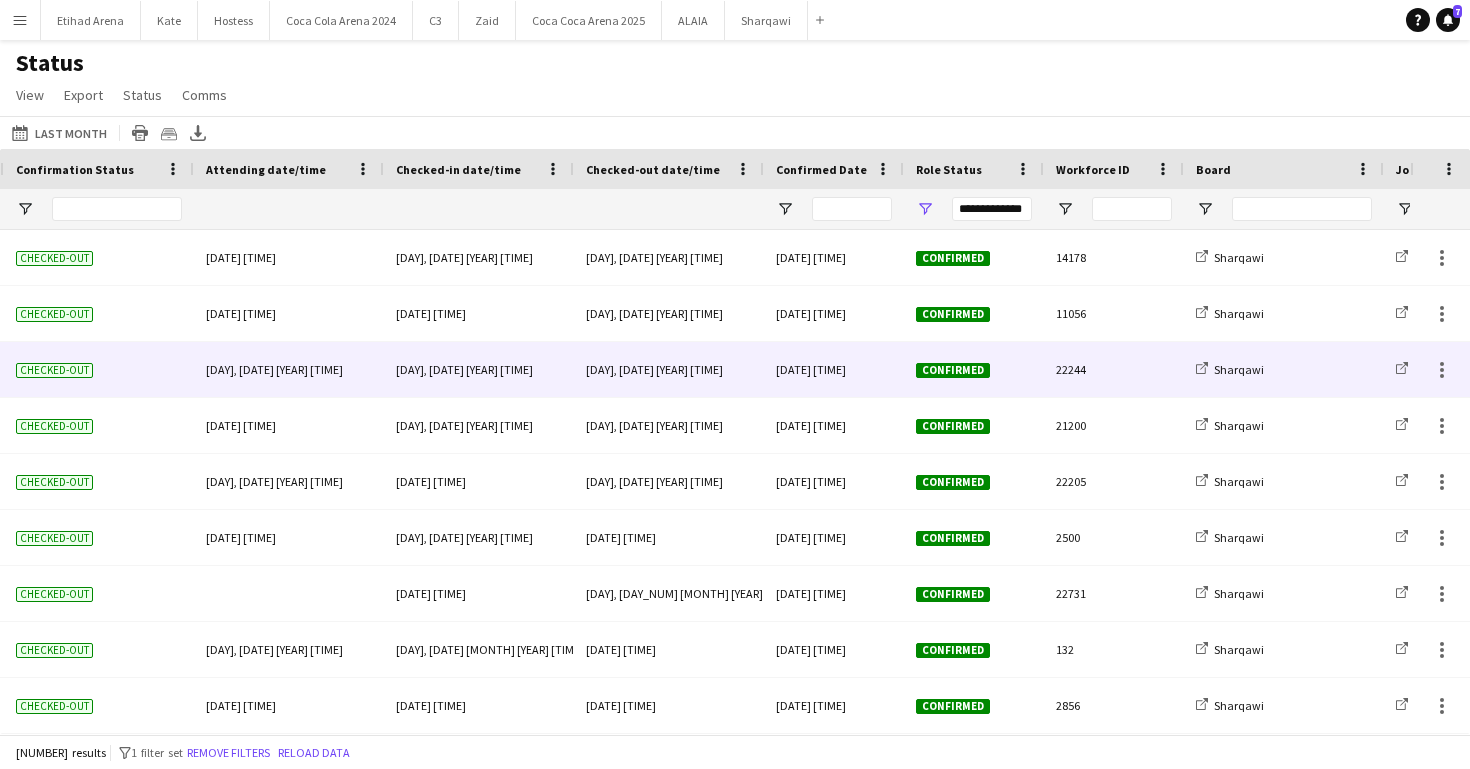 click on "[DATE] [TIME]" at bounding box center [834, 369] 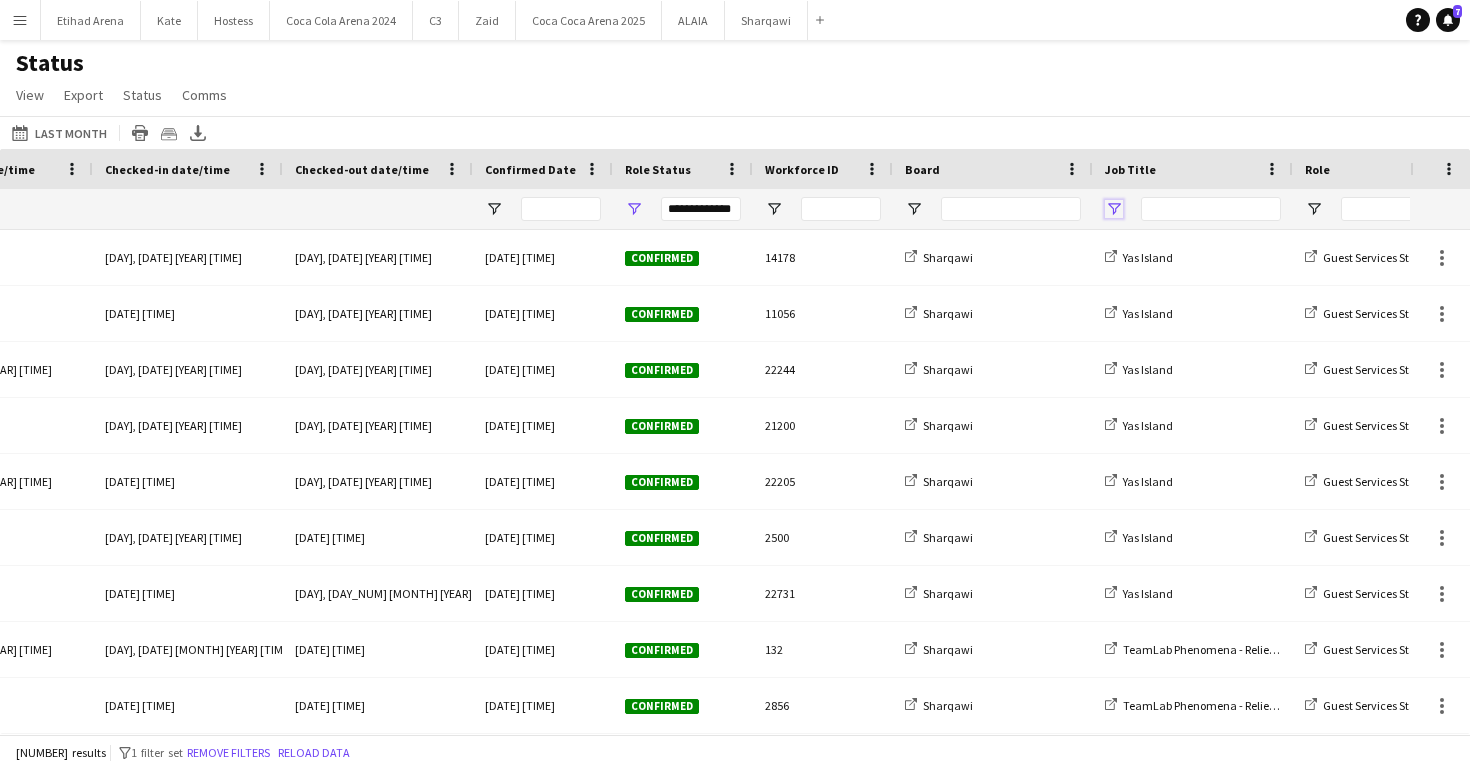 click at bounding box center (1114, 209) 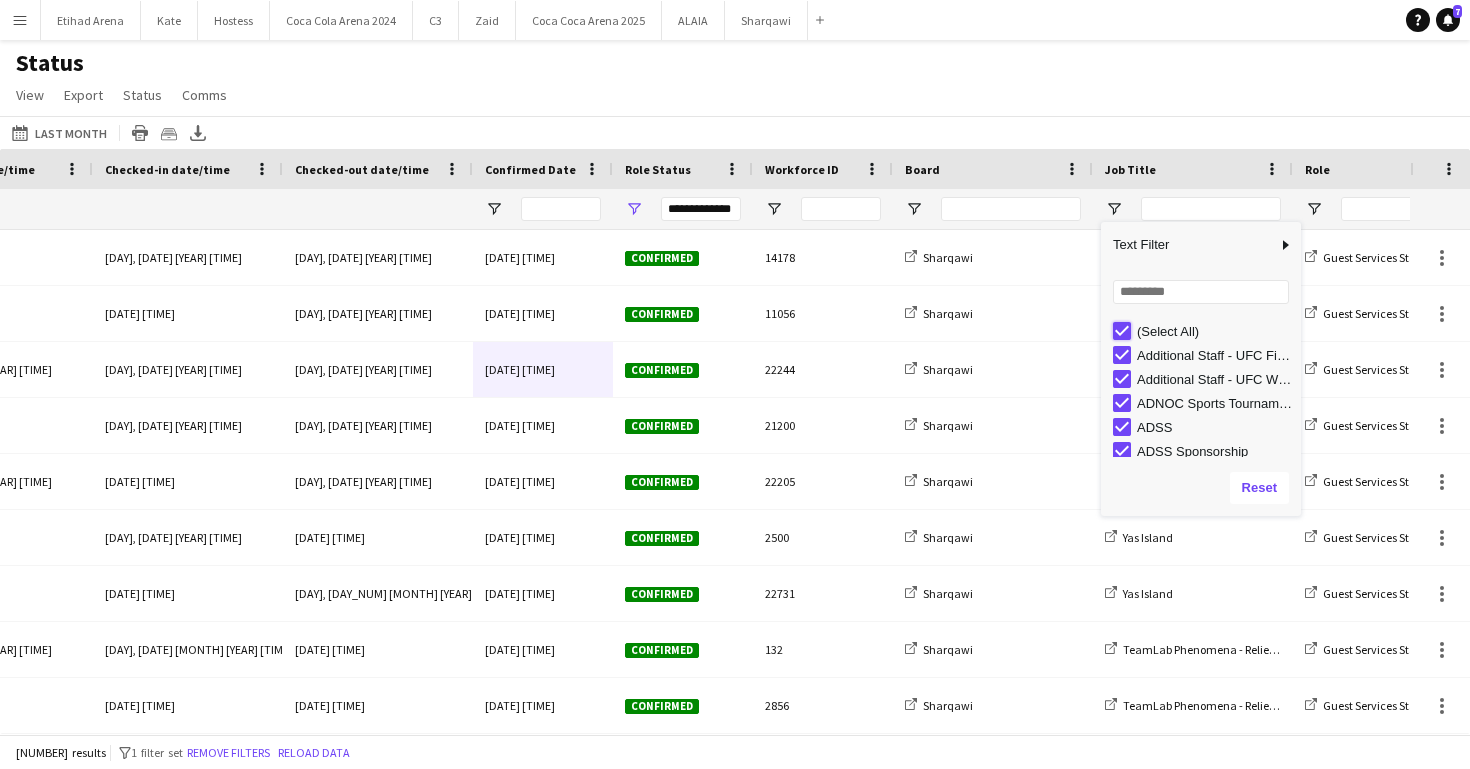 type on "***" 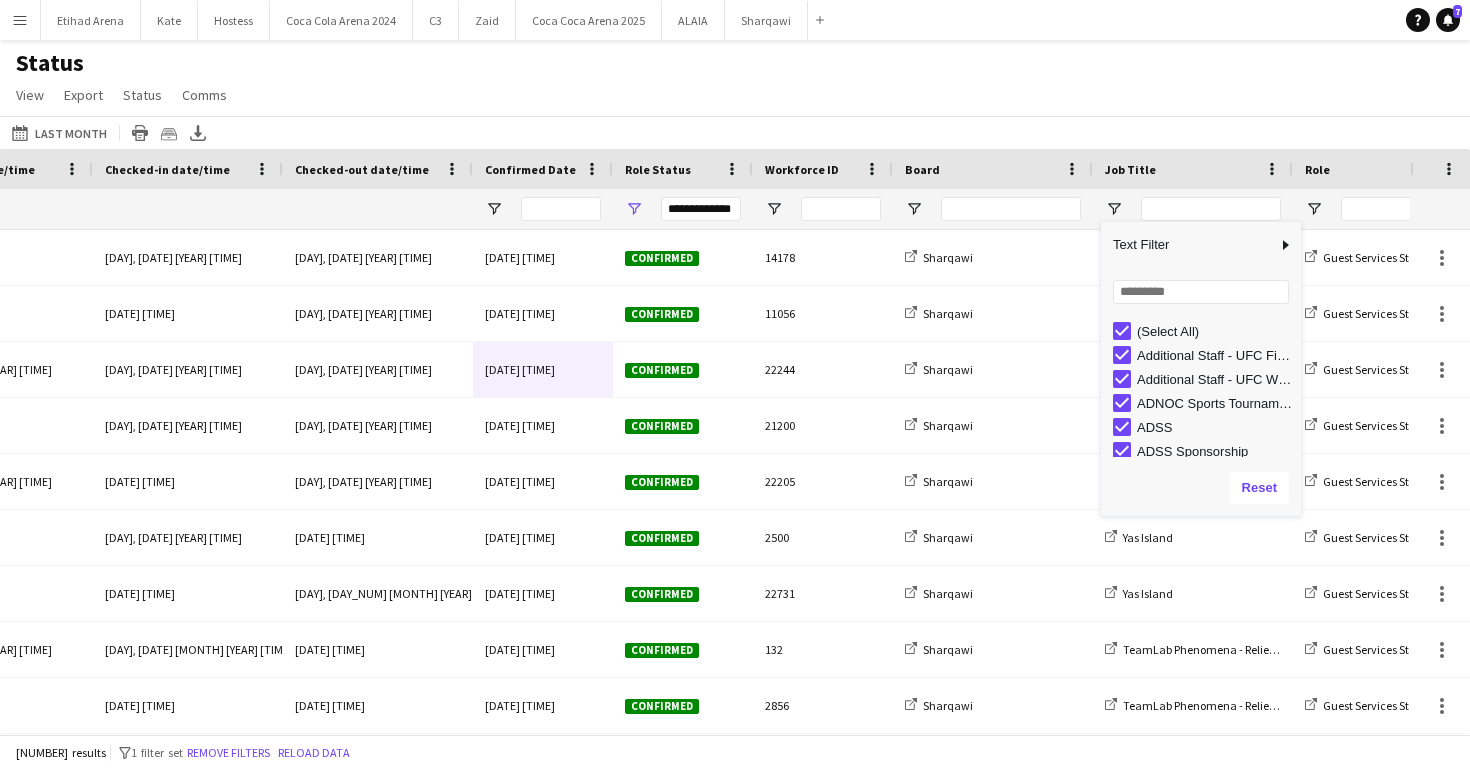 type on "***" 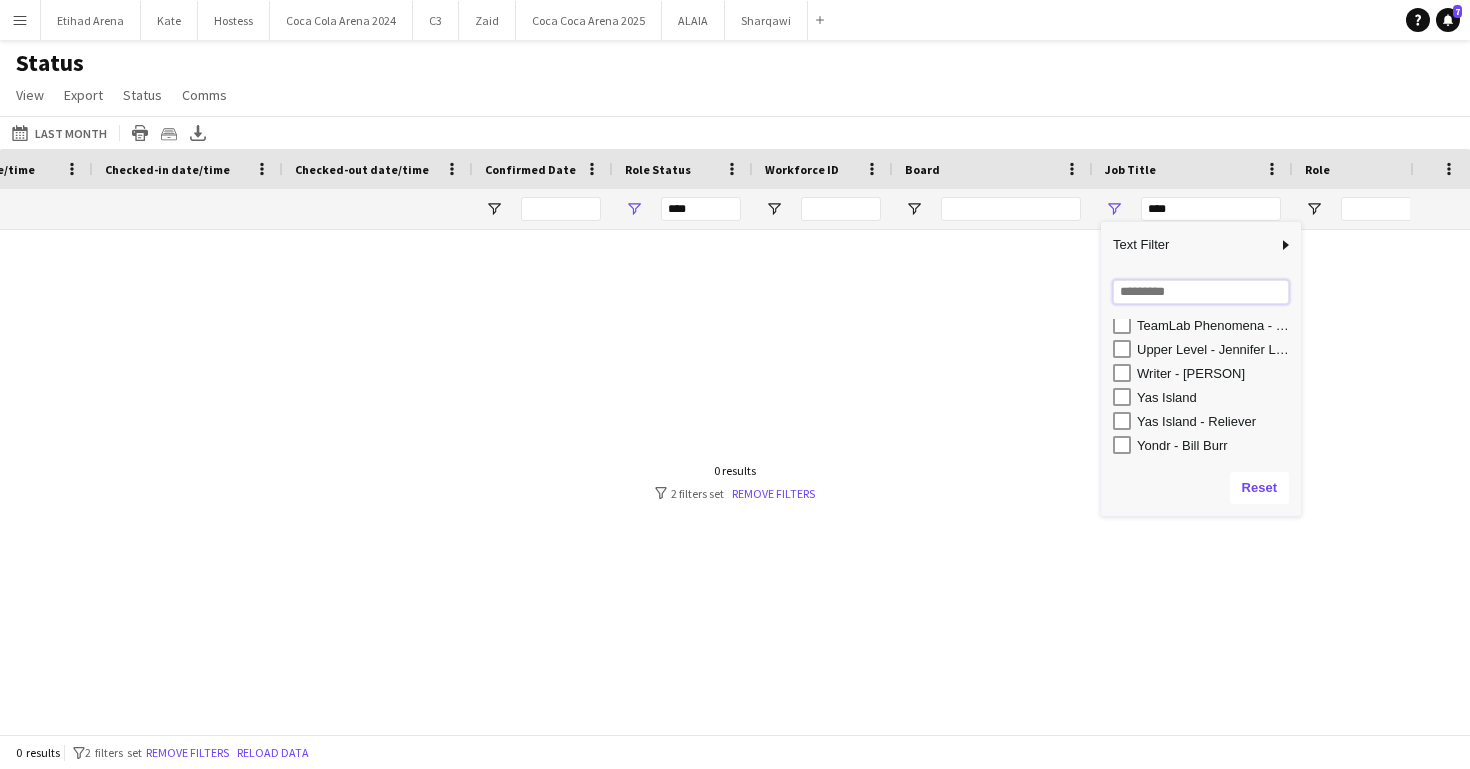 click at bounding box center (1201, 292) 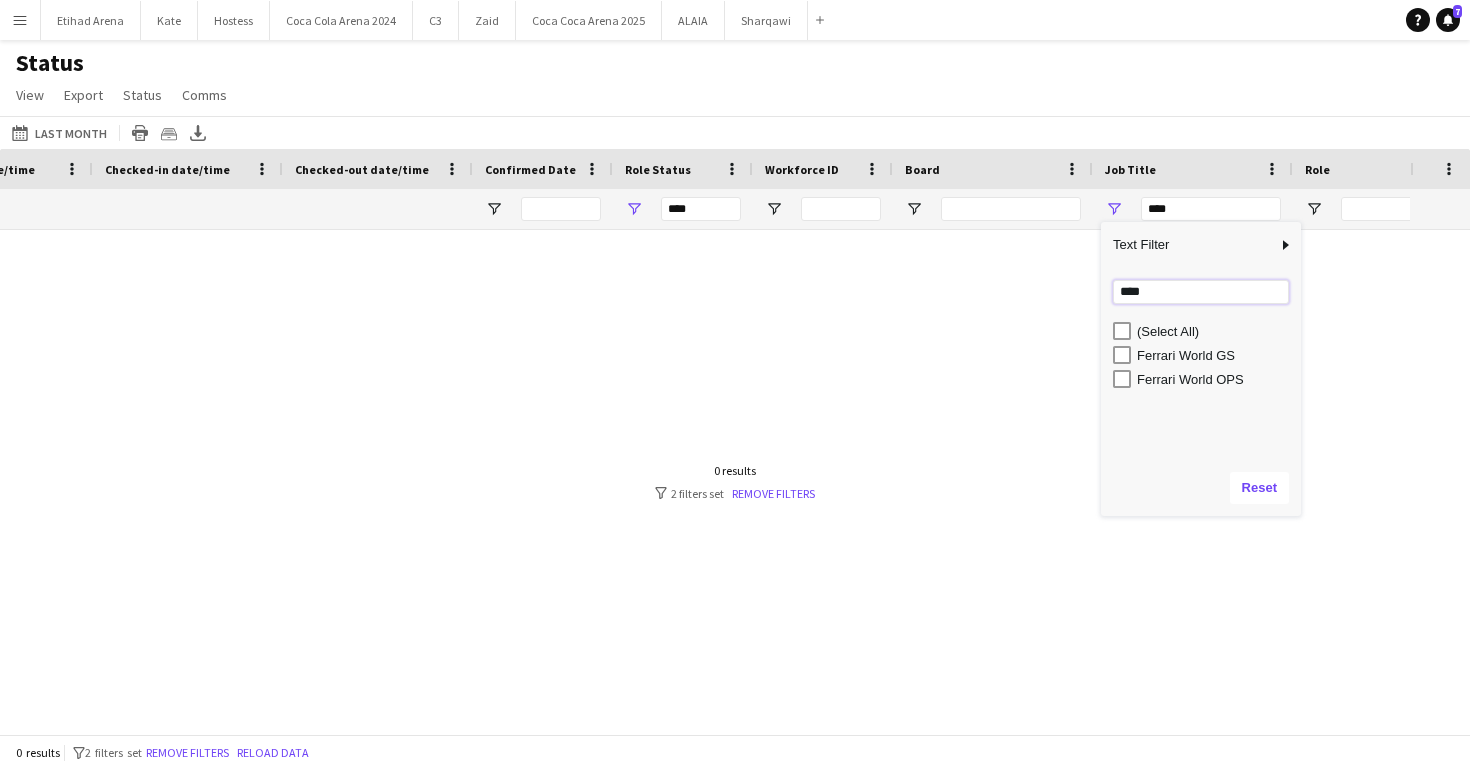 type on "****" 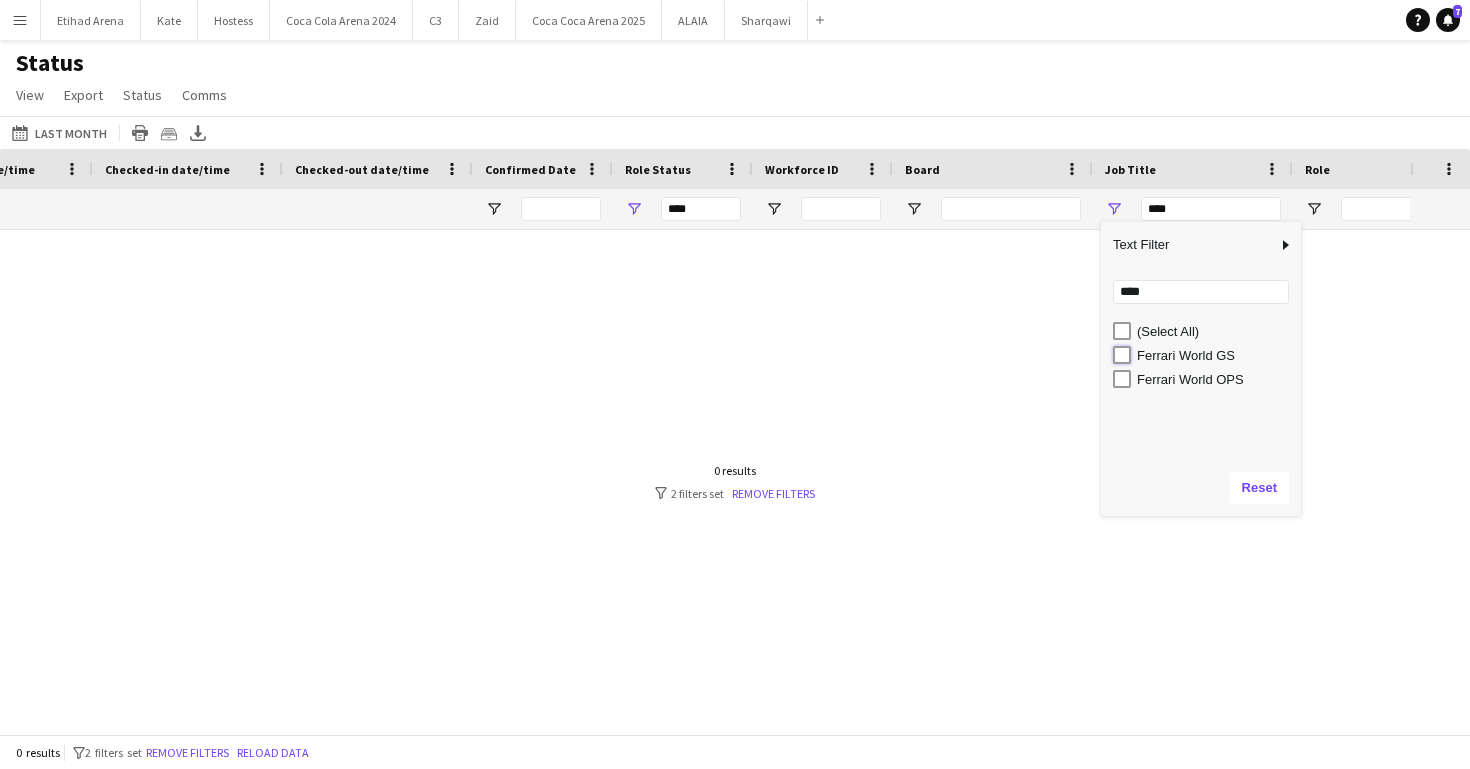 type on "**********" 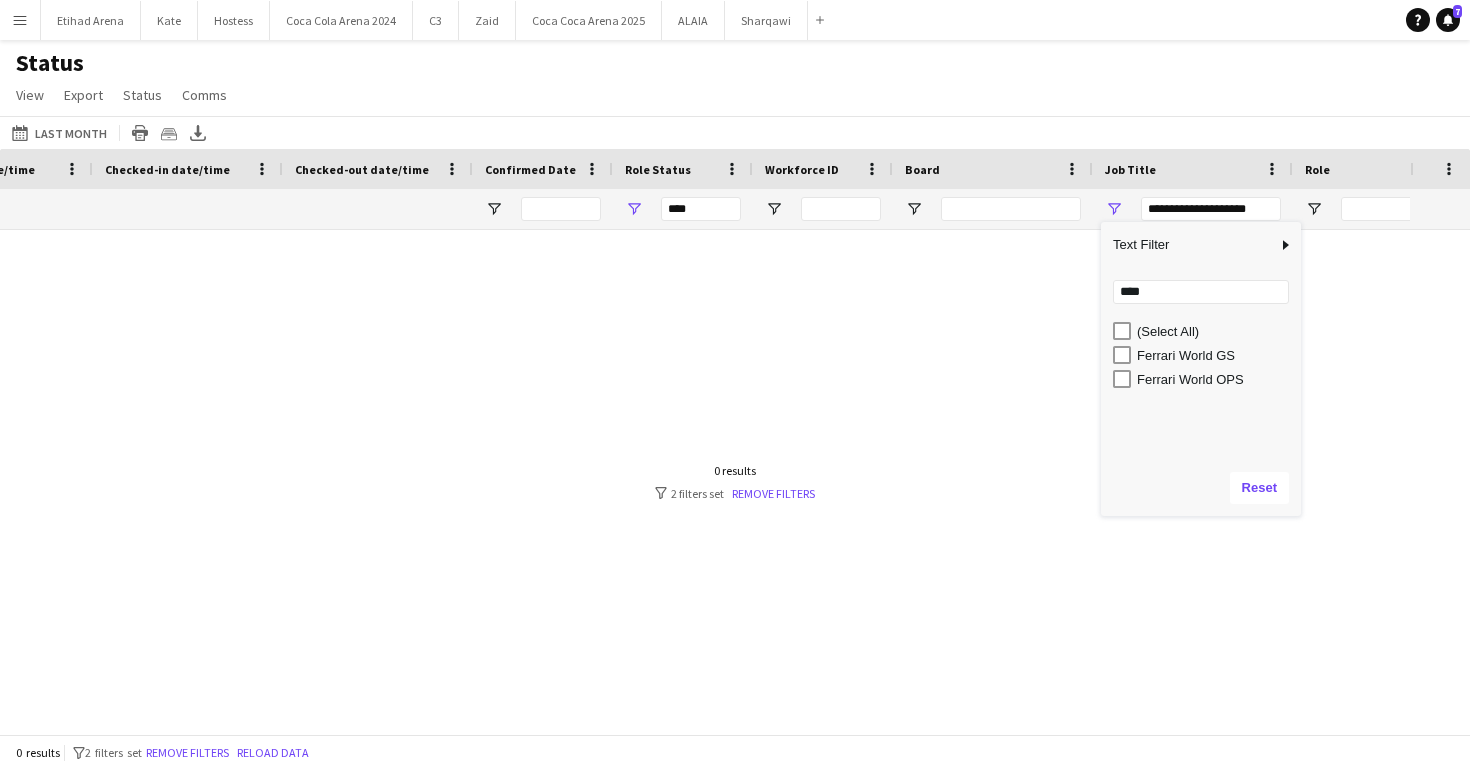 type on "**********" 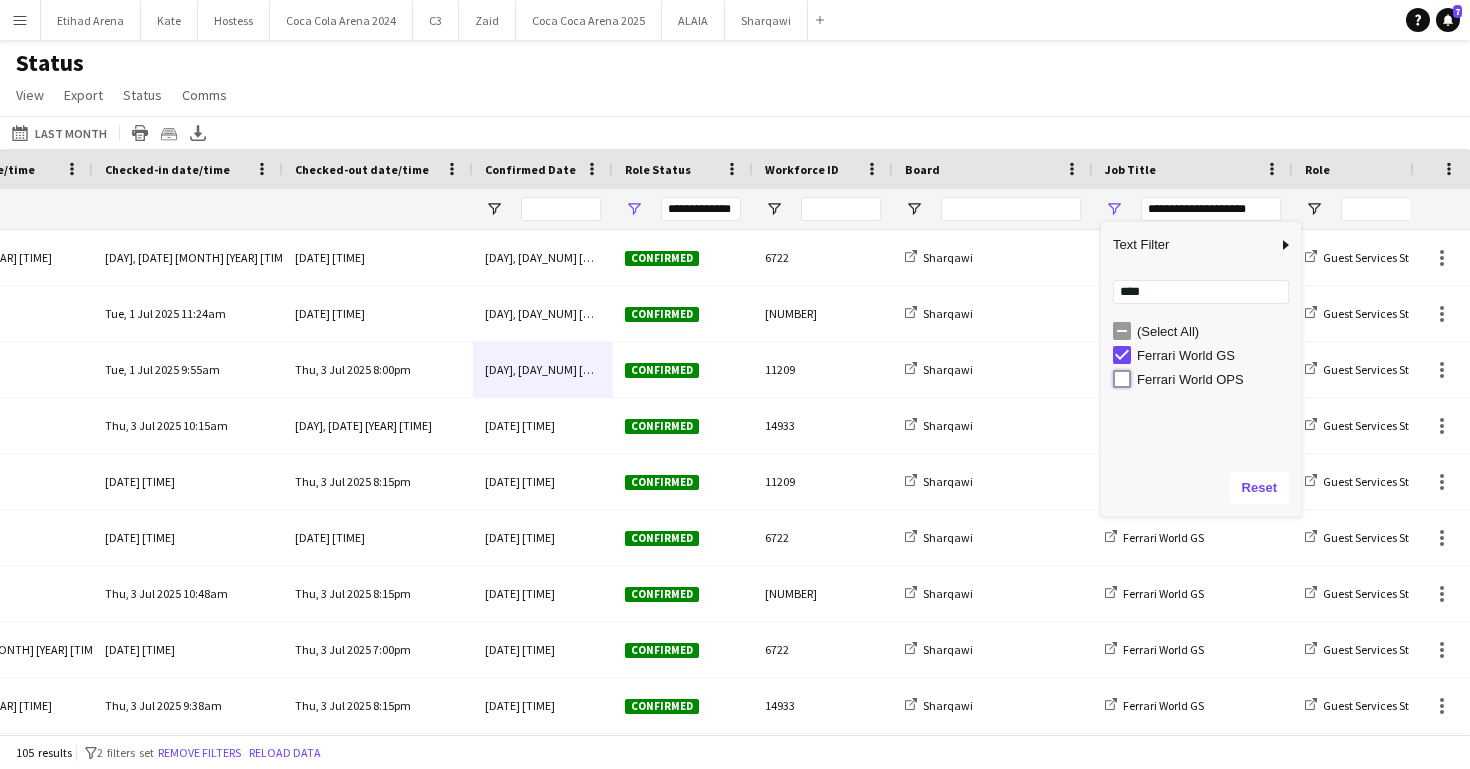 type on "**********" 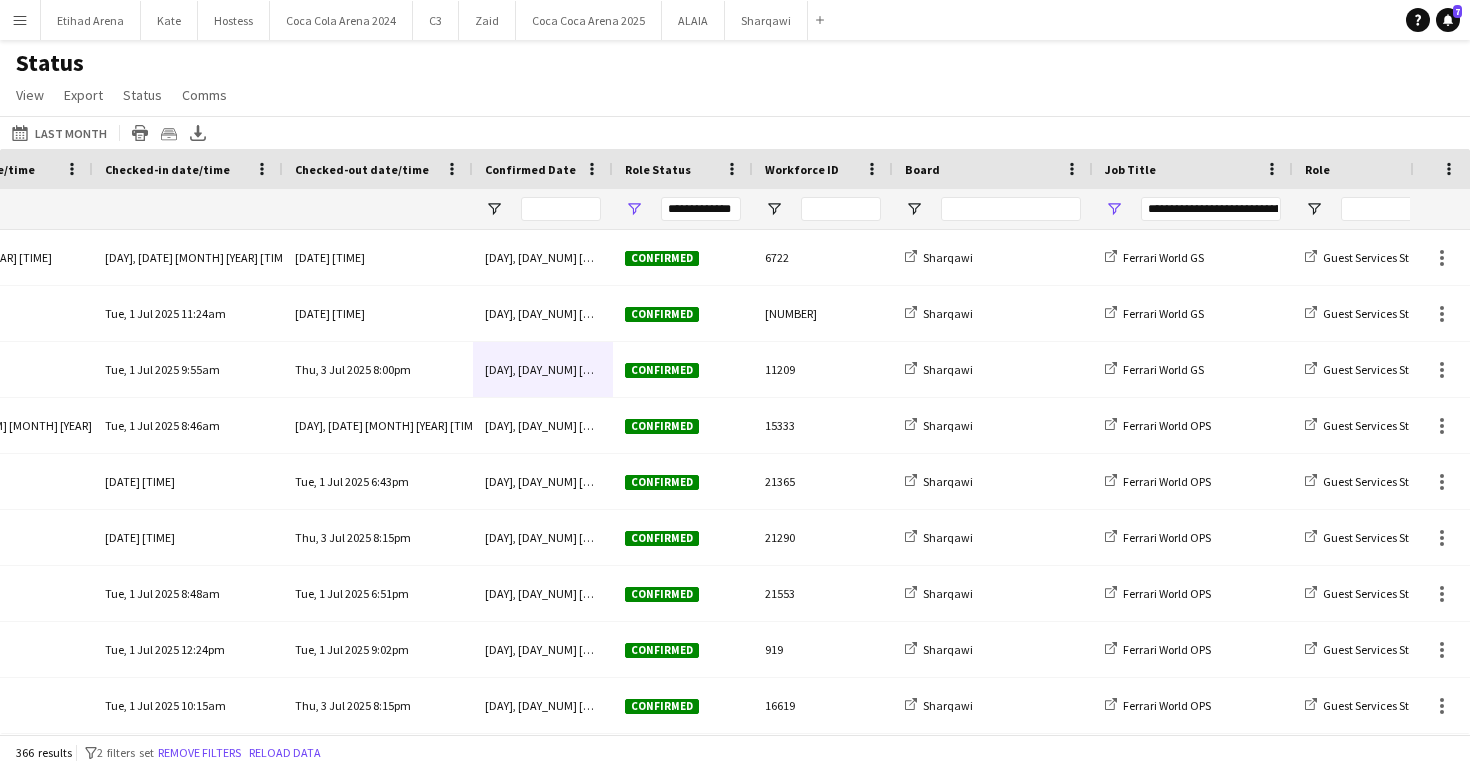 click on "[DATE]-[DATE]-[YEAR] to [DATE]-[DATE]-[YEAR]
[MONTH]
[TIME]   [TIME]   [MONTH]   [TIME]   [TIME]   [MONTH]   [TIME]   [TIME]   [MONTH]  [MONTH] [MONTH] [MONTH] [MONTH] [MONTH] [MONTH] [MONTH]  [MONTH]      [DATE]   [DATE]   [DATE]   [DATE]   [DATE]   [DATE]   [DATE]   [DATE]   [DATE]   [DATE]   [DATE]   [DATE]   [DATE]   [DATE]   [DATE]   [DATE]   [DATE]   [DATE]   [DATE]   [DATE]   [DATE]   [DATE]   [DATE]   [DATE]   [DATE]   [DATE]   [DATE]   [DATE]   [DATE]   [DATE]   [DATE]
[MONTH] [MONTH]
[MONTH] [MONTH]
[TIME]
[TIME]
[TIME] [TIME]
[TIME] [TIME]" 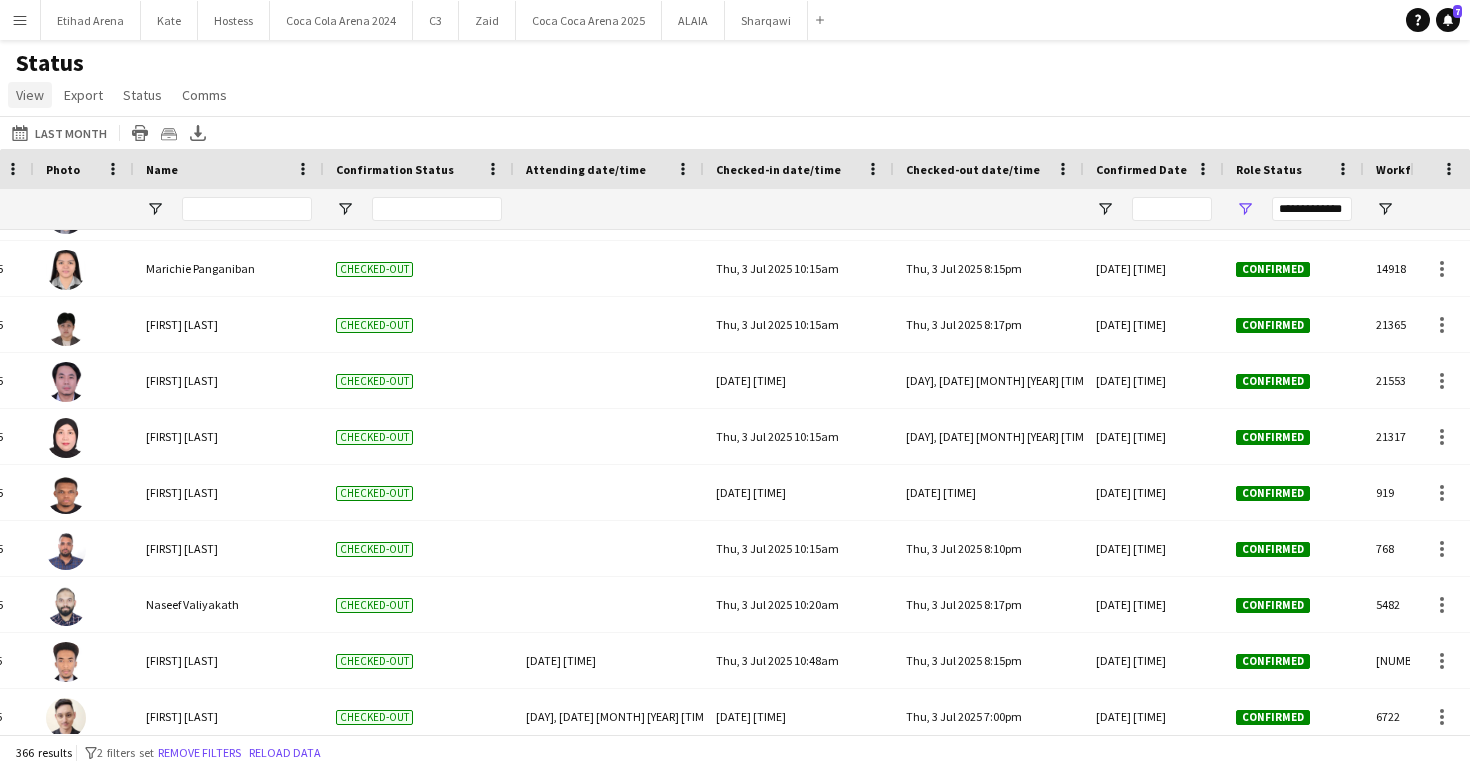click on "View" 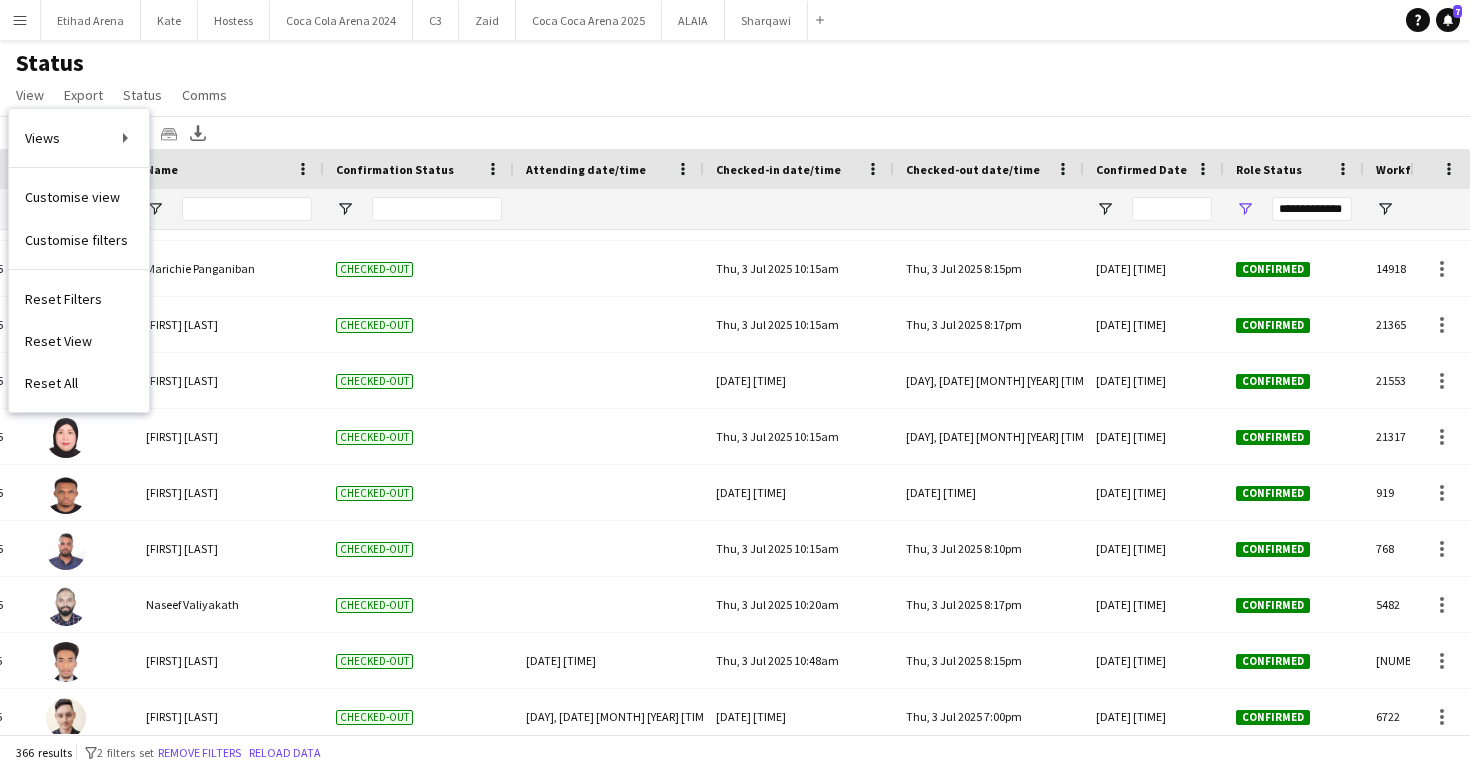 click on "Status   View   Views  Default view Attendance Report / F1 Attendance Sheet F1 Group Miral Venues / Client View Miral Venues / Payment View Pre Event List New view Update view Delete view Edit name Customise view Customise filters Reset Filters Reset View Reset All  Export  Export as XLSX Export as CSV Export as PDF Crew files as ZIP  Status  Confirm attendance Check-in Check-out Clear confirm attendance Clear check-in Clear check-out  Comms  Send notification Chat" 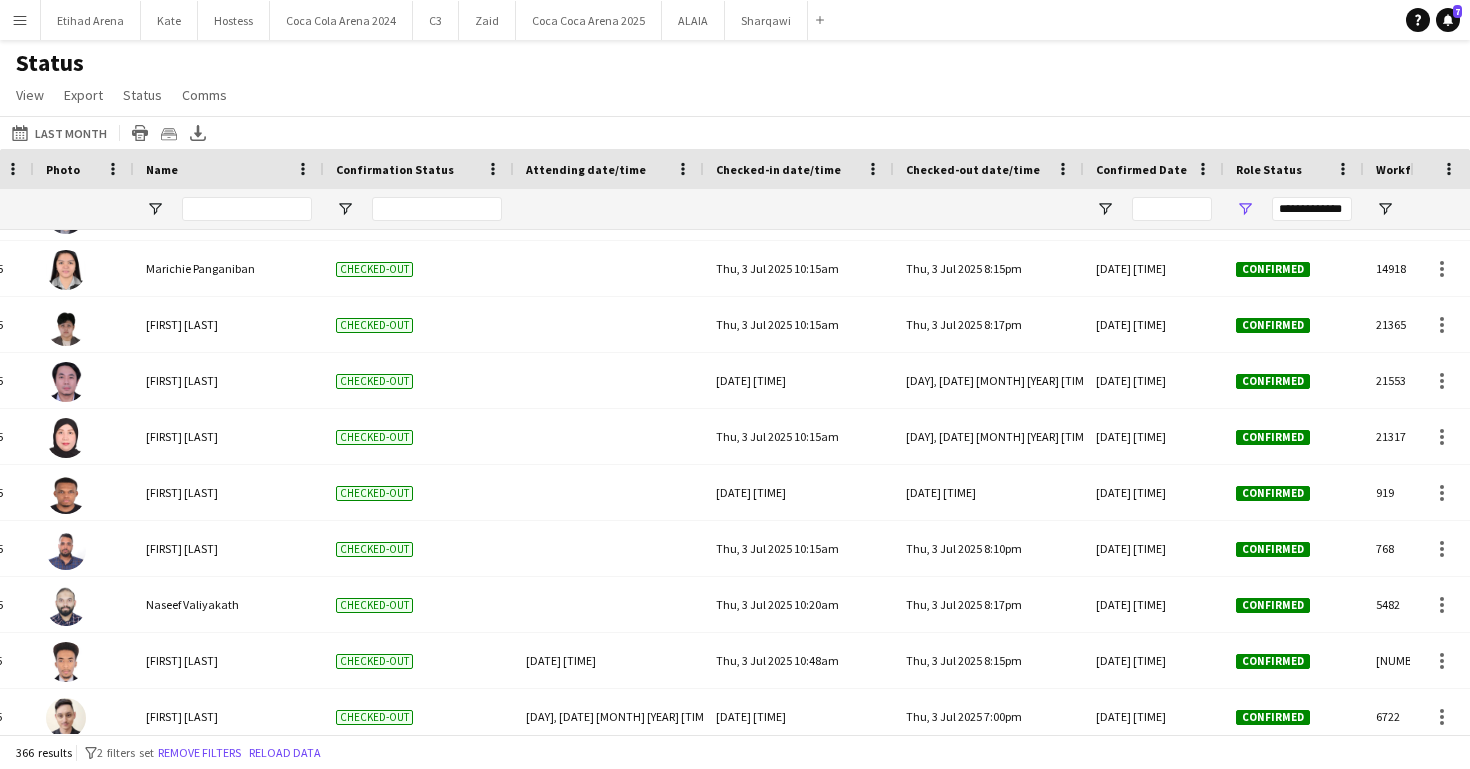 click on "Menu" at bounding box center [20, 20] 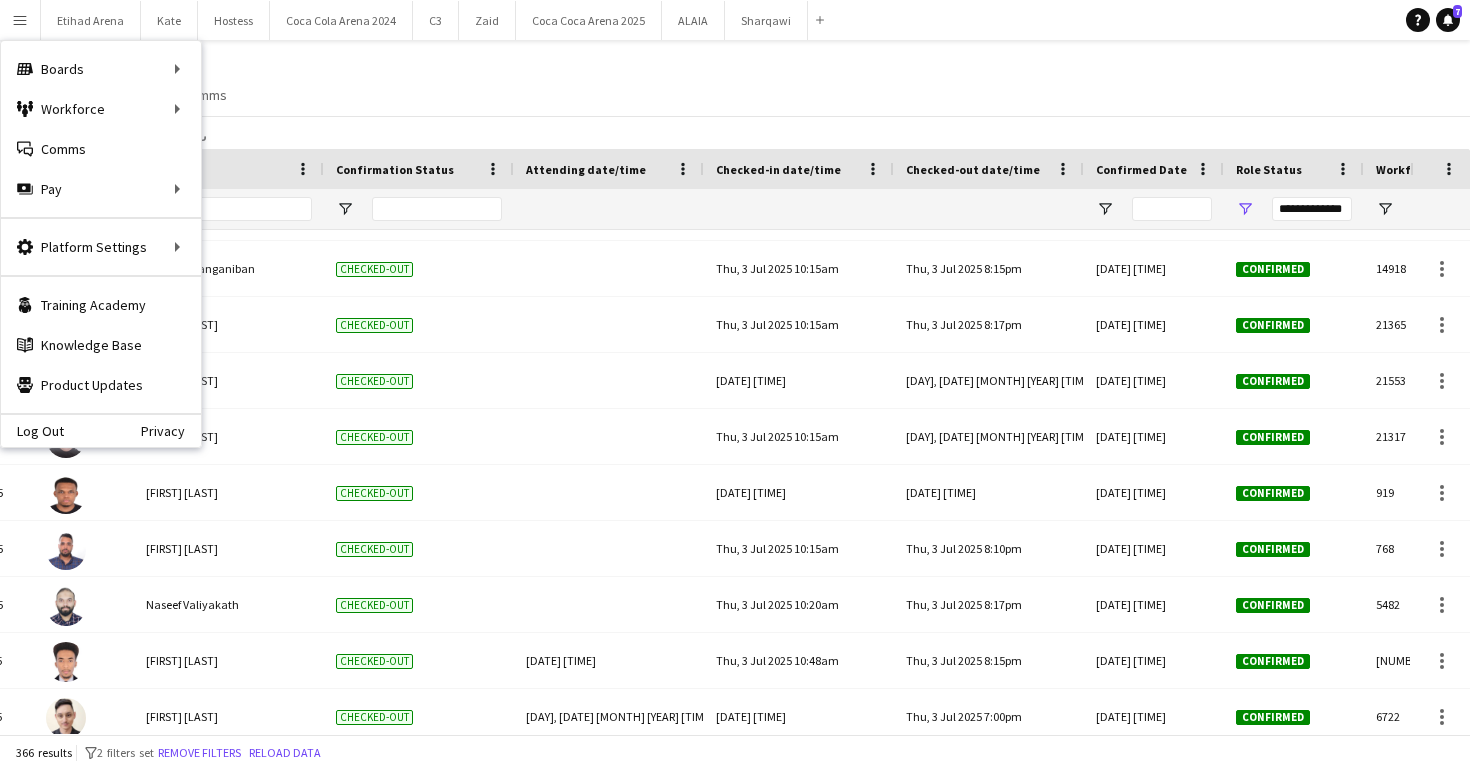 click on "Status   View   Views  Default view Attendance Report / F1 Attendance Sheet F1 Group Miral Venues / Client View Miral Venues / Payment View Pre Event List New view Update view Delete view Edit name Customise view Customise filters Reset Filters Reset View Reset All  Export  Export as XLSX Export as CSV Export as PDF Crew files as ZIP  Status  Confirm attendance Check-in Check-out Clear confirm attendance Clear check-in Clear check-out  Comms  Send notification Chat" 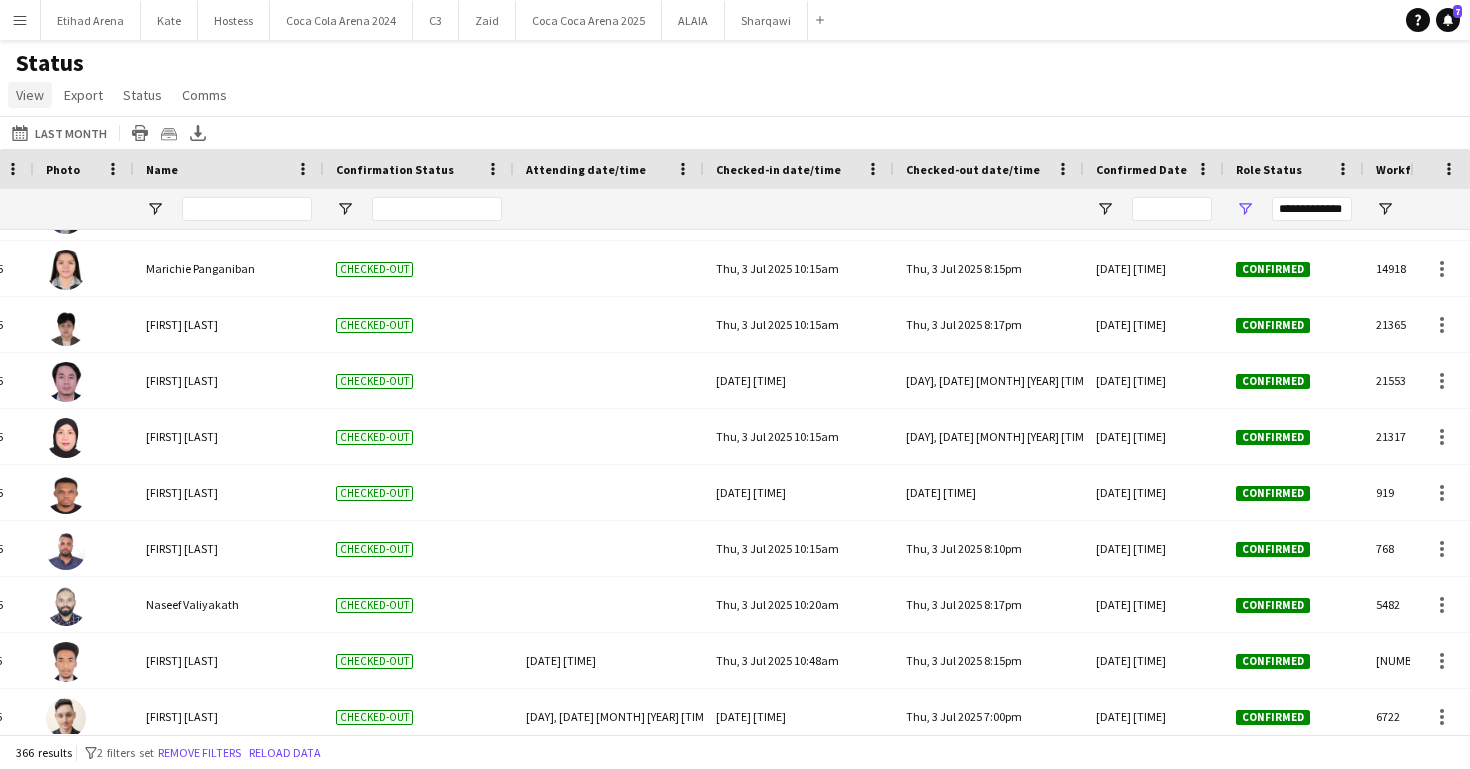 click on "View" 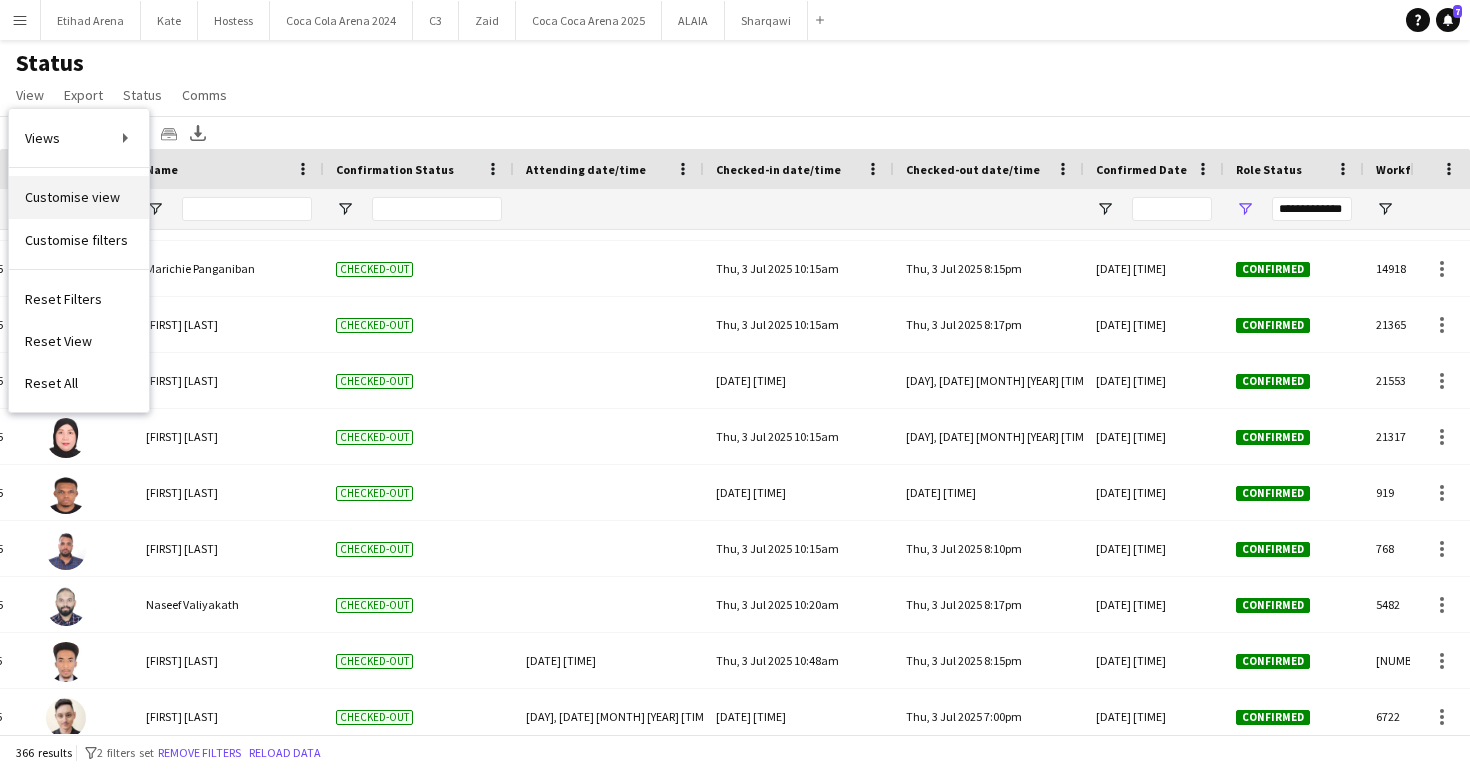 click on "Customise view" at bounding box center [72, 197] 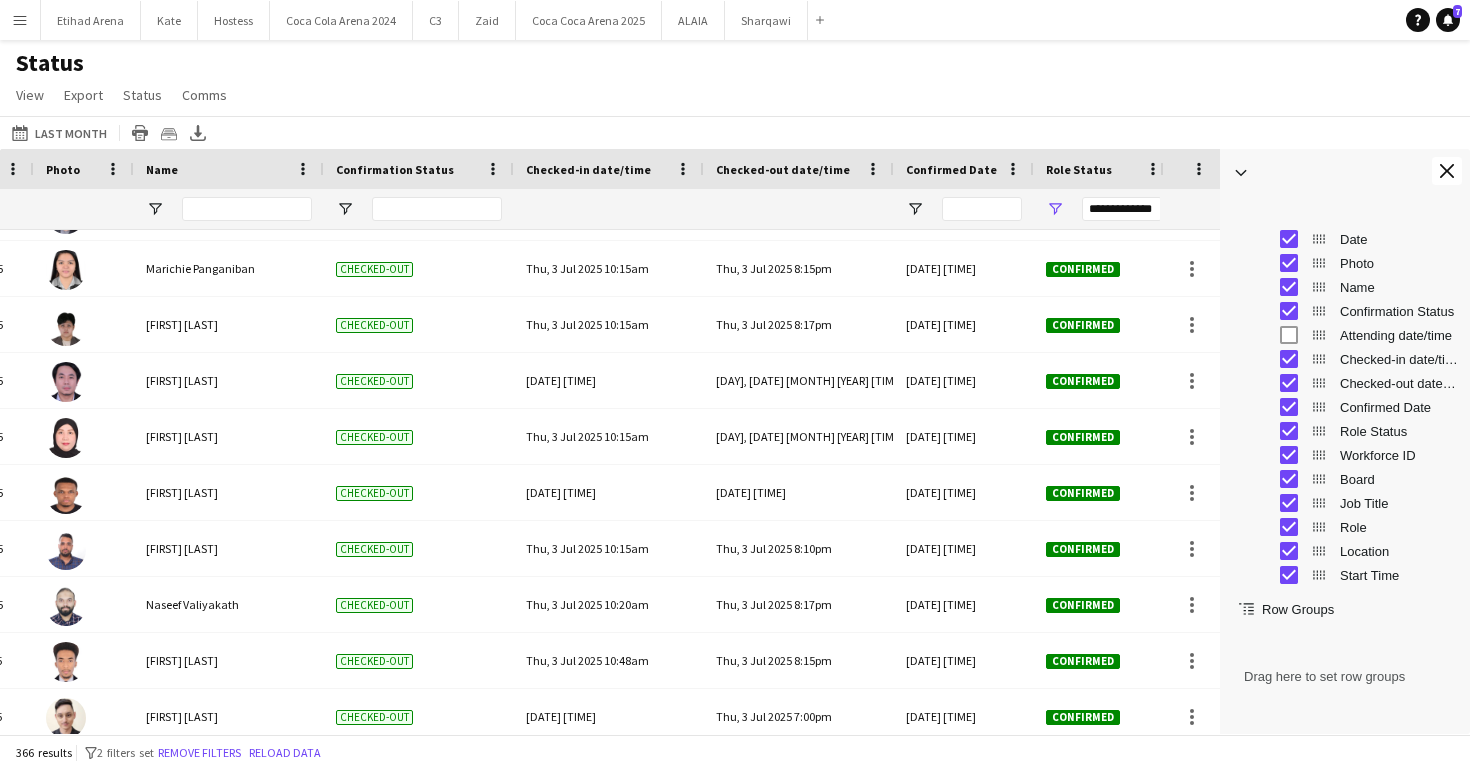 click on "Status   View   Views  Default view Attendance Report / F1 Attendance Sheet F1 Group Miral Venues / Client View Miral Venues / Payment View Pre Event List New view Update view Delete view Edit name Customise view Customise filters Reset Filters Reset View Reset All  Export  Export as XLSX Export as CSV Export as PDF Crew files as ZIP  Status  Confirm attendance Check-in Check-out Clear confirm attendance Clear check-in Clear check-out  Comms  Send notification Chat" 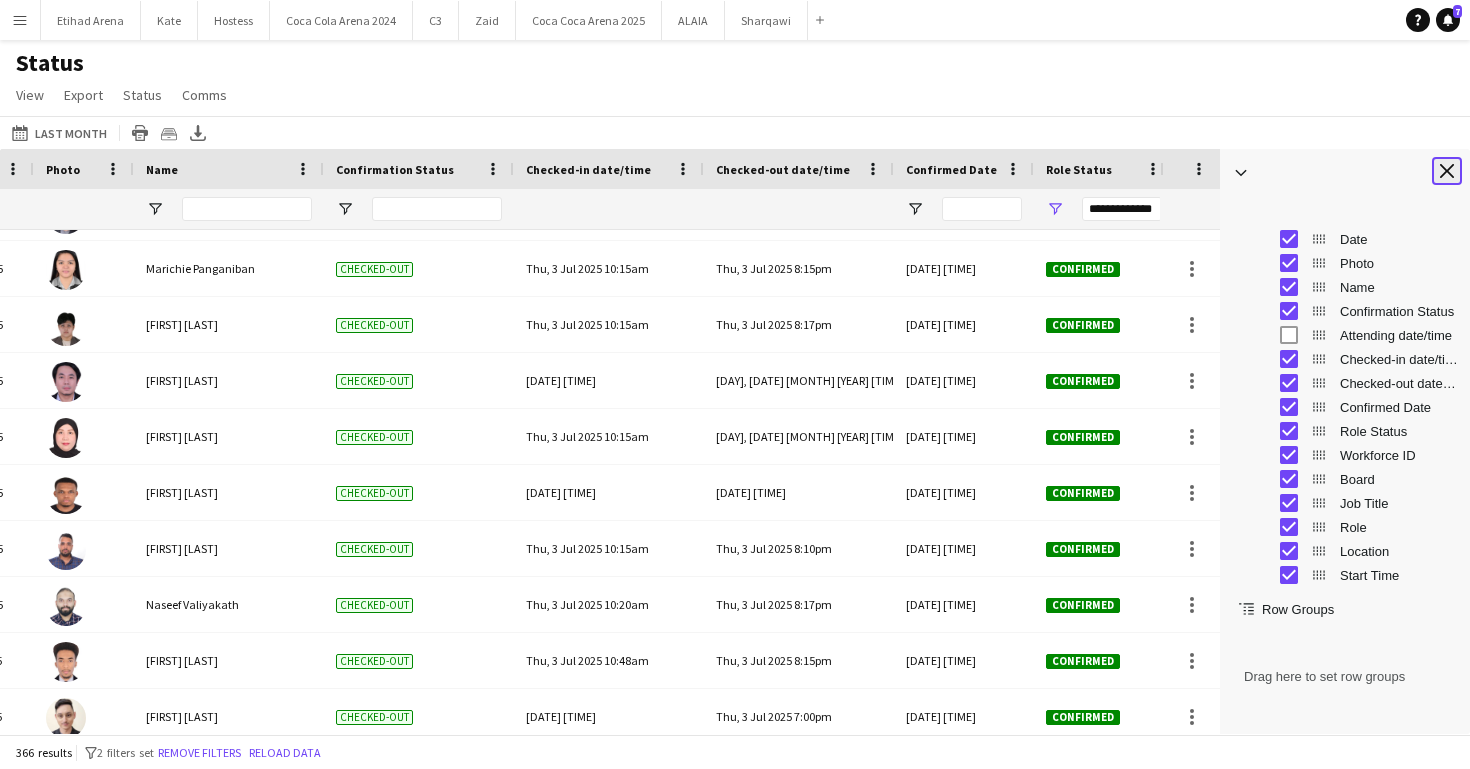 click on "Close tool panel" 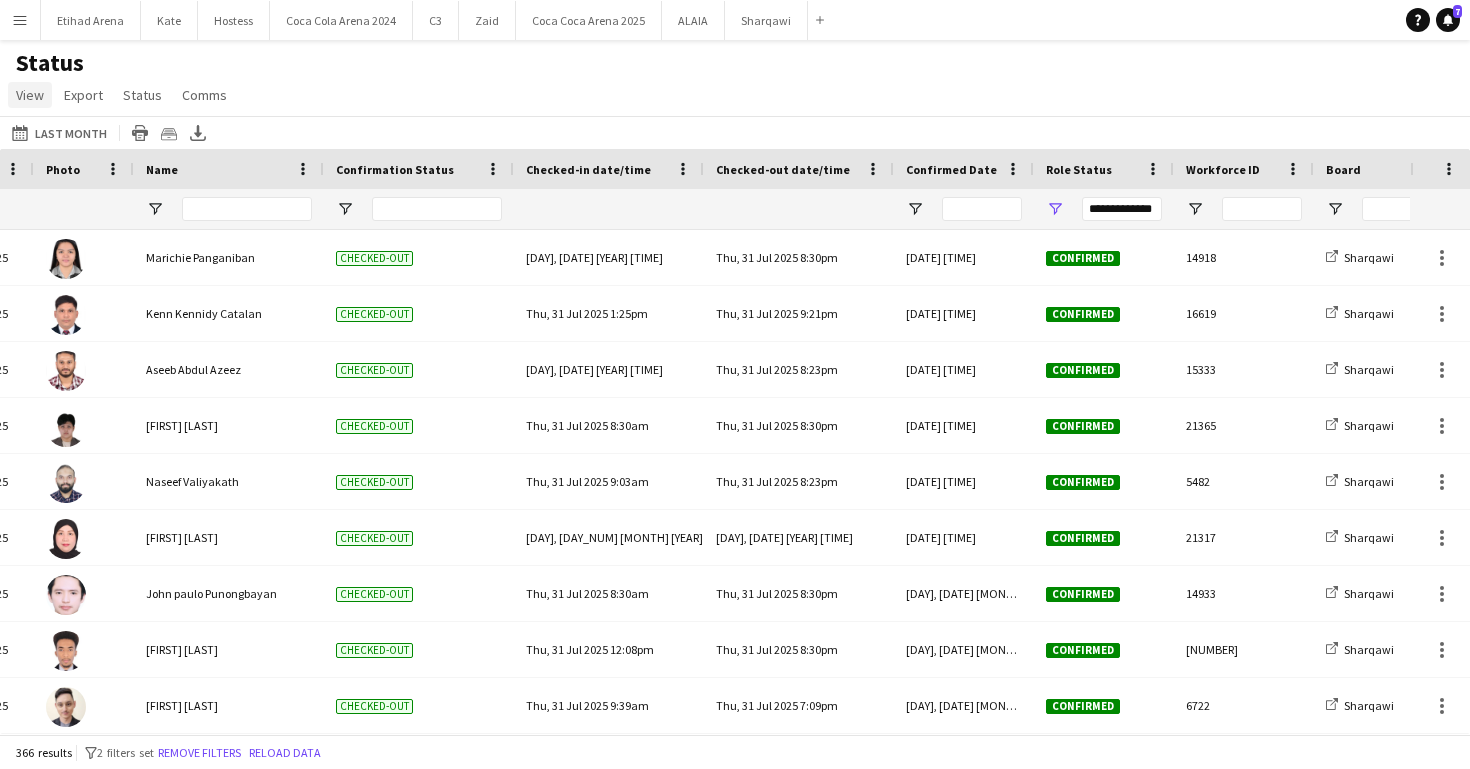 click on "View" 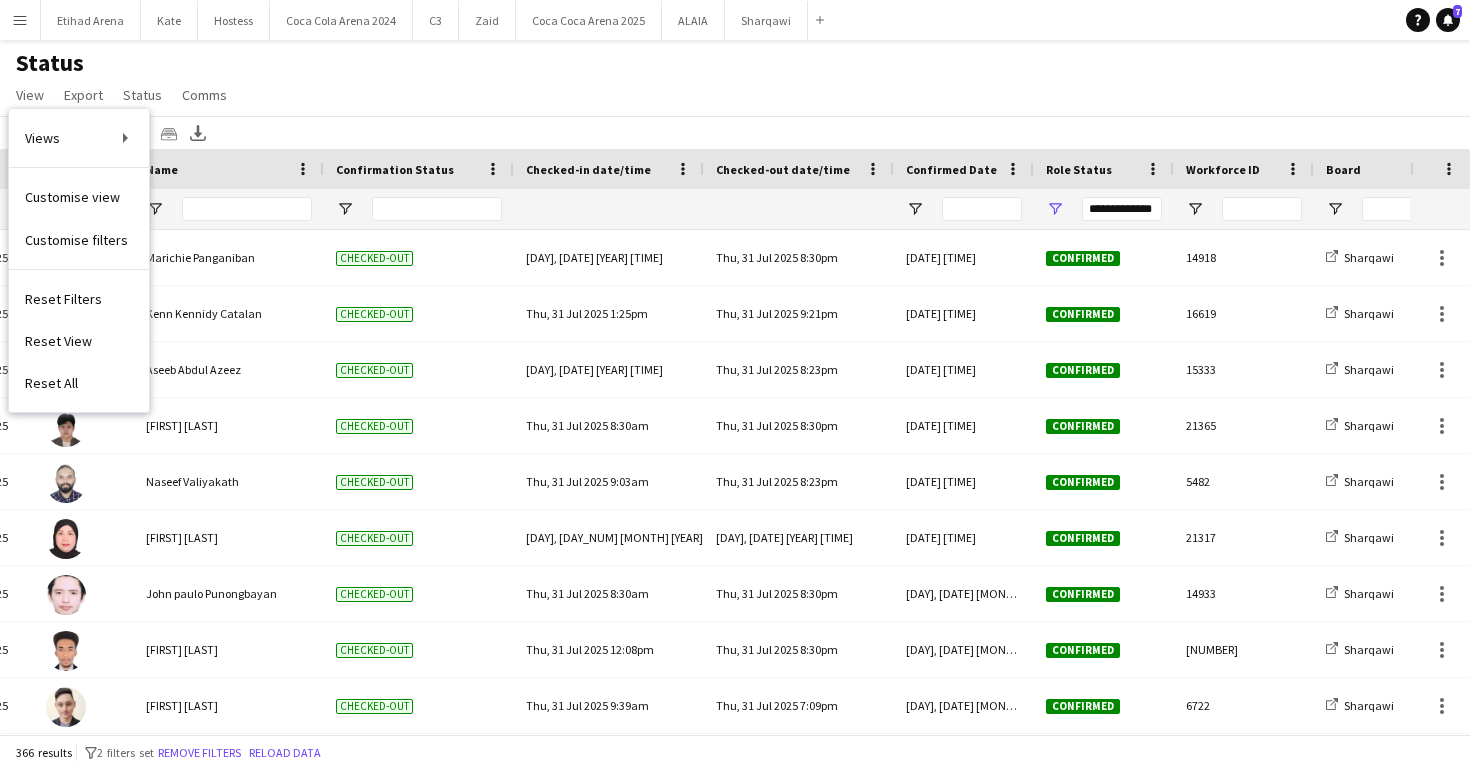 click on "Status   View   Views  Default view Attendance Report / F1 Attendance Sheet F1 Group Miral Venues / Client View Miral Venues / Payment View Pre Event List New view Update view Delete view Edit name Customise view Customise filters Reset Filters Reset View Reset All  Export  Export as XLSX Export as CSV Export as PDF Crew files as ZIP  Status  Confirm attendance Check-in Check-out Clear confirm attendance Clear check-in Clear check-out  Comms  Send notification Chat" 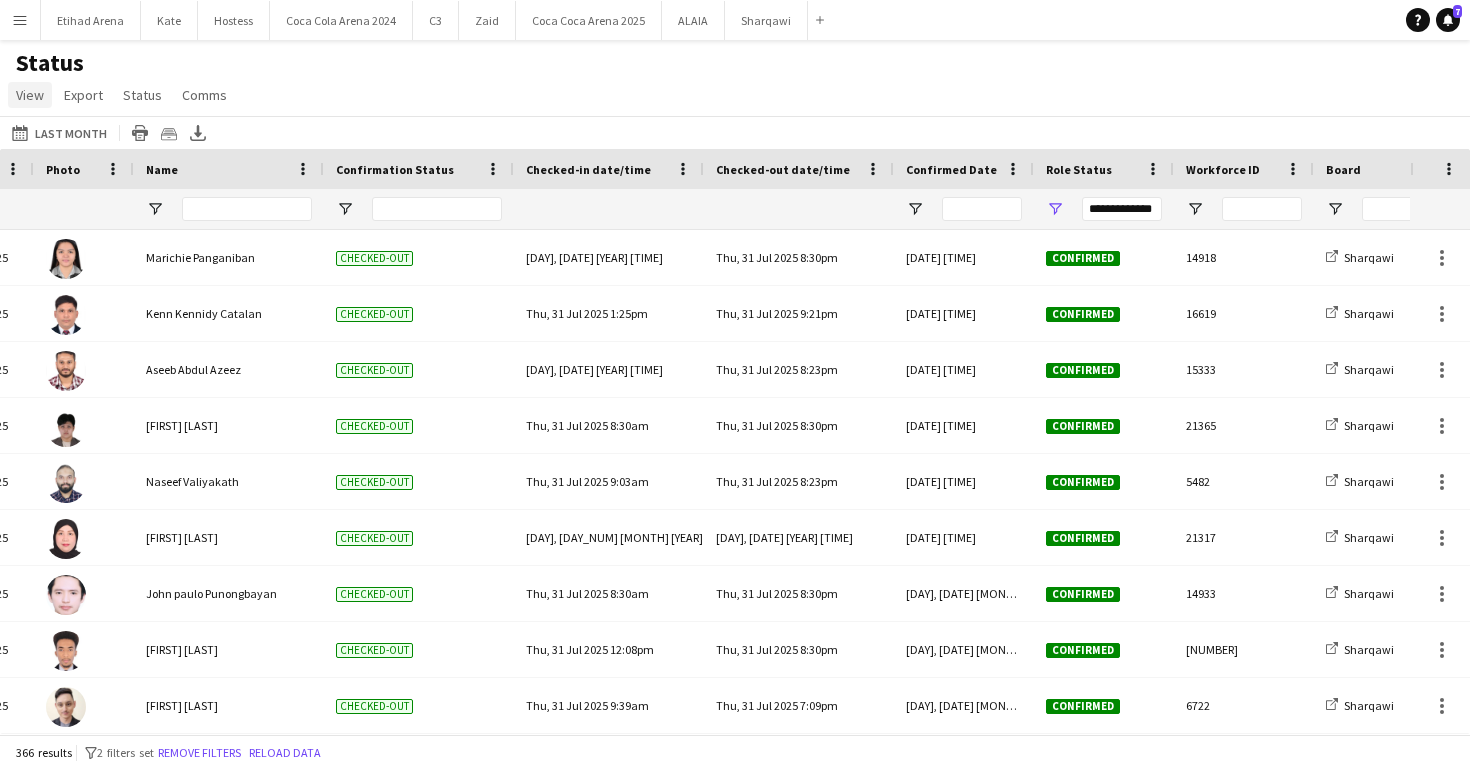 click on "View" 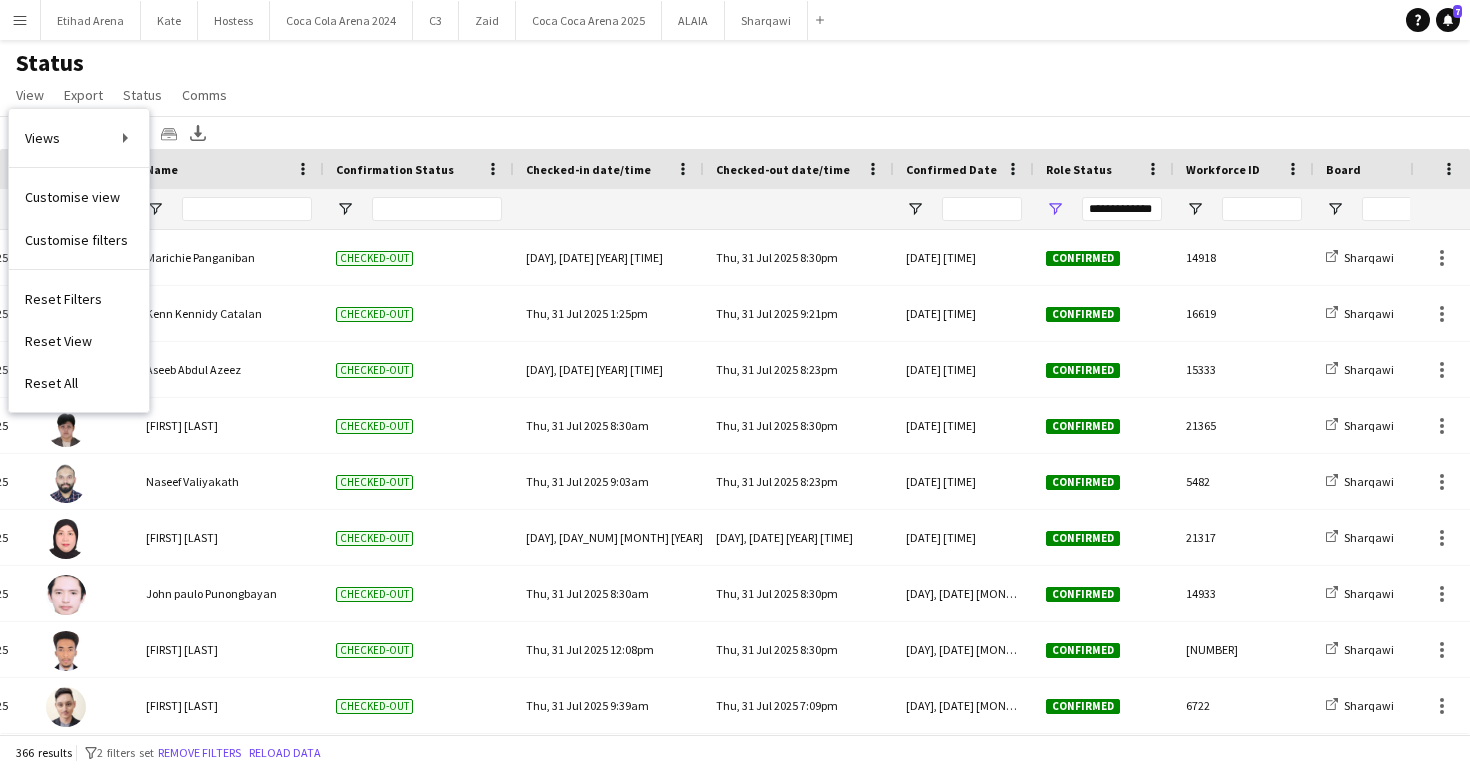 click on "Status   View   Views  Default view Attendance Report / F1 Attendance Sheet F1 Group Miral Venues / Client View Miral Venues / Payment View Pre Event List New view Update view Delete view Edit name Customise view Customise filters Reset Filters Reset View Reset All  Export  Export as XLSX Export as CSV Export as PDF Crew files as ZIP  Status  Confirm attendance Check-in Check-out Clear confirm attendance Clear check-in Clear check-out  Comms  Send notification Chat" 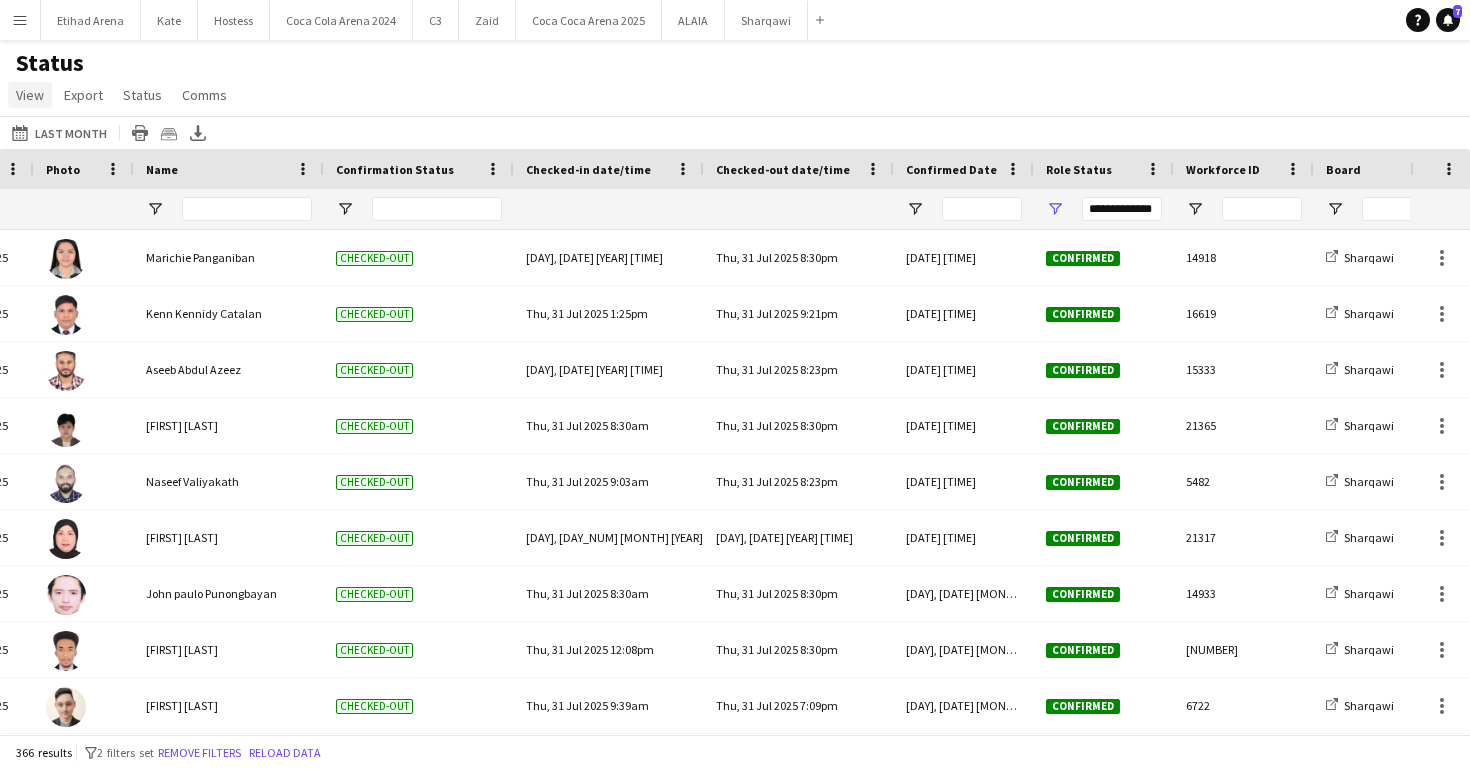 click on "View" 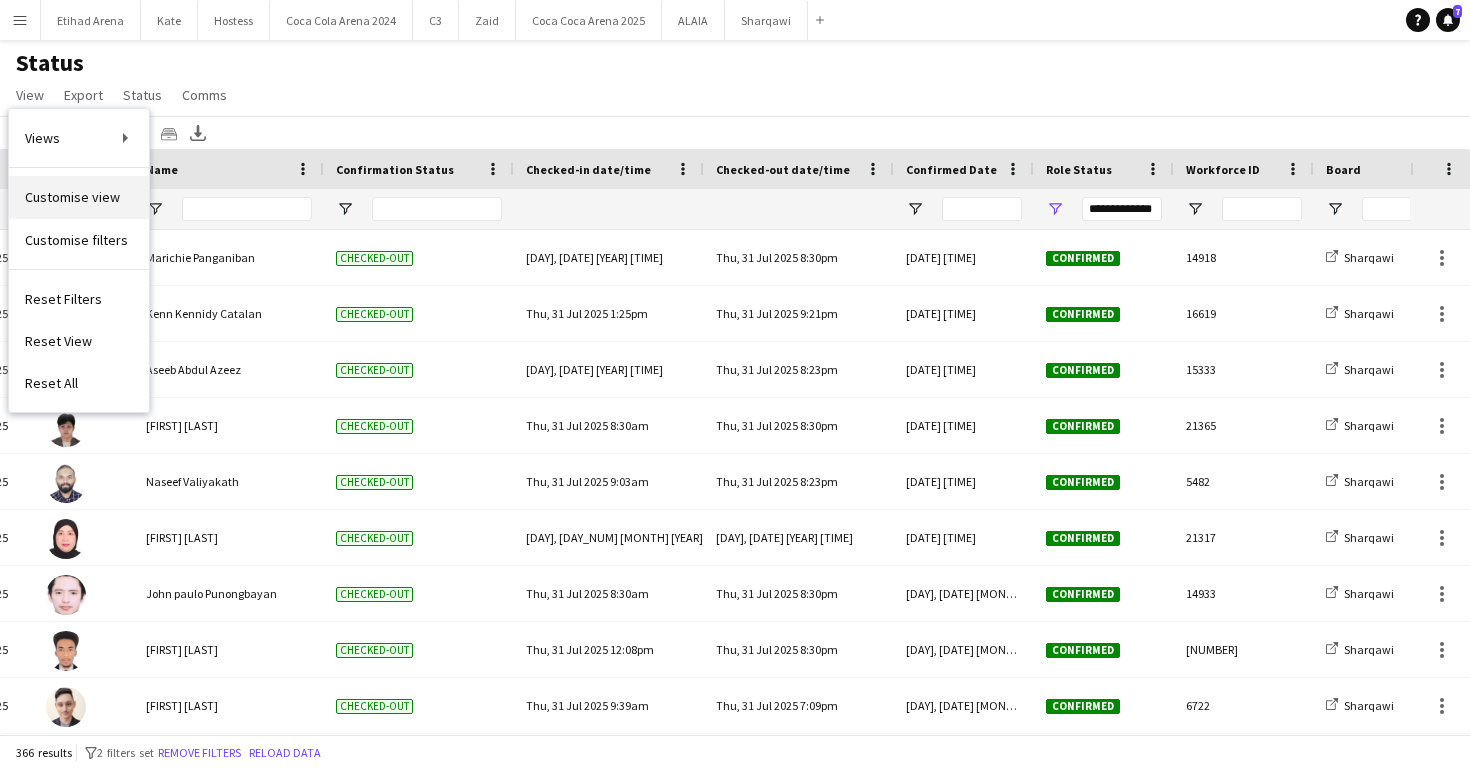 click on "Customise view" at bounding box center (72, 197) 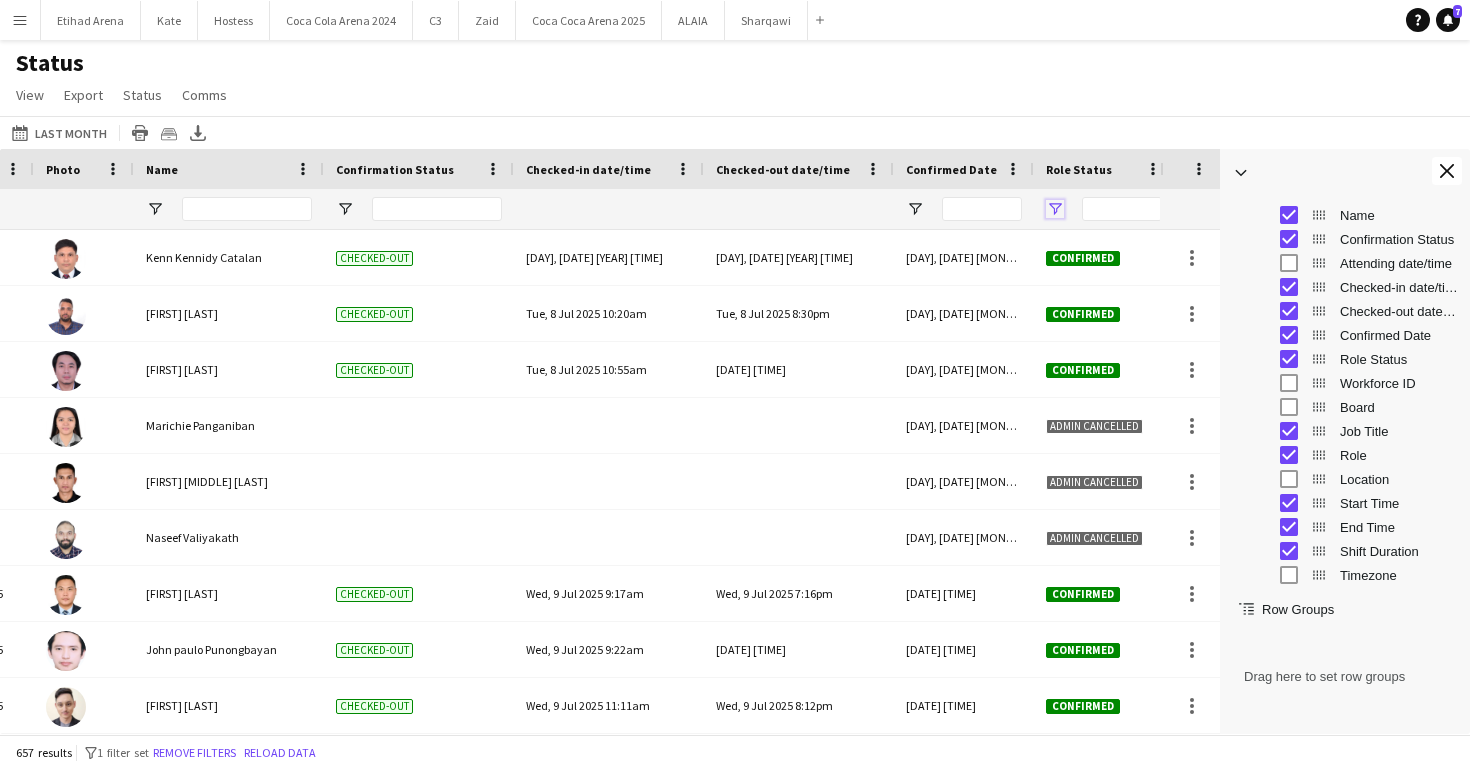 click at bounding box center [1055, 209] 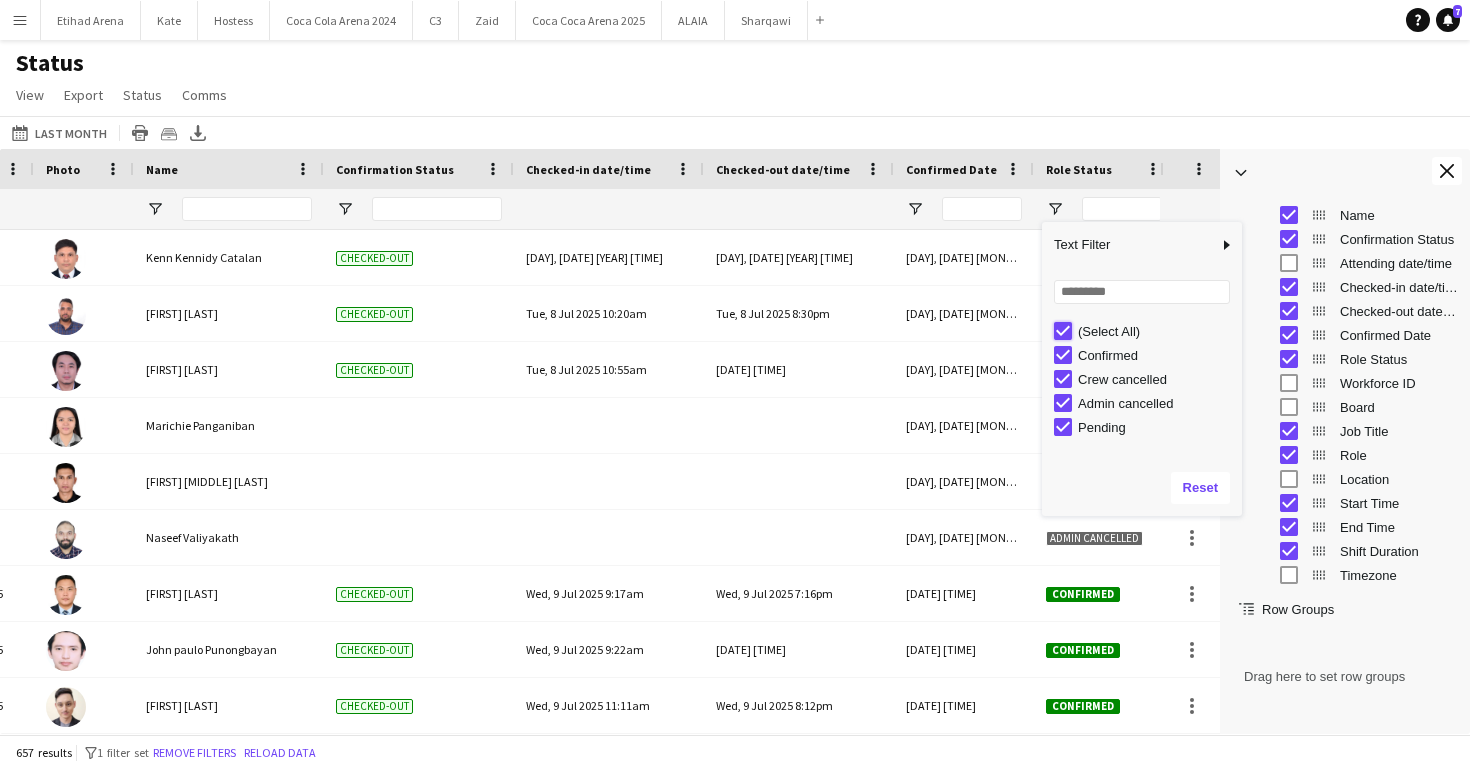 type on "***" 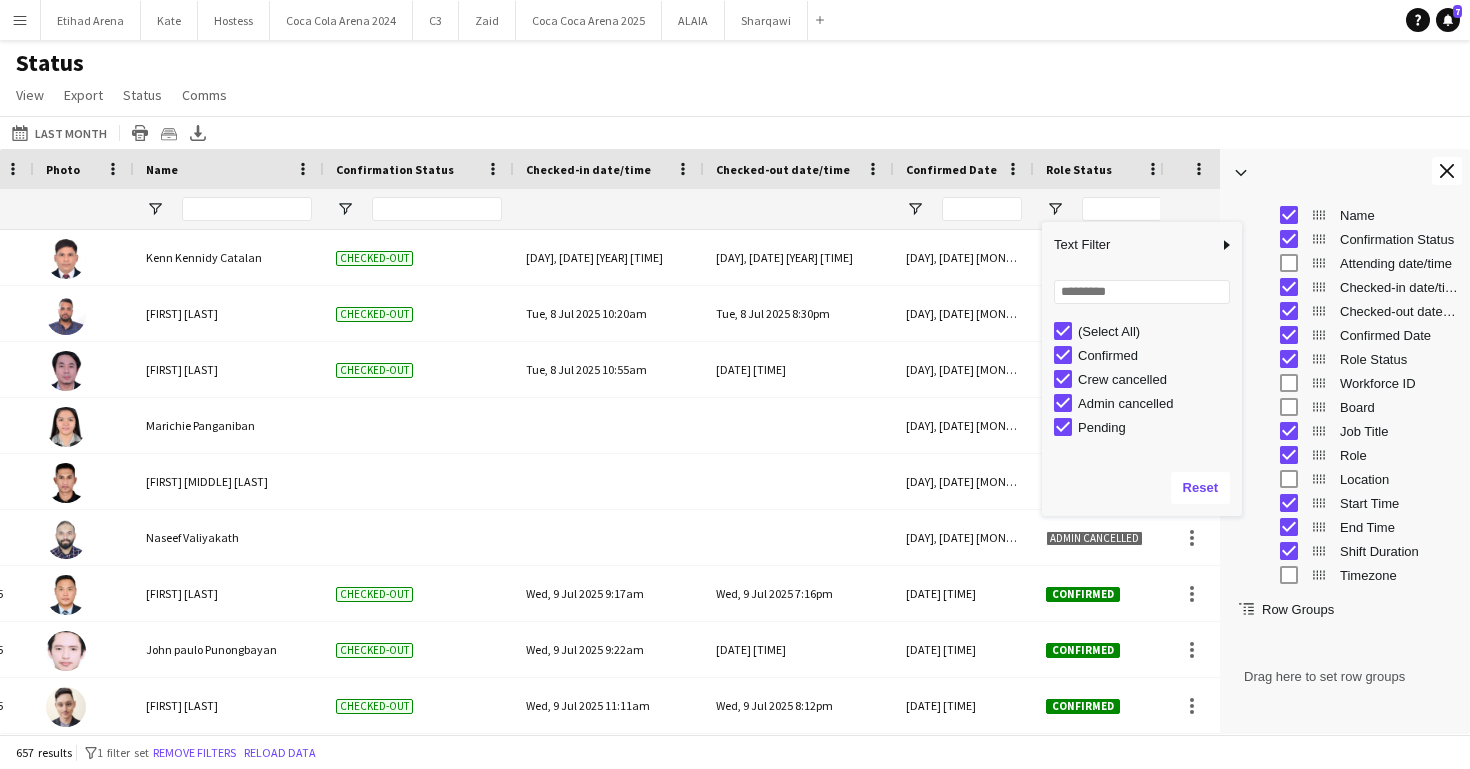 type on "***" 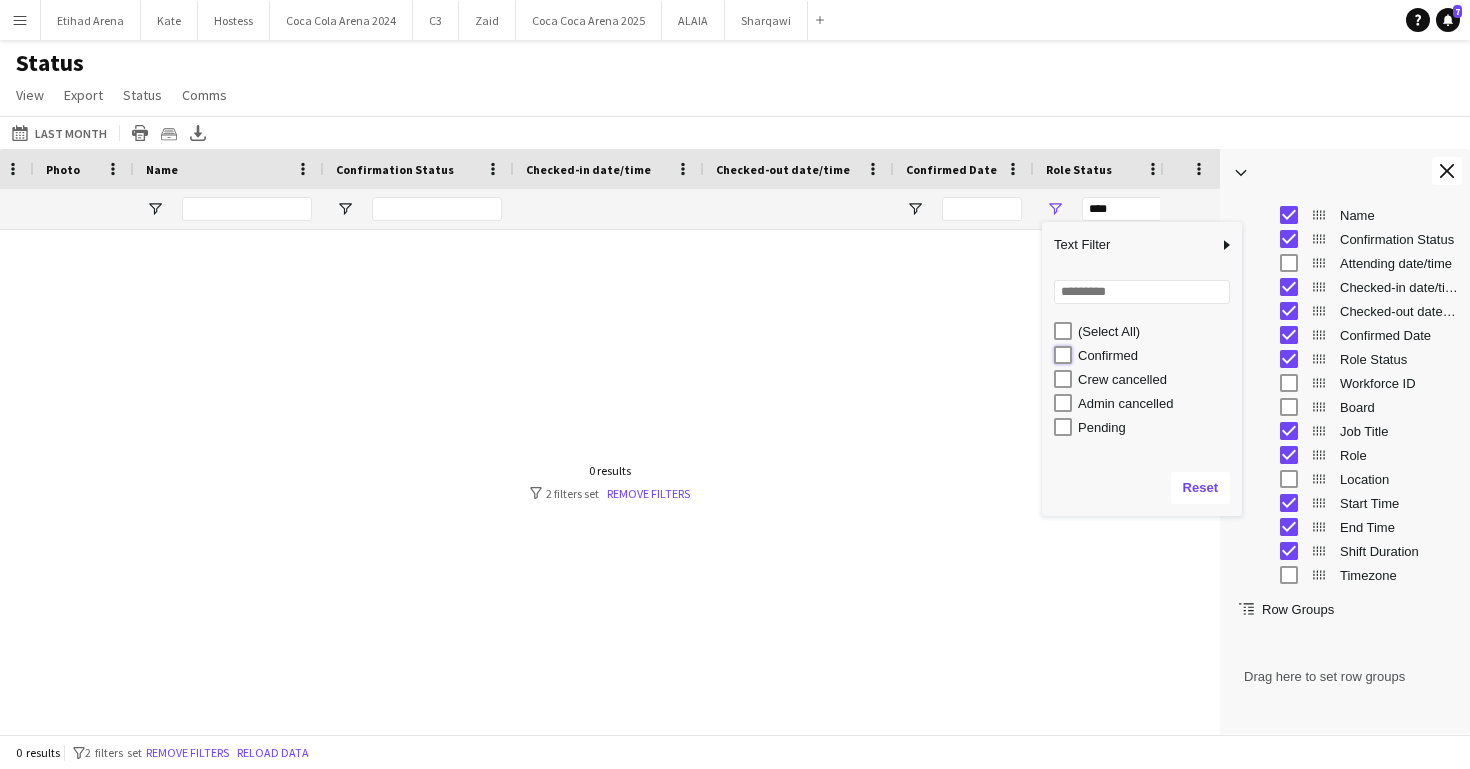 type on "**********" 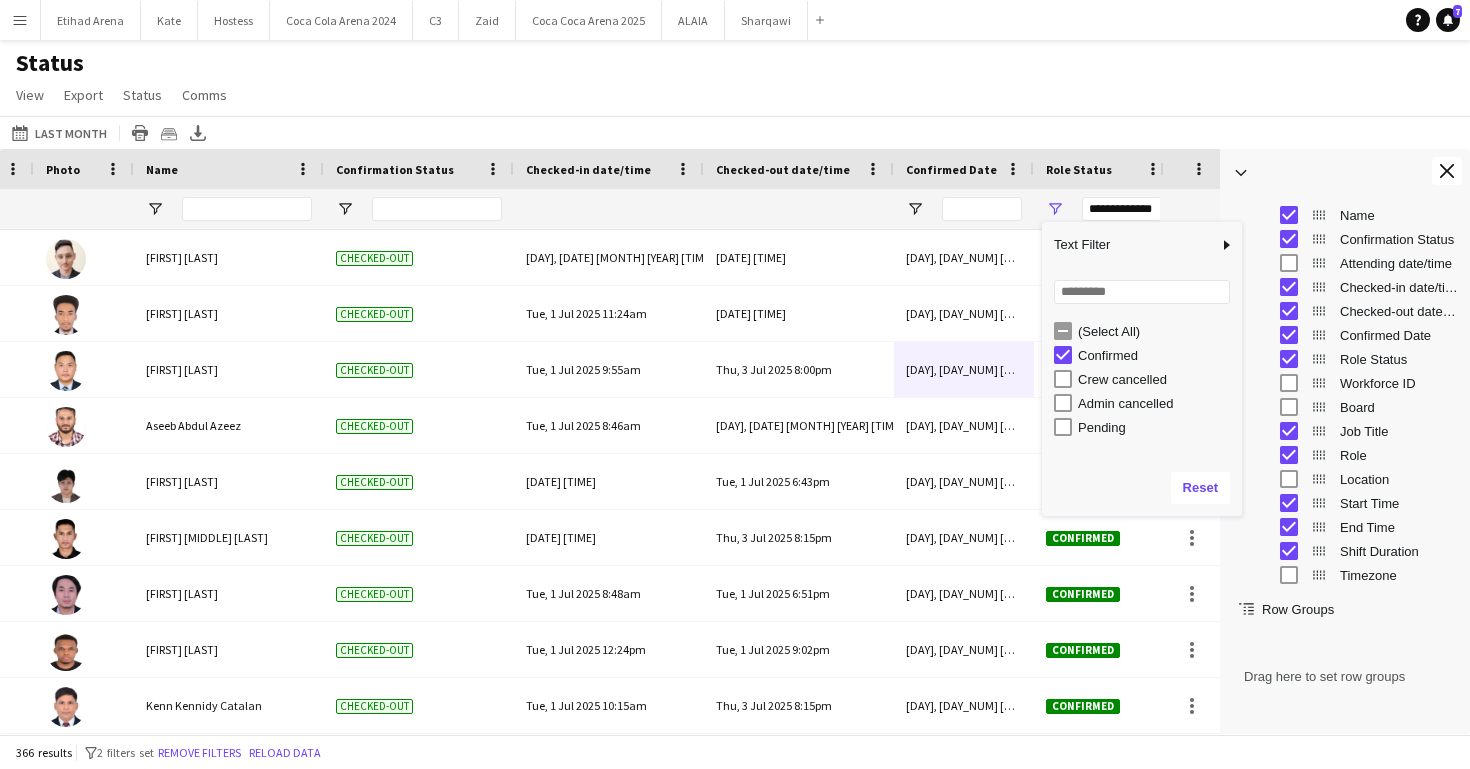 type on "**********" 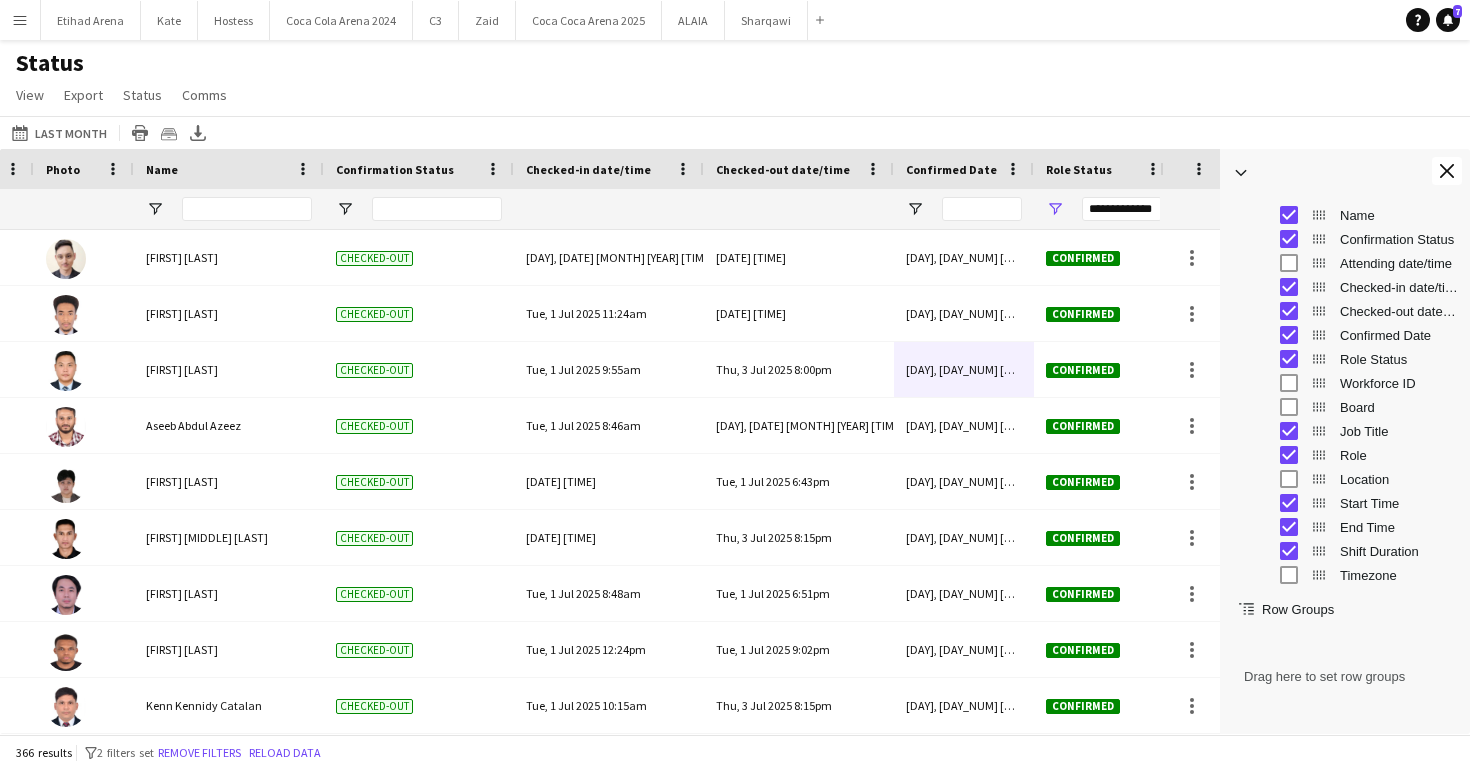 click on "Status   View   Views  Default view Attendance Report / F1 Attendance Sheet F1 Group Miral Venues / Client View Miral Venues / Payment View Pre Event List New view Update view Delete view Edit name Customise view Customise filters Reset Filters Reset View Reset All  Export  Export as XLSX Export as CSV Export as PDF Crew files as ZIP  Status  Confirm attendance Check-in Check-out Clear confirm attendance Clear check-in Clear check-out  Comms  Send notification Chat" 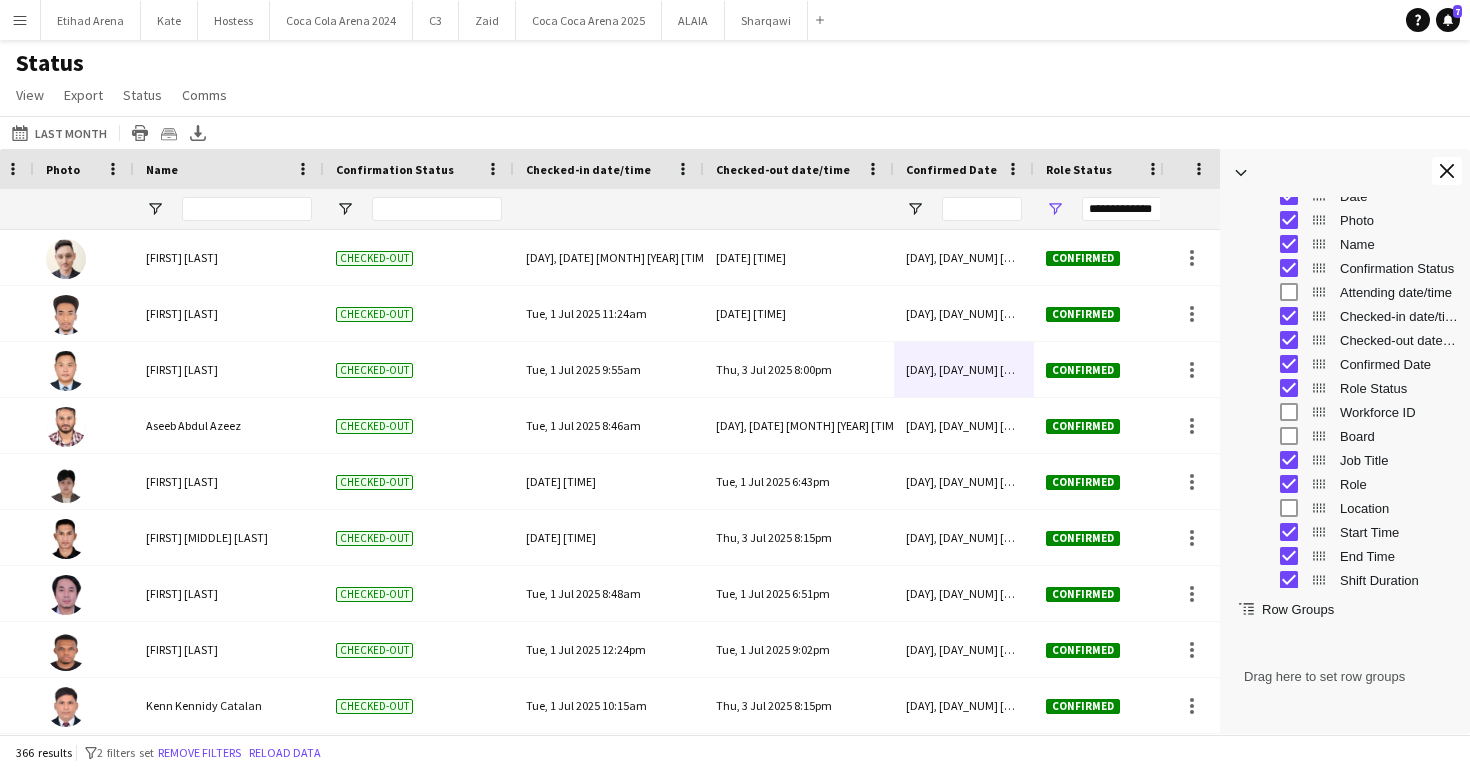 scroll, scrollTop: 42, scrollLeft: 0, axis: vertical 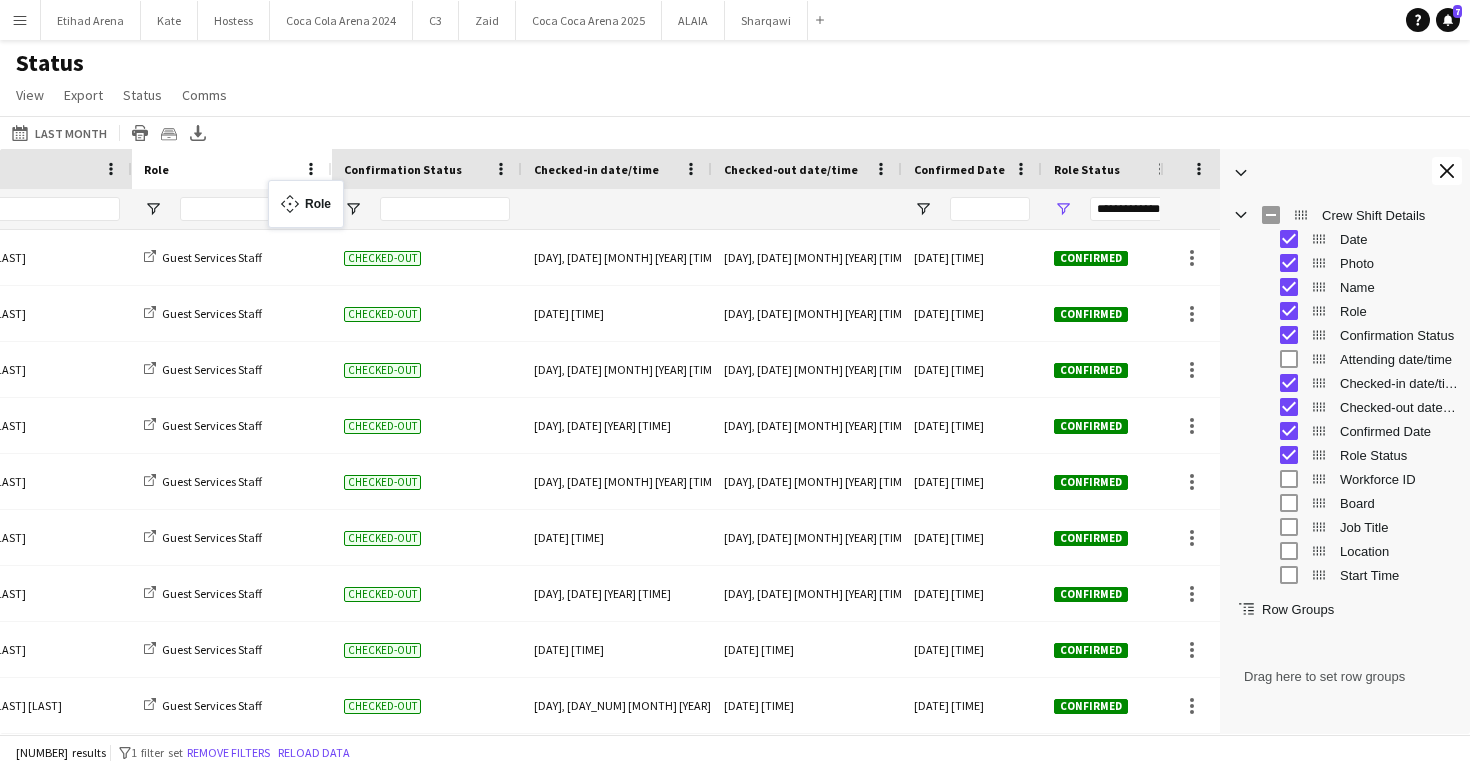 drag, startPoint x: 1024, startPoint y: 175, endPoint x: 291, endPoint y: 192, distance: 733.1971 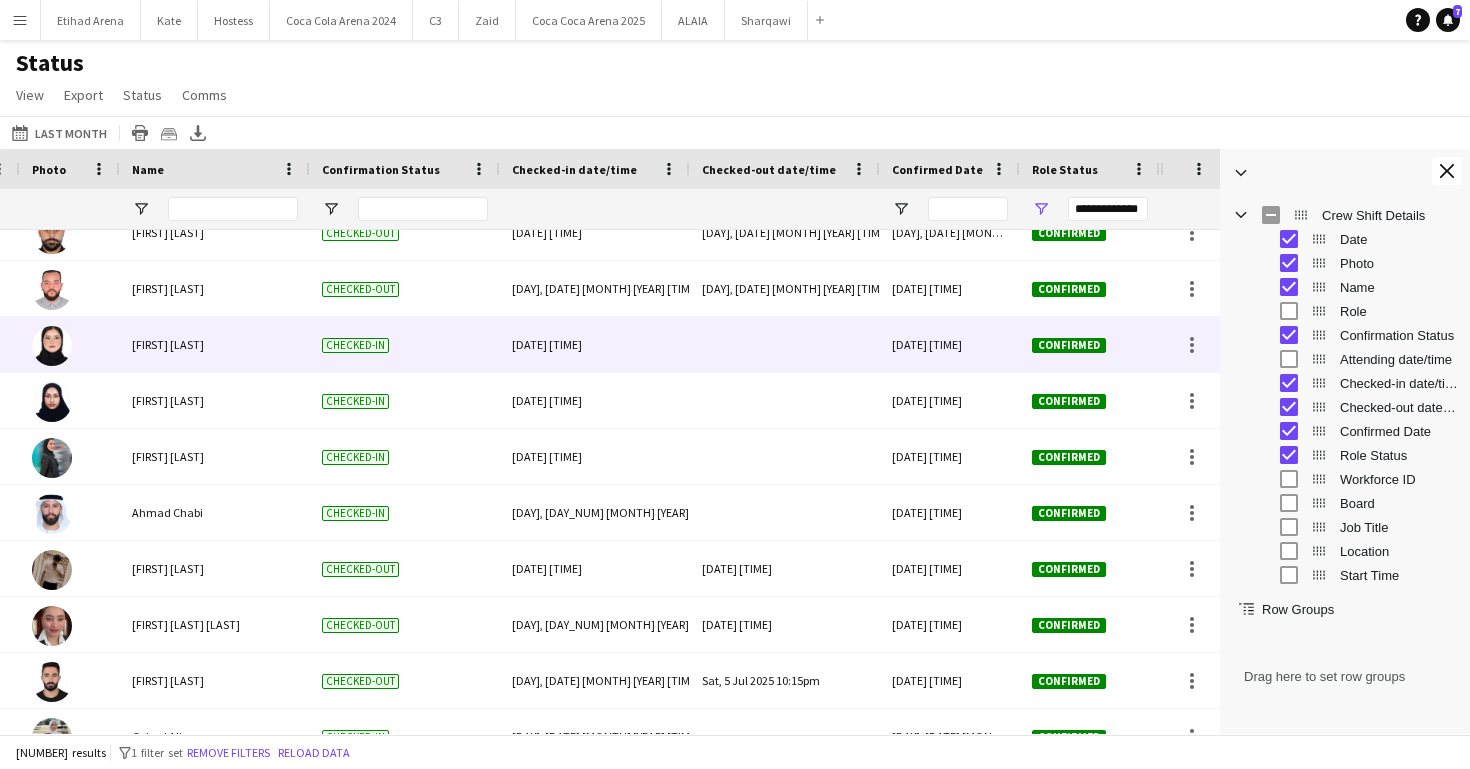 click at bounding box center (785, 344) 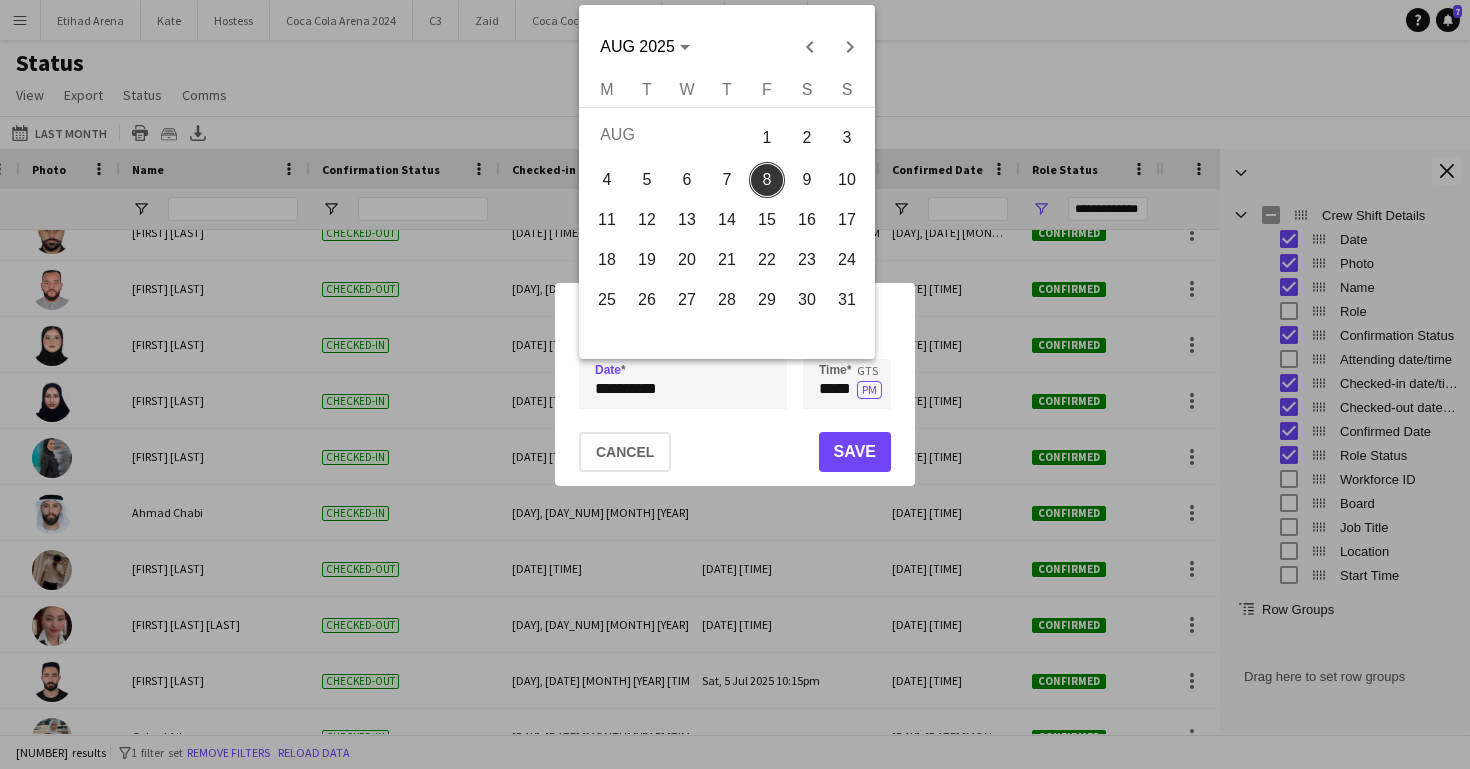 click on "**********" at bounding box center (735, 384) 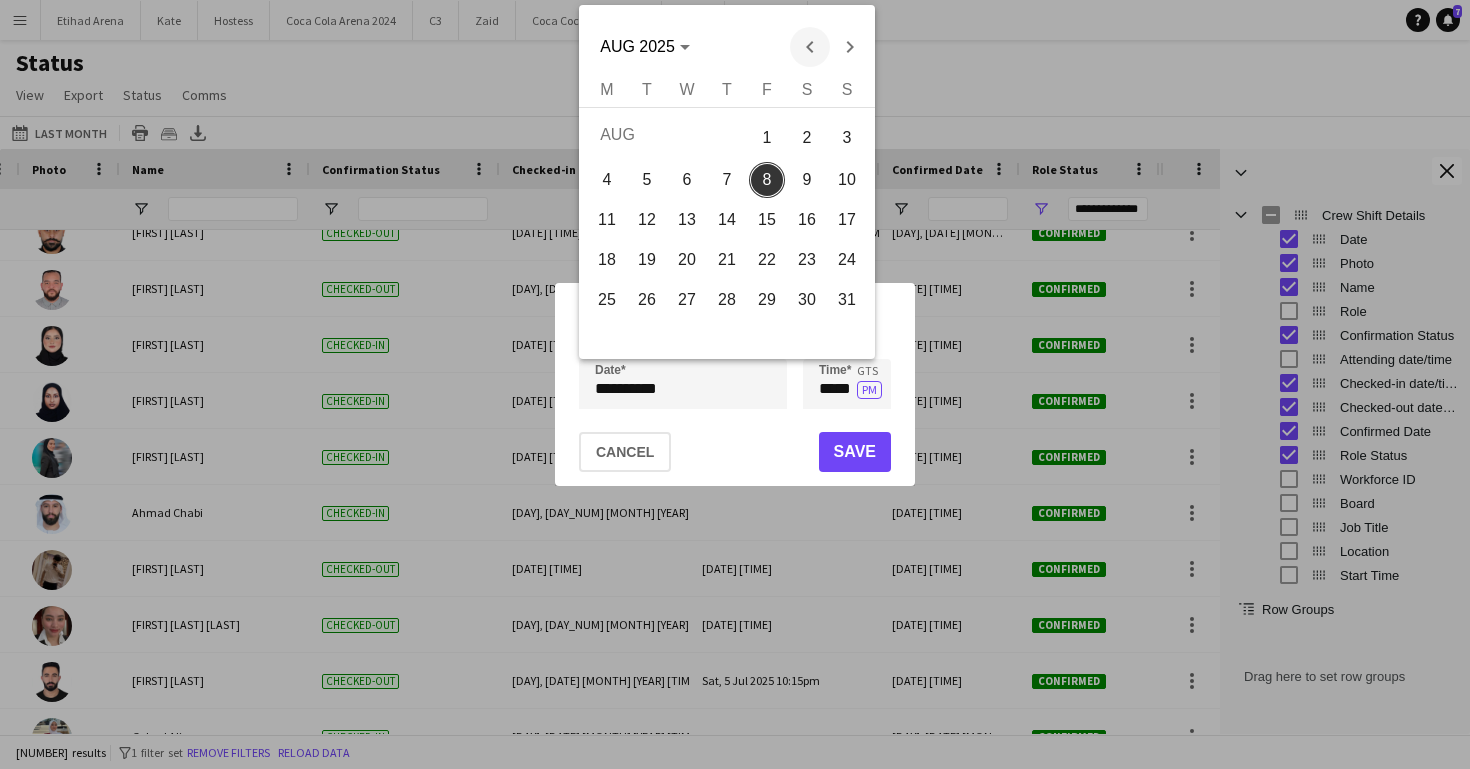 click at bounding box center [810, 47] 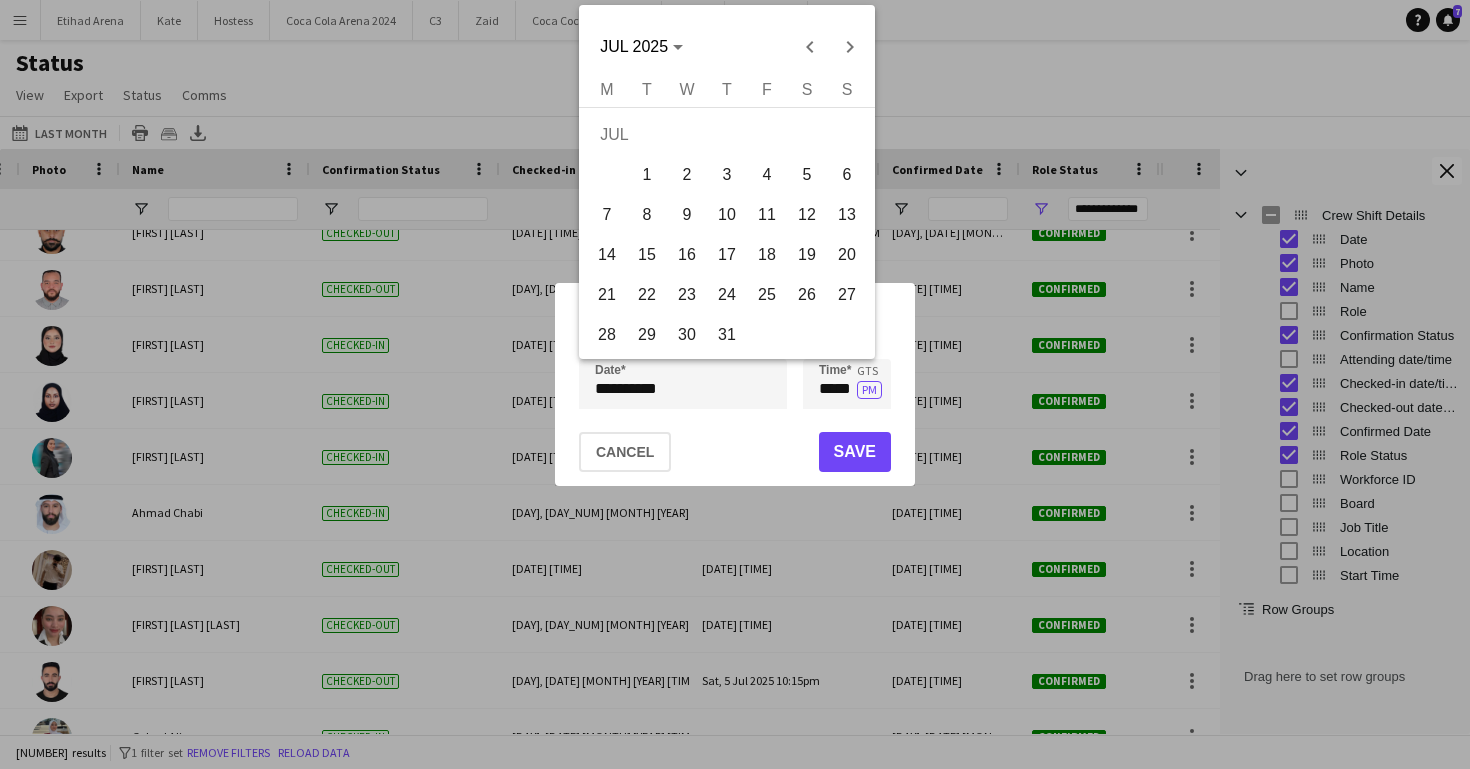 click on "5" at bounding box center [807, 175] 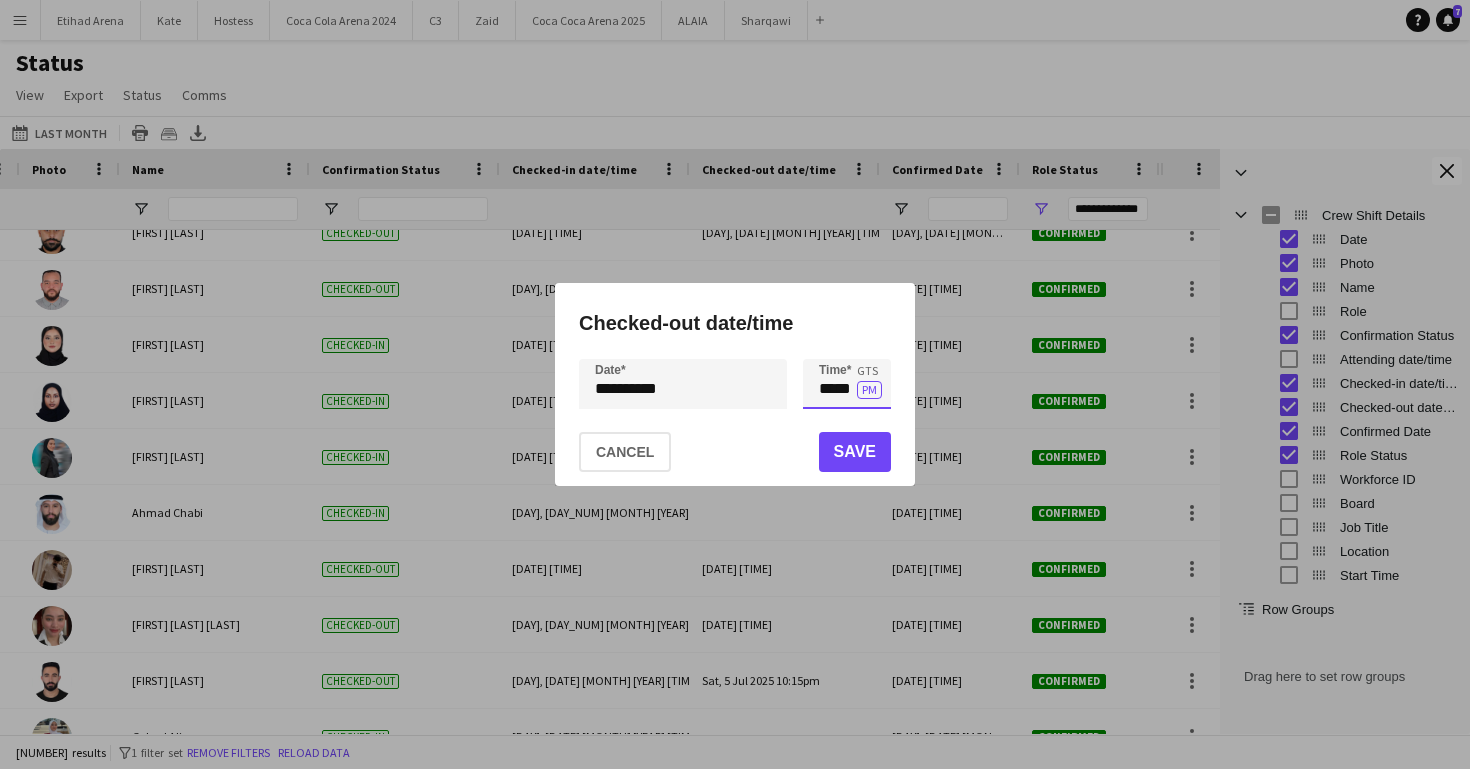 click on "*****" at bounding box center [847, 384] 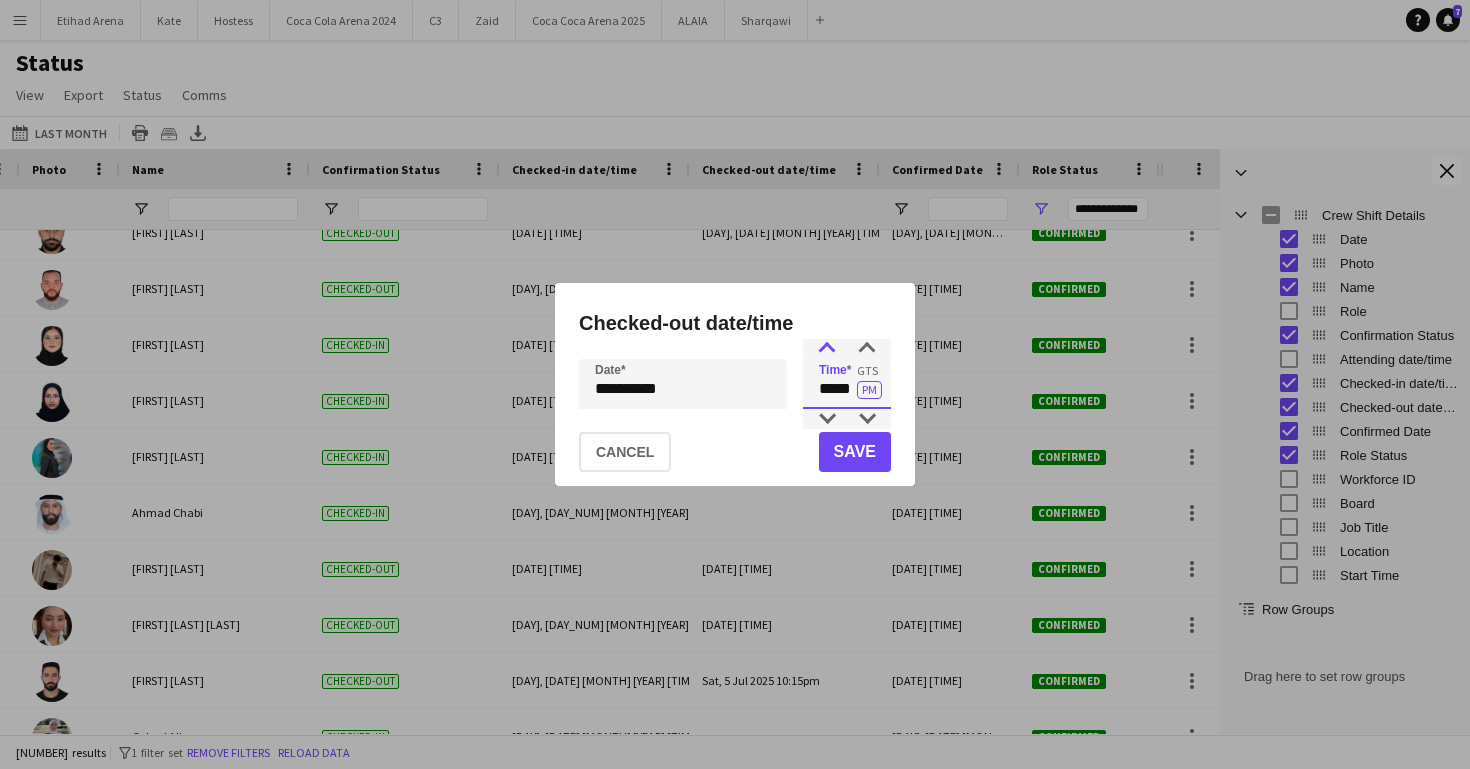 click at bounding box center [827, 349] 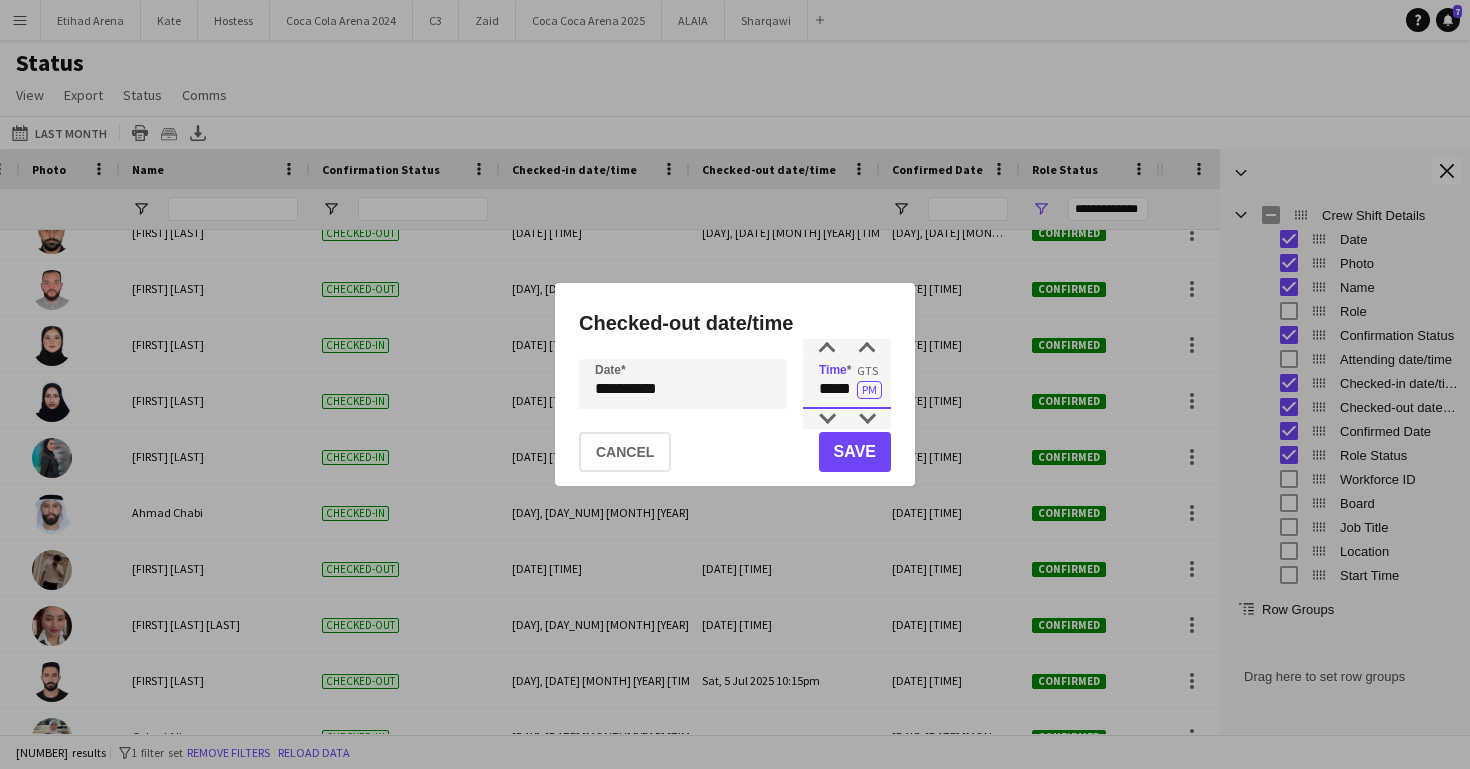 click on "*****" at bounding box center (847, 384) 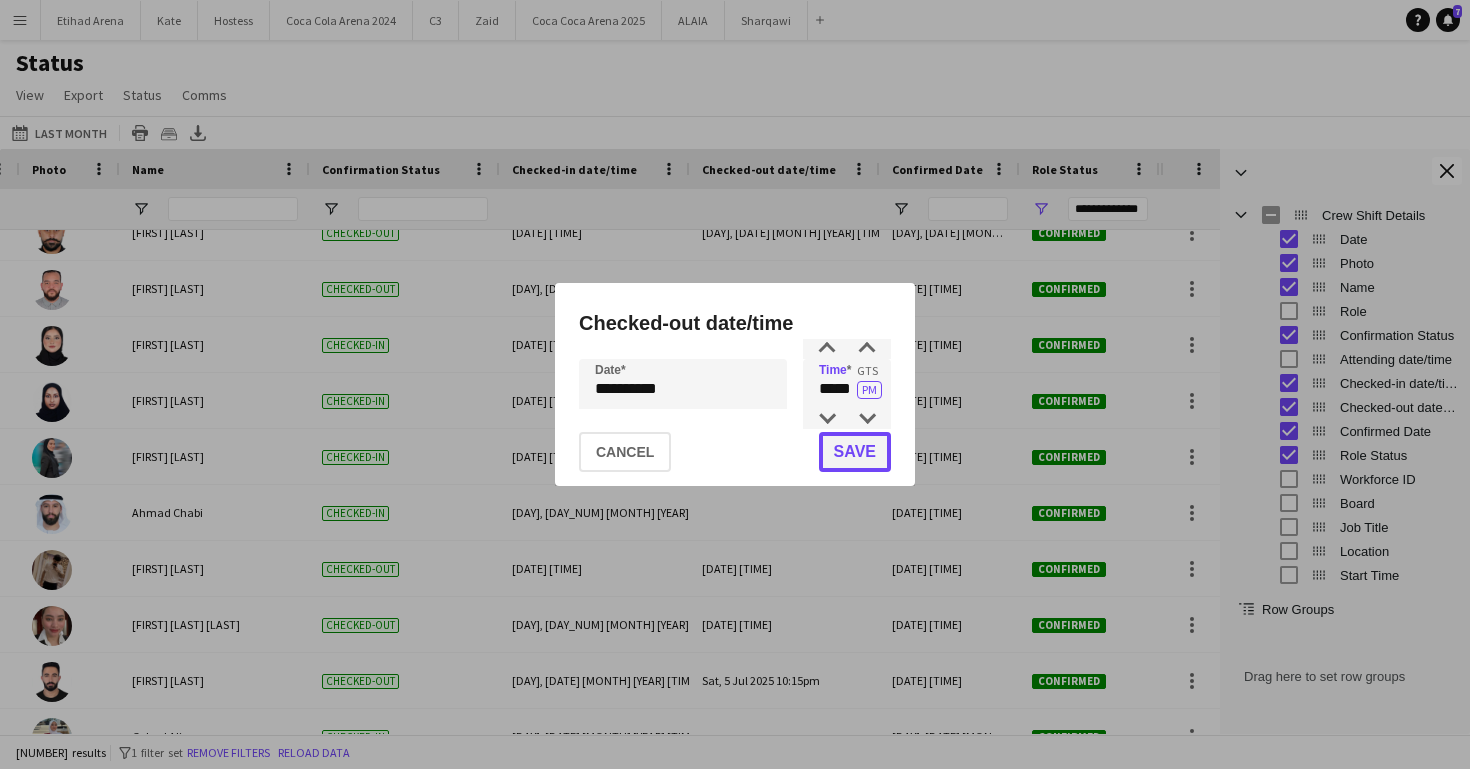 click on "Save" 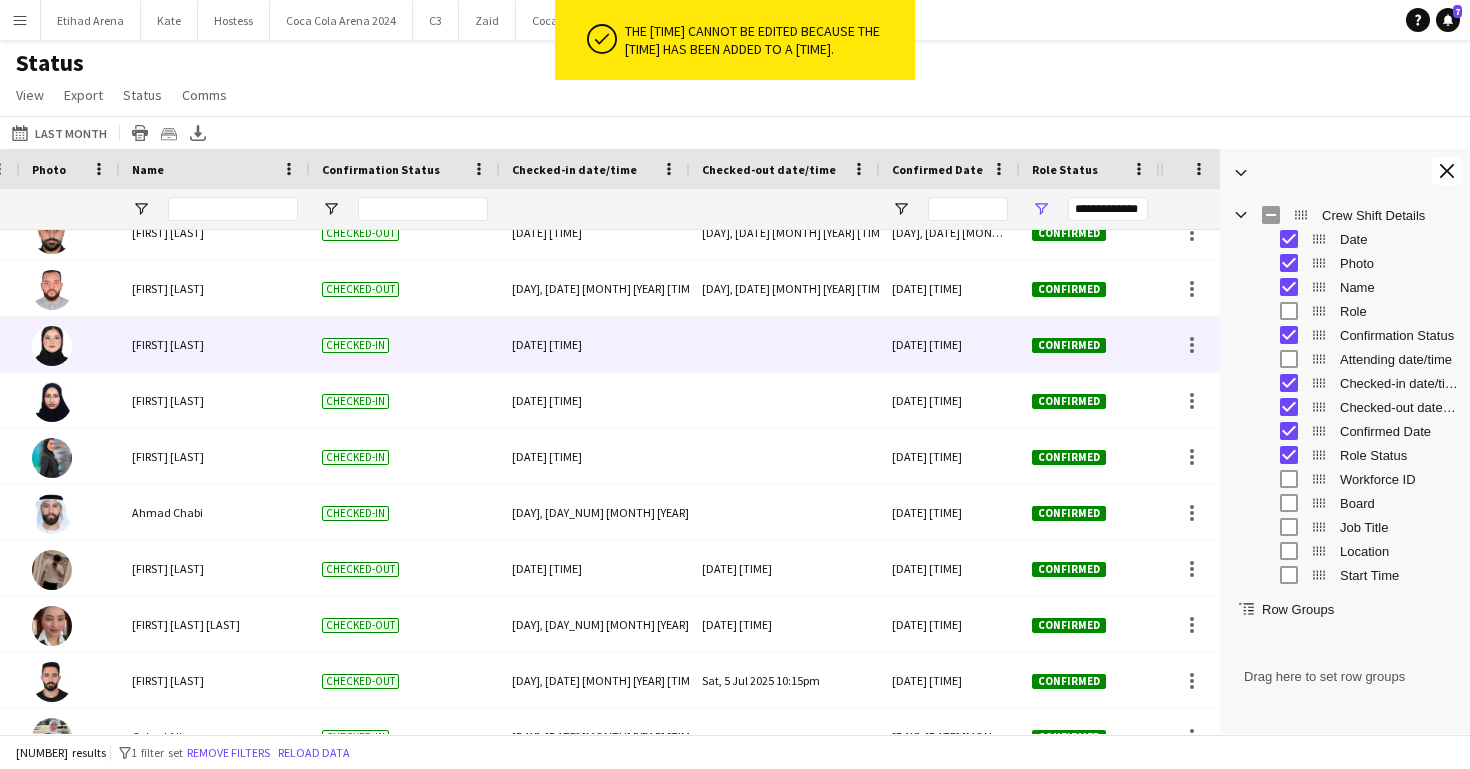 click at bounding box center (785, 344) 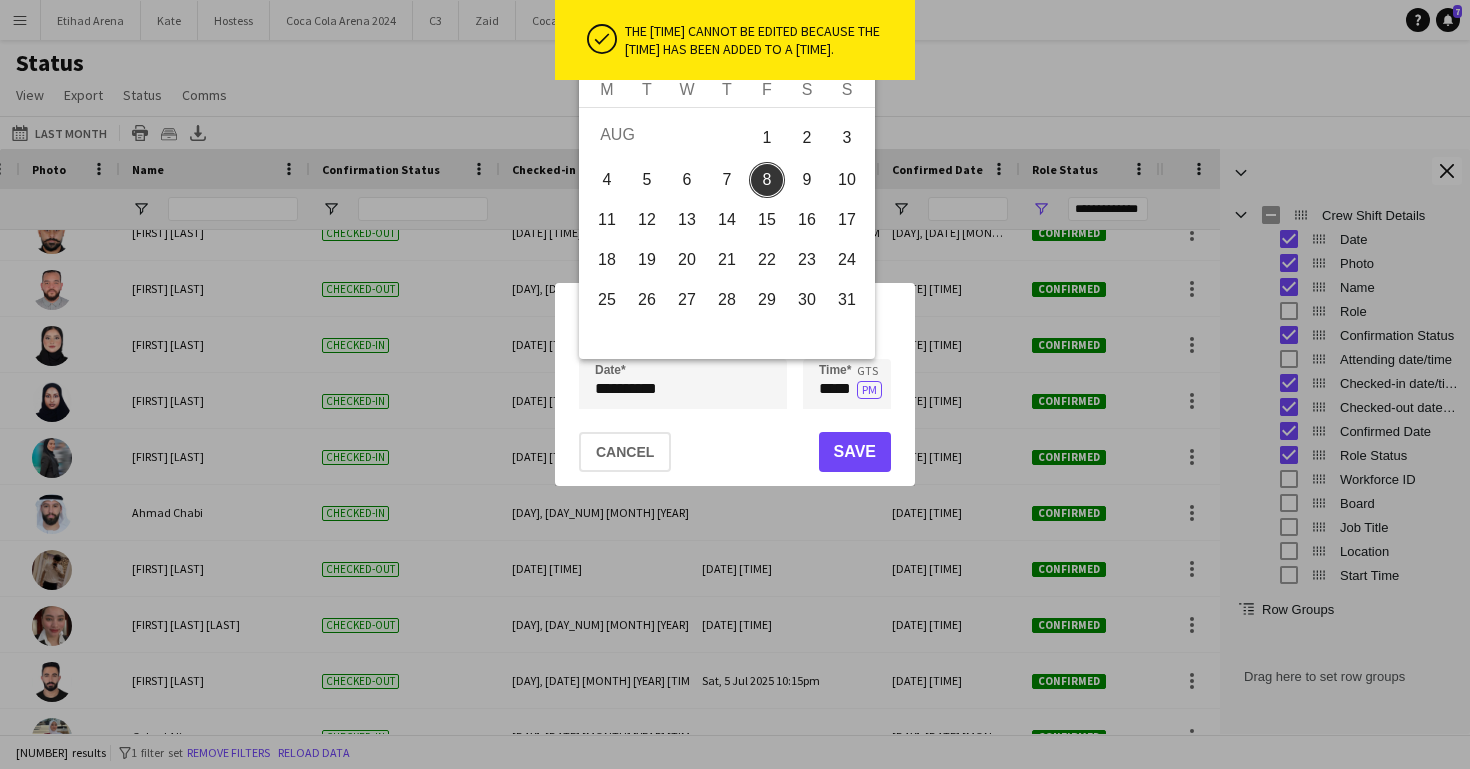 click on "**********" at bounding box center [735, 384] 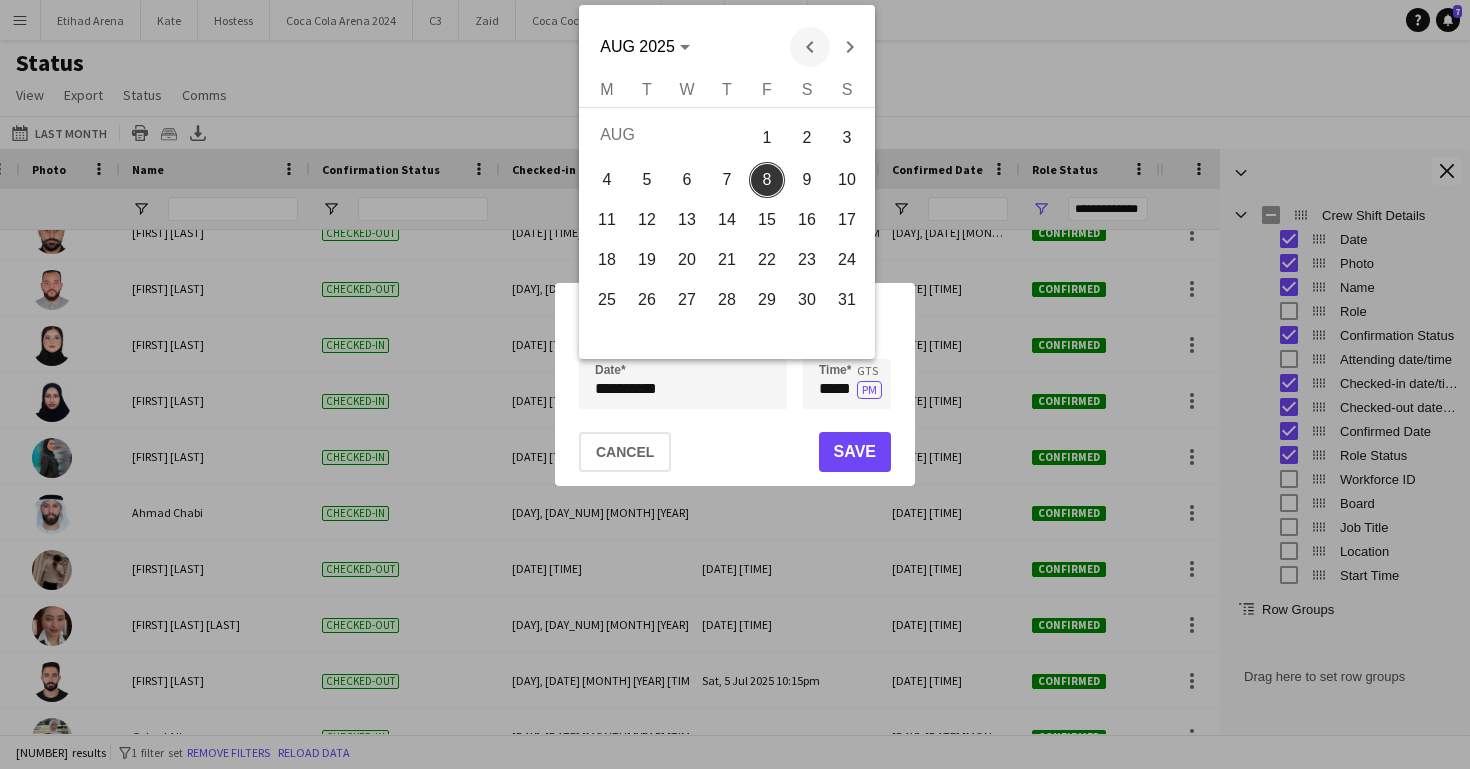 click at bounding box center [810, 47] 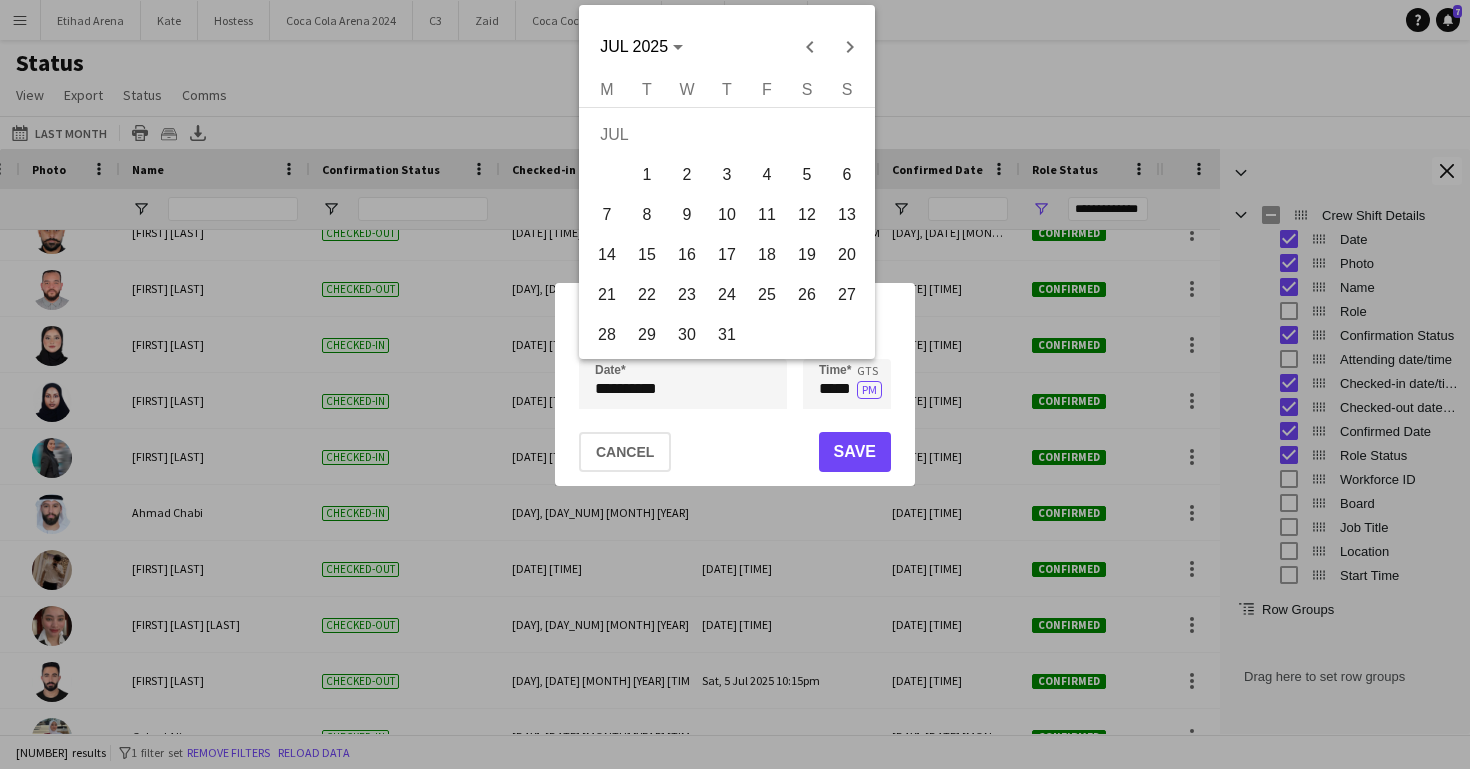 click on "5" at bounding box center [807, 175] 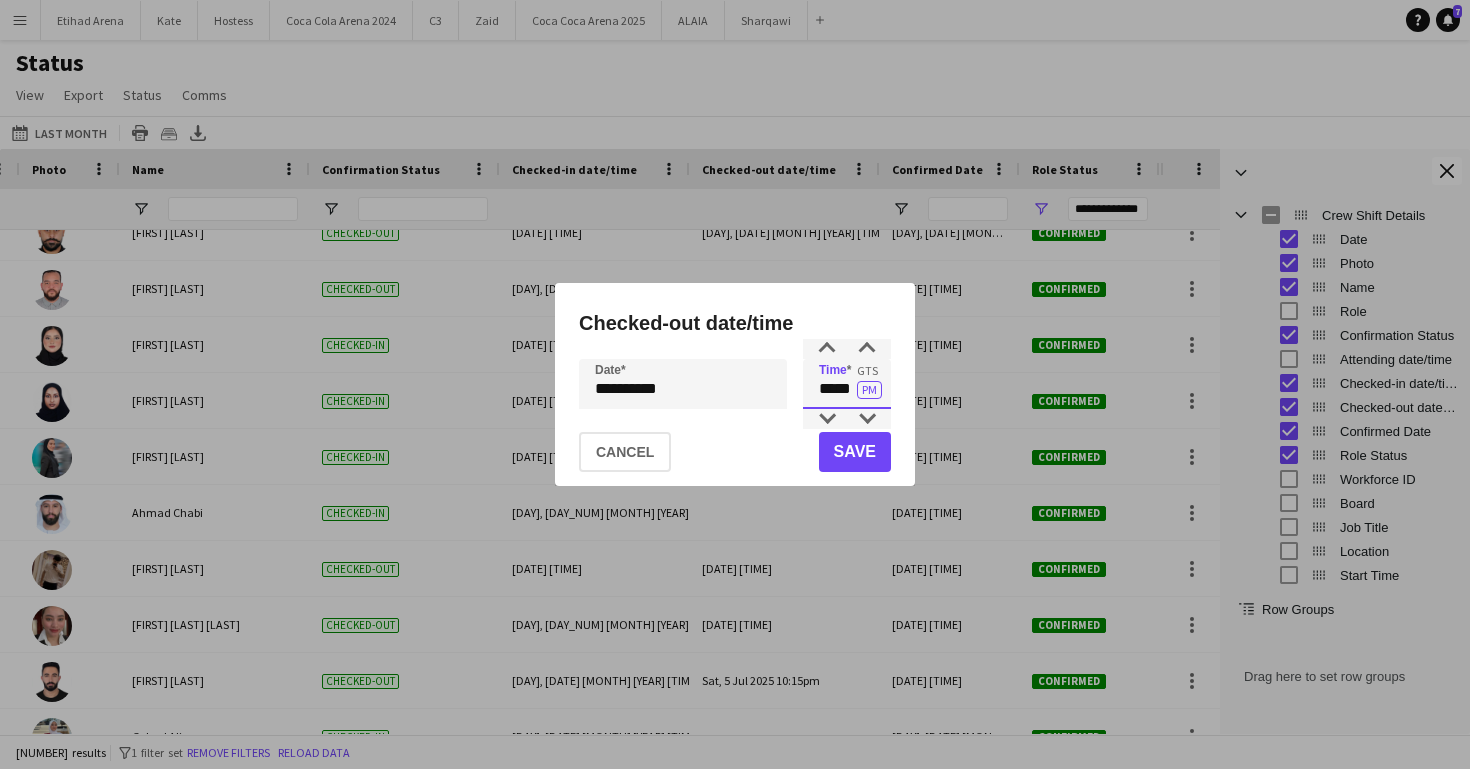 click on "*****" at bounding box center (847, 384) 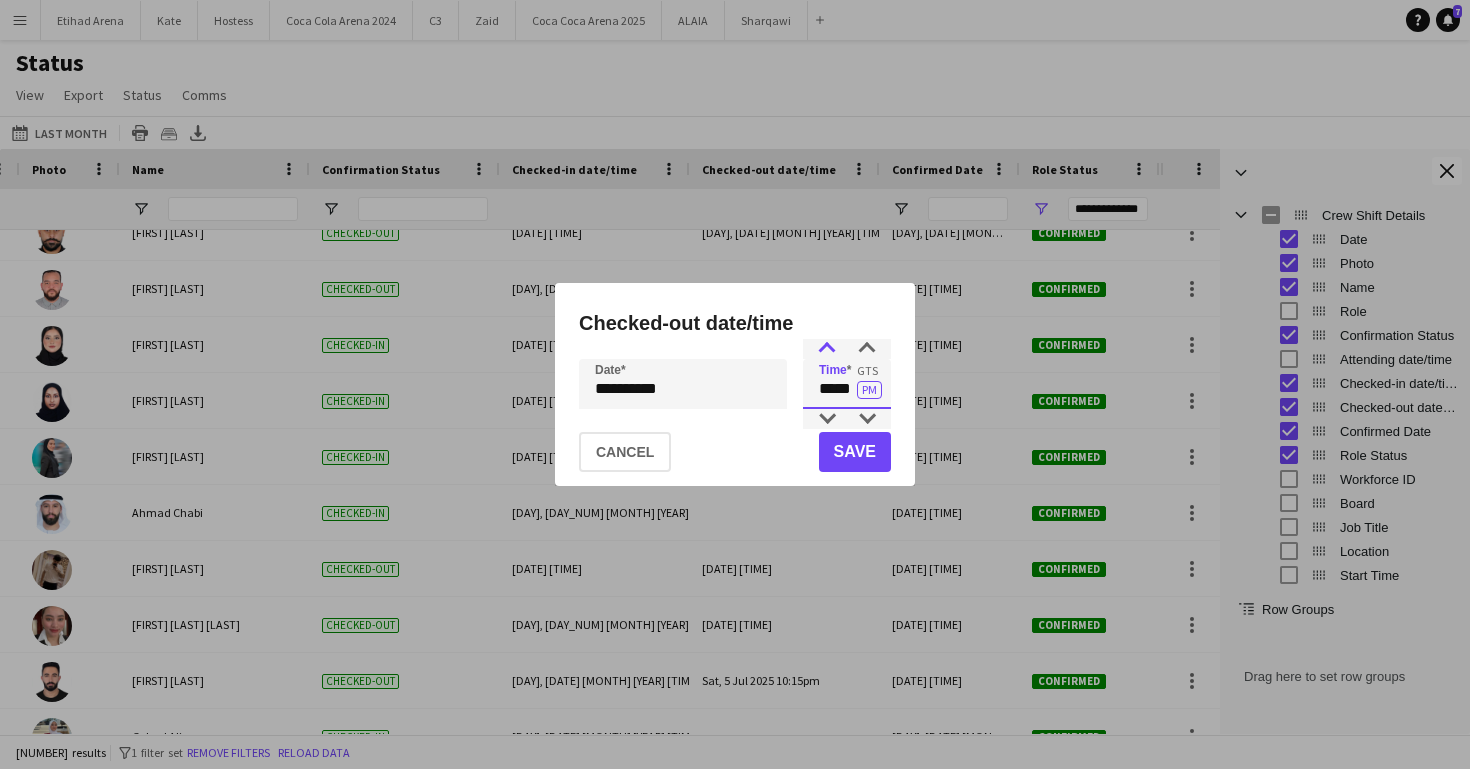 click at bounding box center [827, 349] 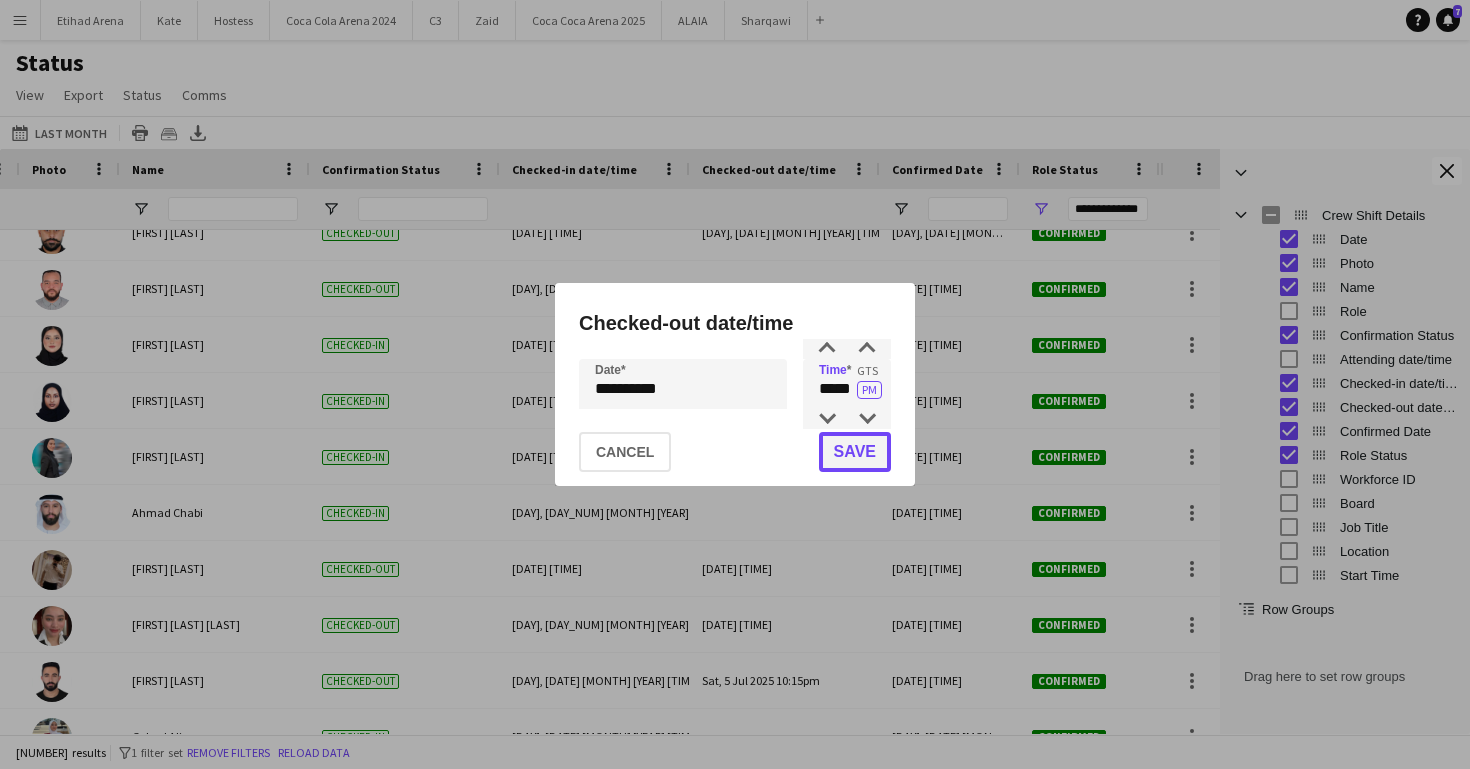 click on "Save" 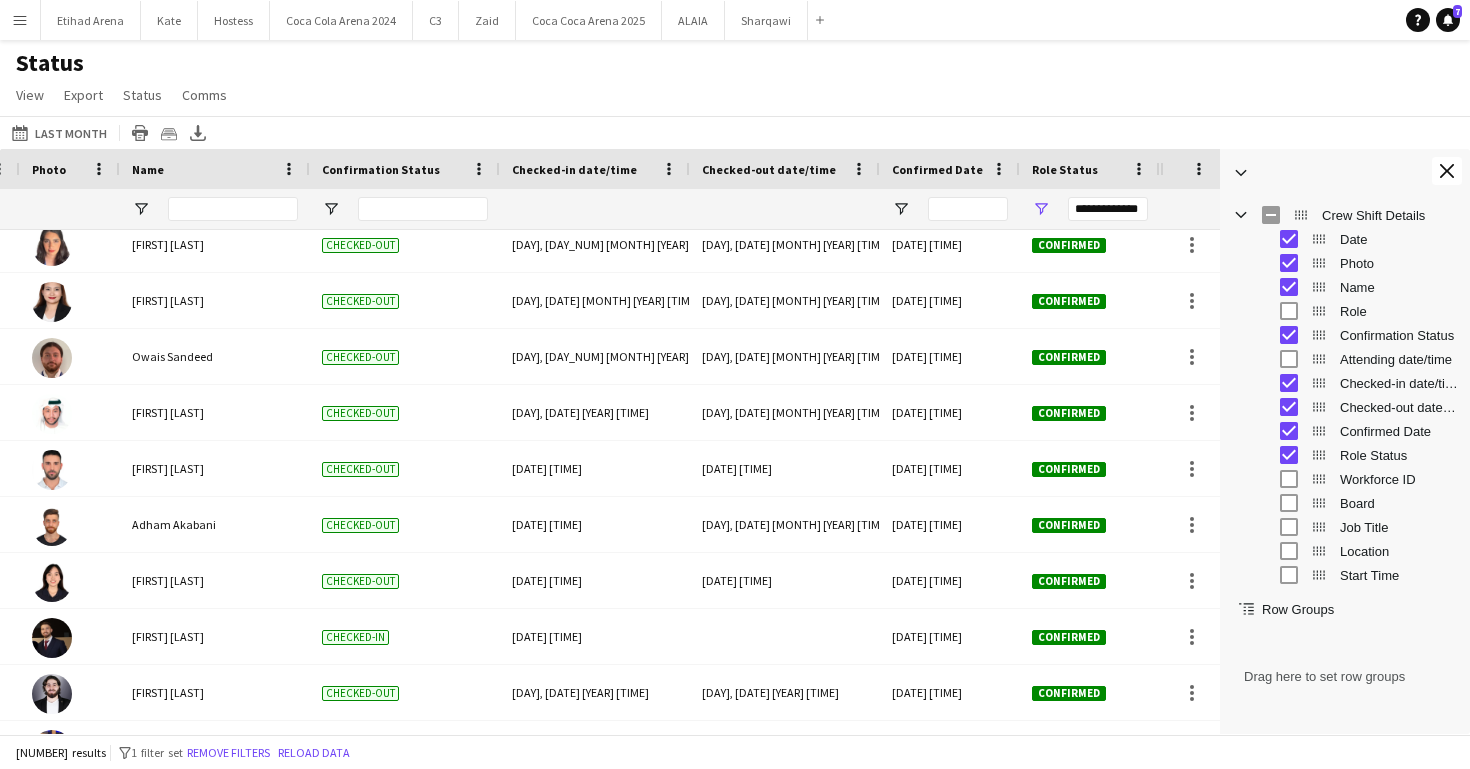 click on "Board" at bounding box center (1360, 503) 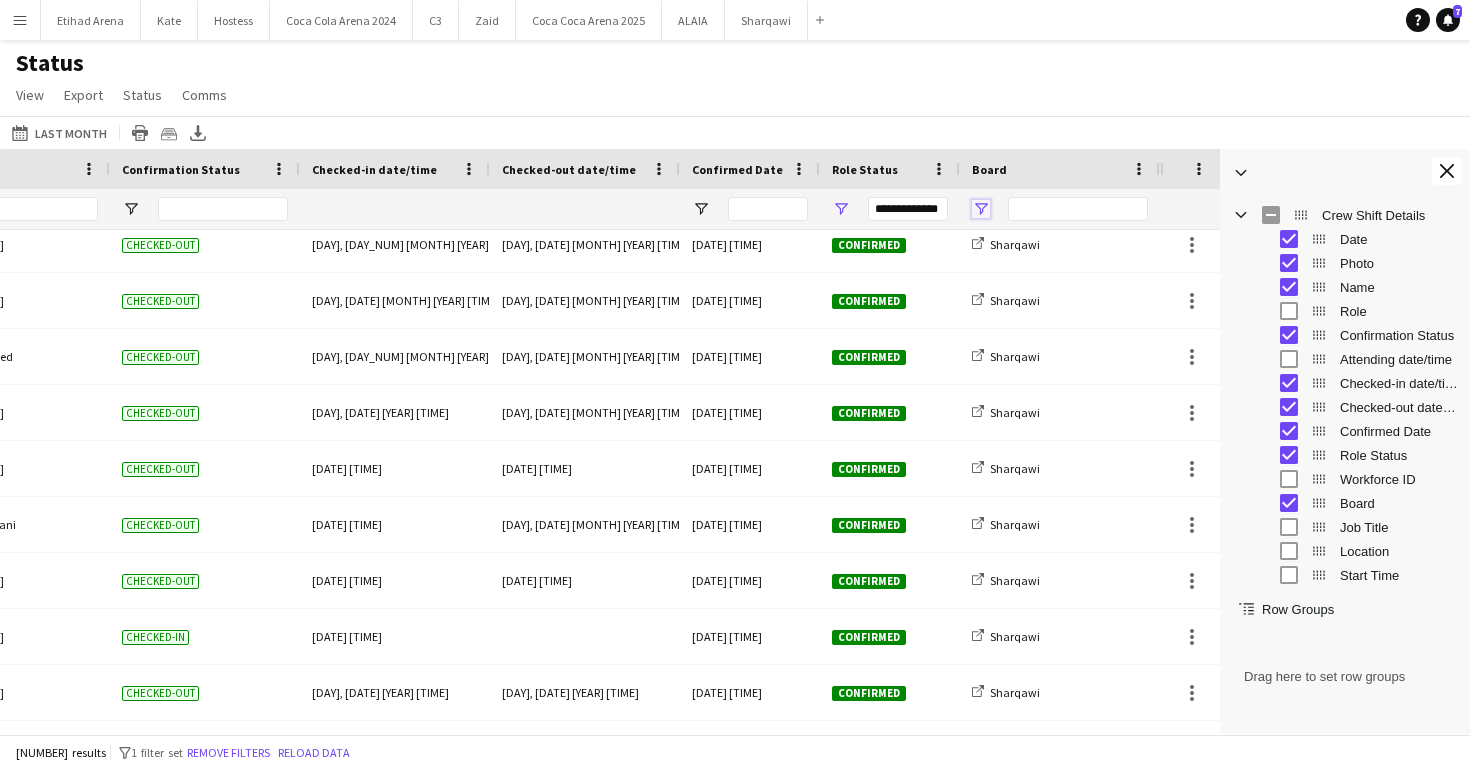 click at bounding box center [981, 209] 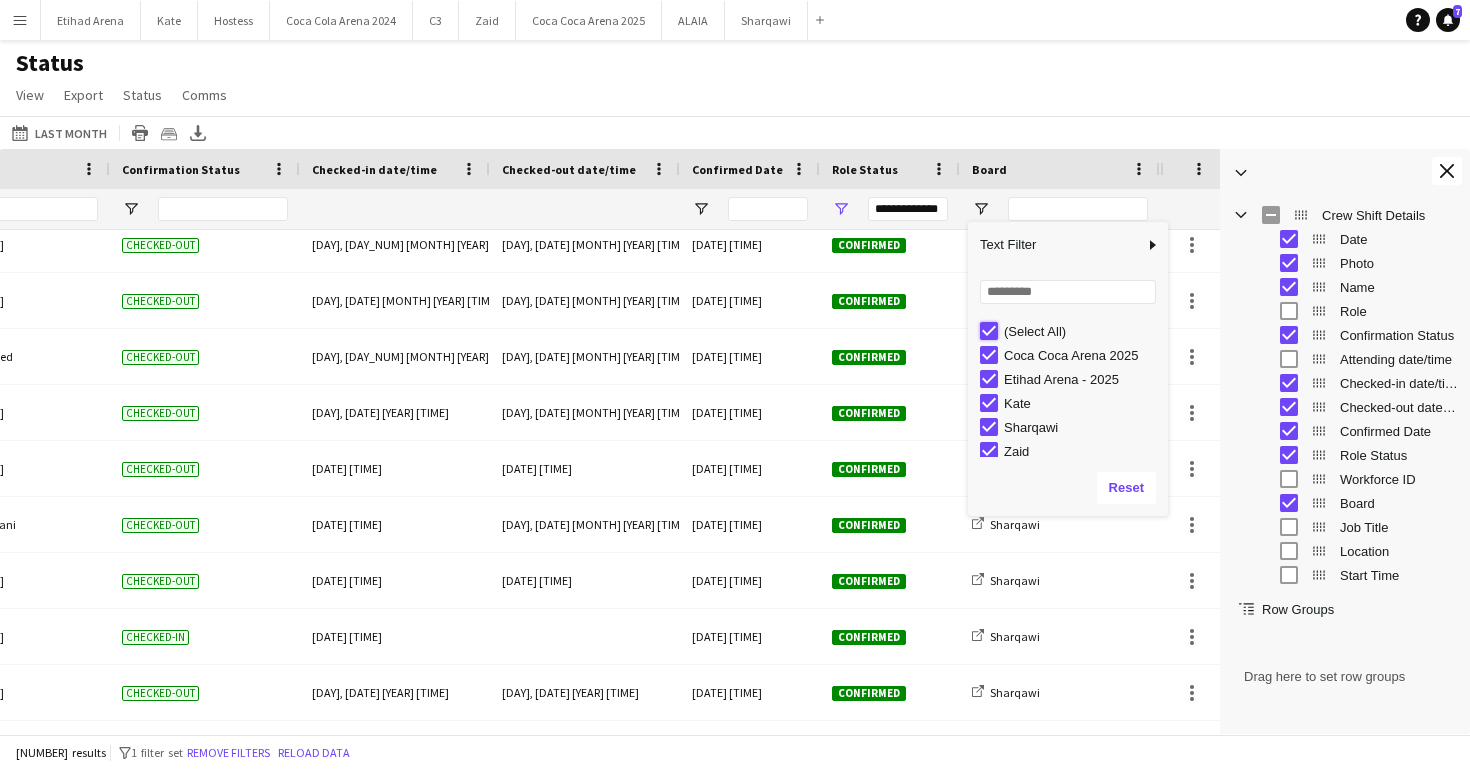 type on "***" 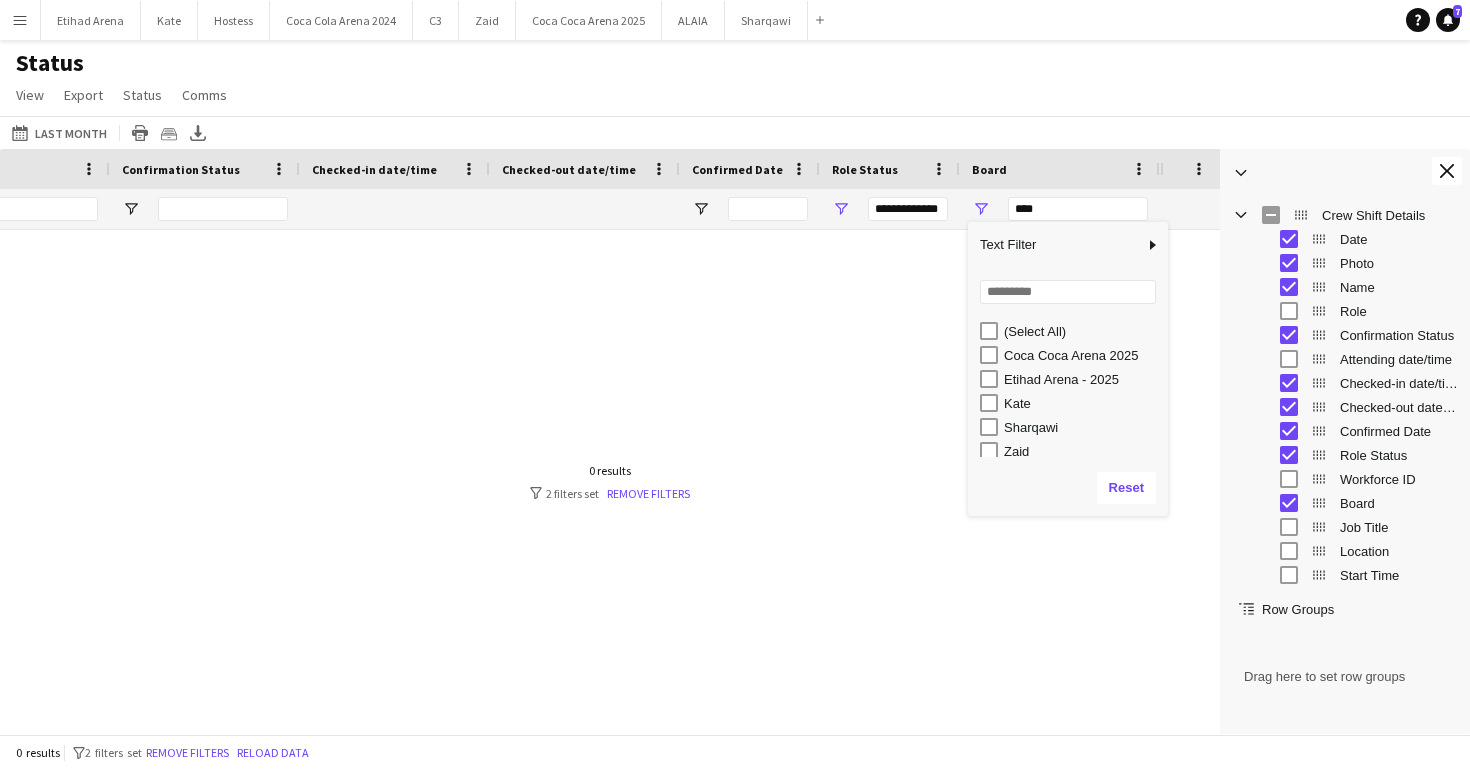type on "***" 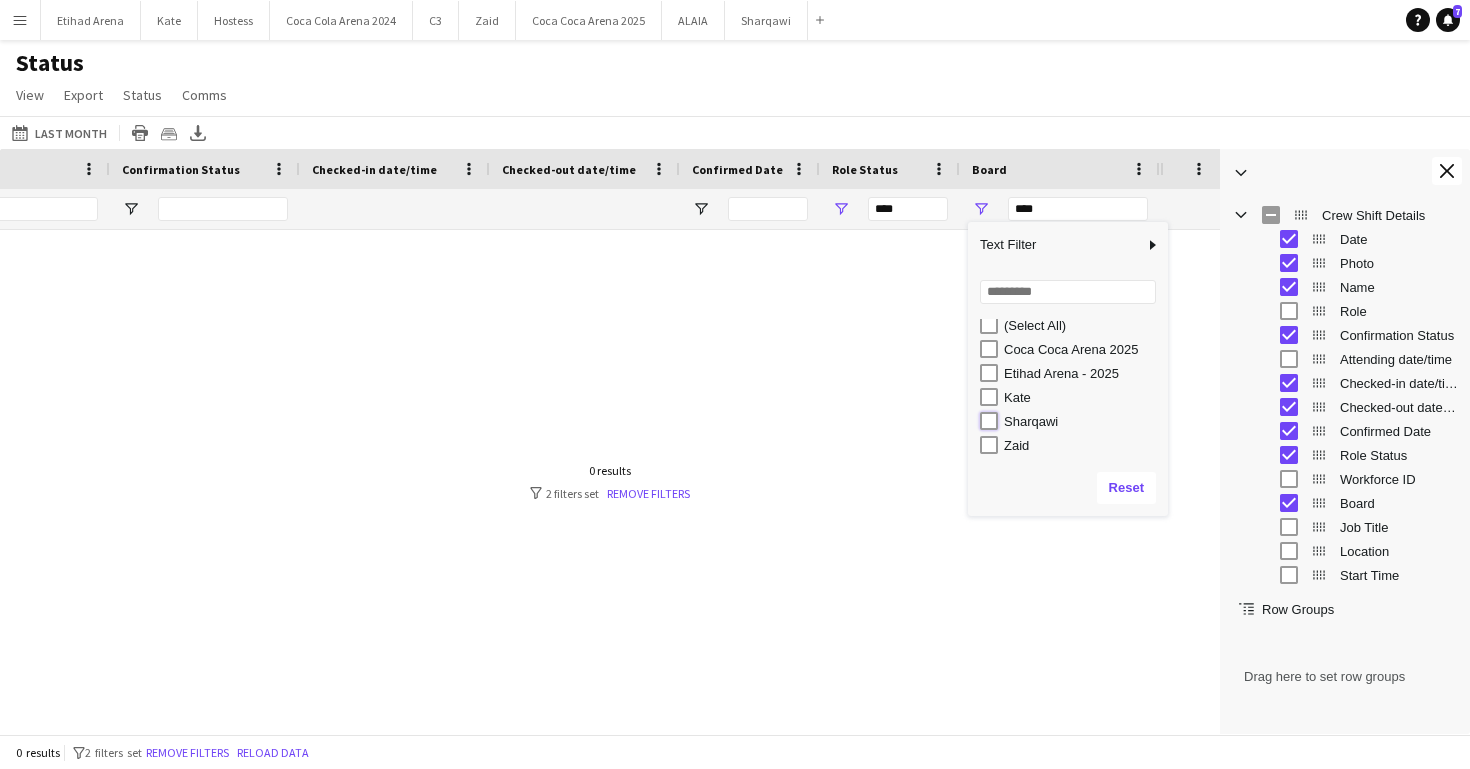 type on "**********" 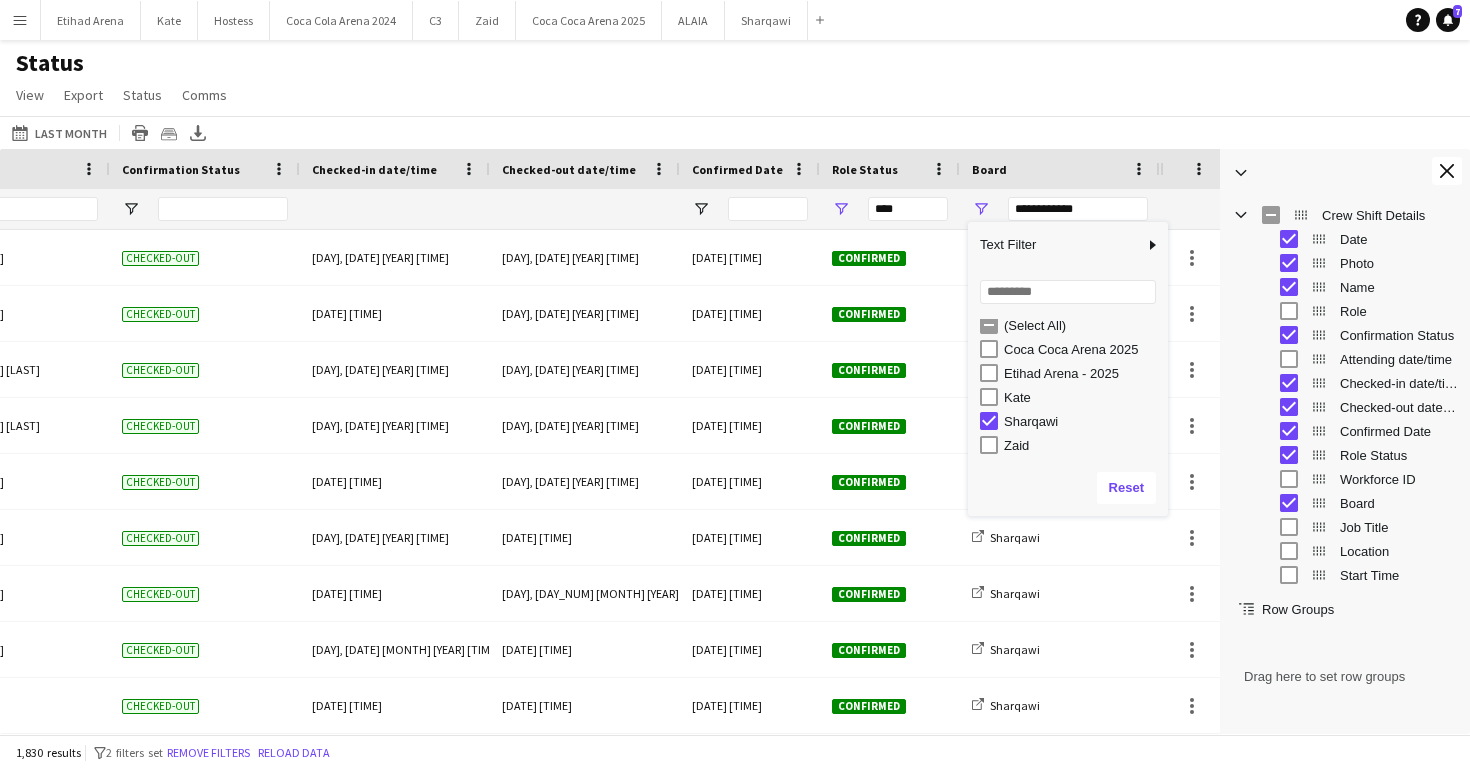 type on "**********" 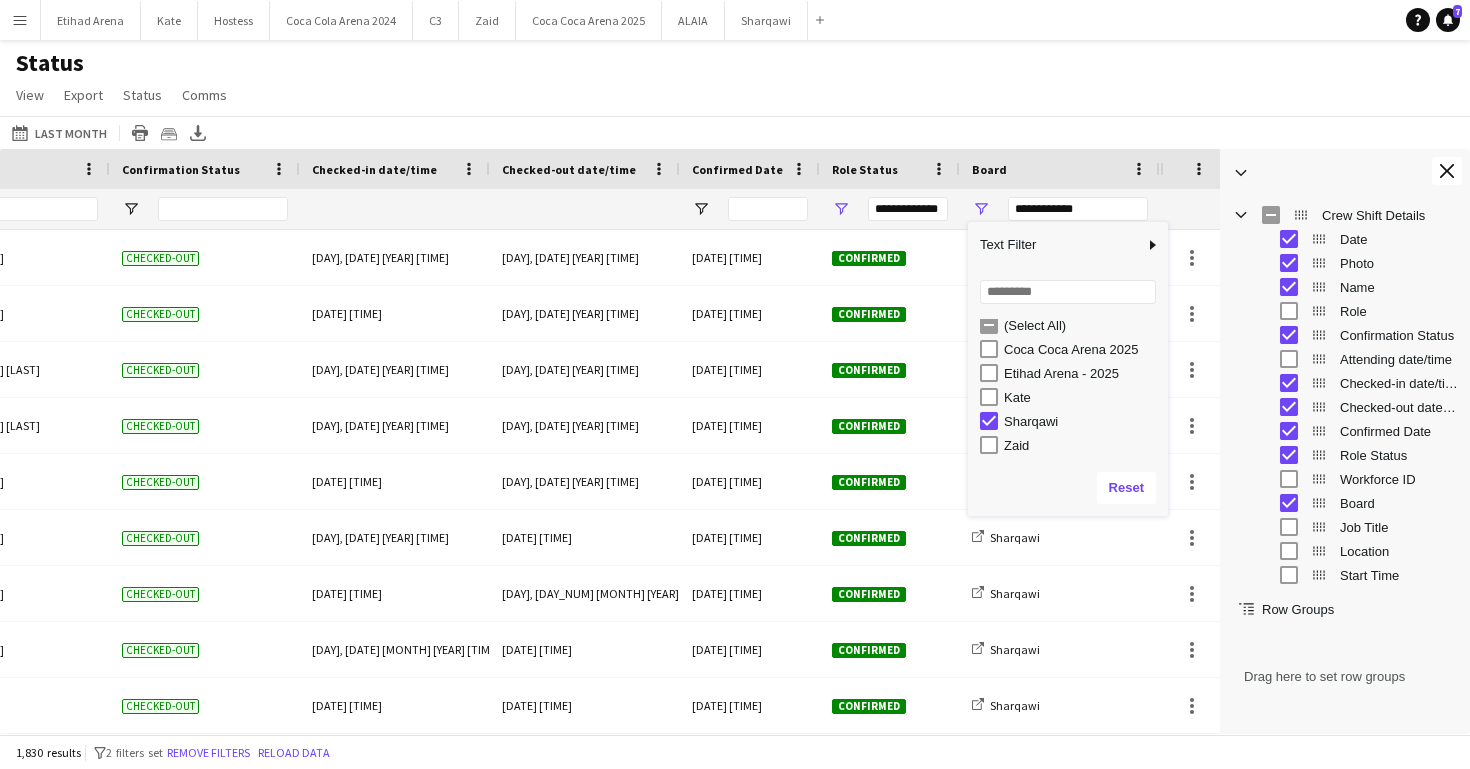 click on "Status   View   Views  Default view Attendance Report / F1 Attendance Sheet F1 Group Miral Venues / Client View Miral Venues / Payment View Pre Event List New view Update view Delete view Edit name Customise view Customise filters Reset Filters Reset View Reset All  Export  Export as XLSX Export as CSV Export as PDF Crew files as ZIP  Status  Confirm attendance Check-in Check-out Clear confirm attendance Clear check-in Clear check-out  Comms  Send notification Chat" 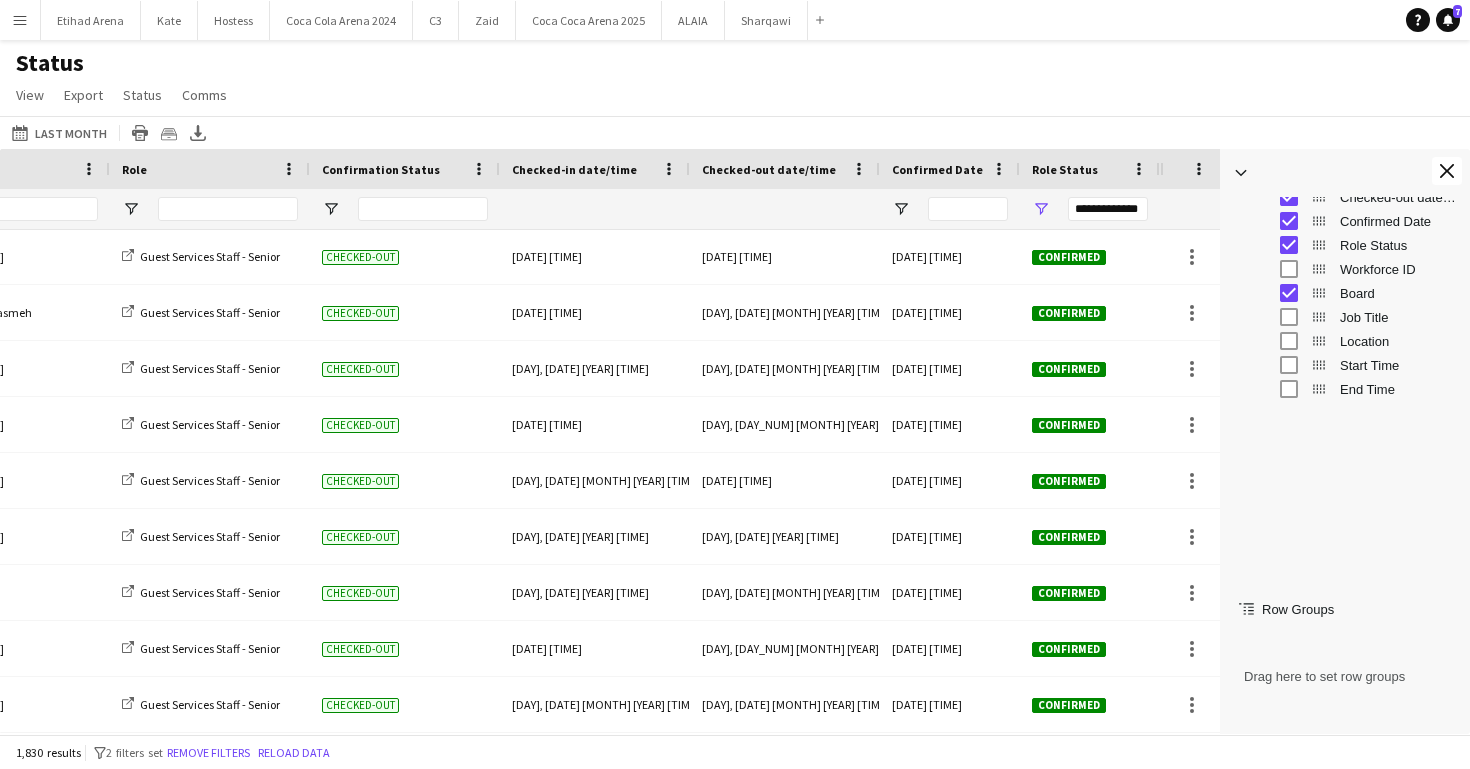 scroll, scrollTop: 0, scrollLeft: 0, axis: both 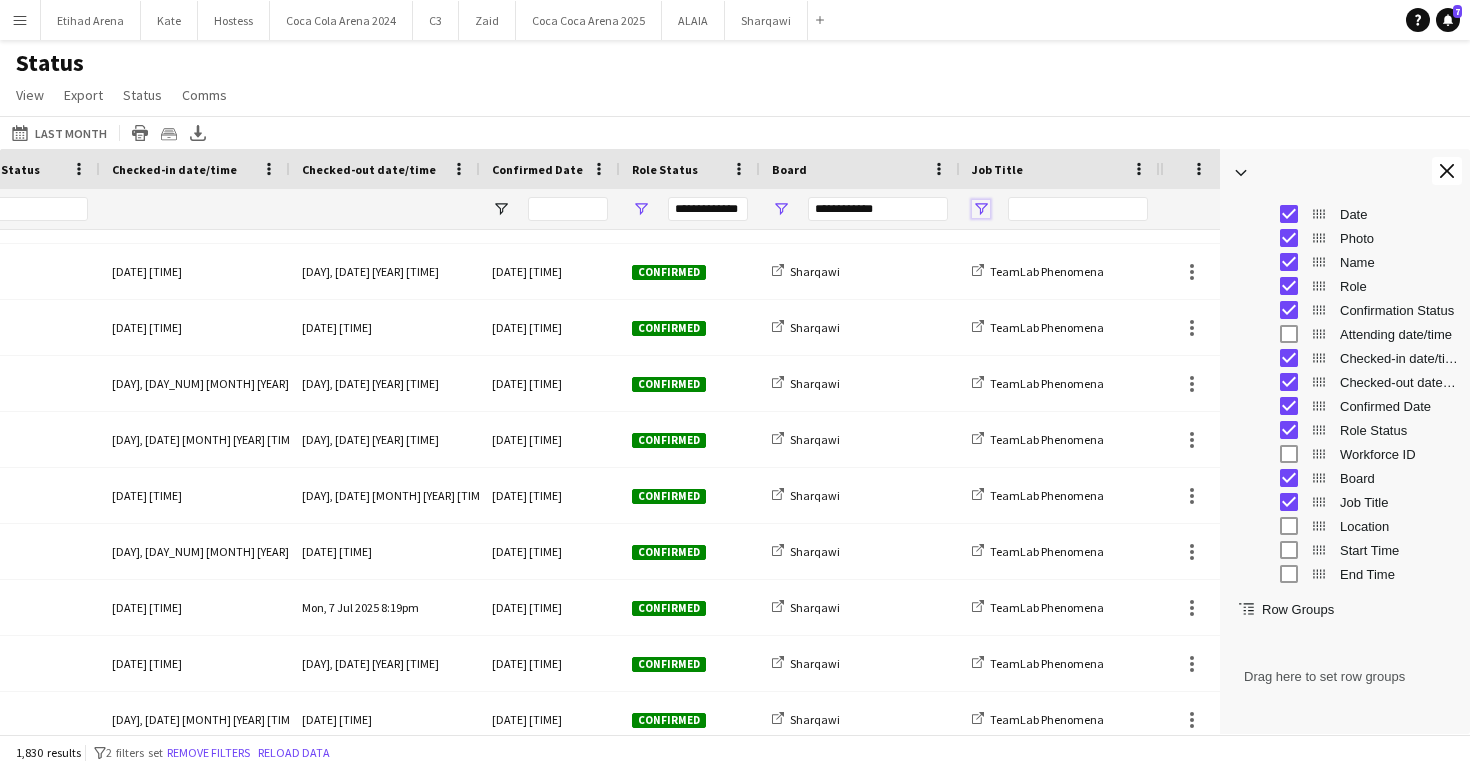 click at bounding box center [981, 209] 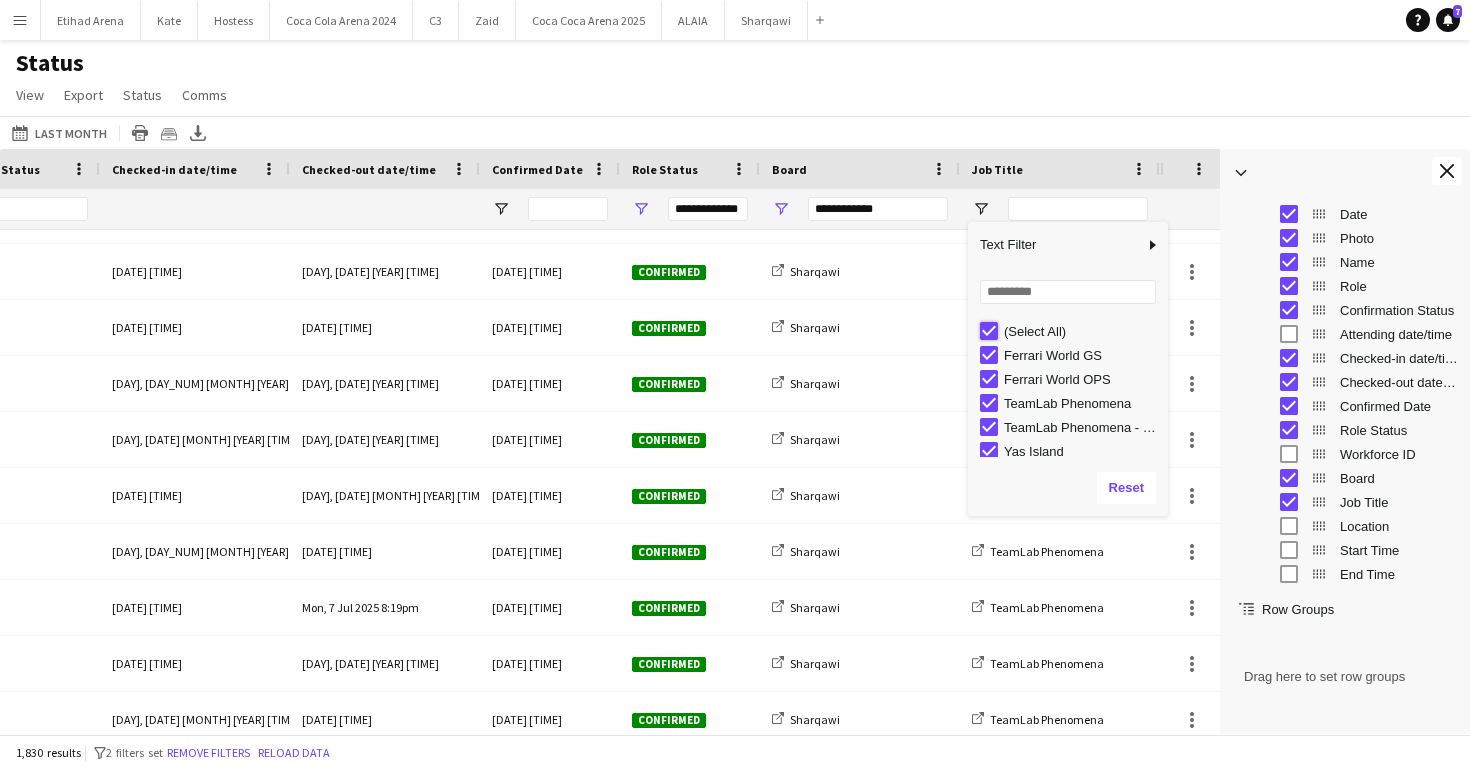 type on "***" 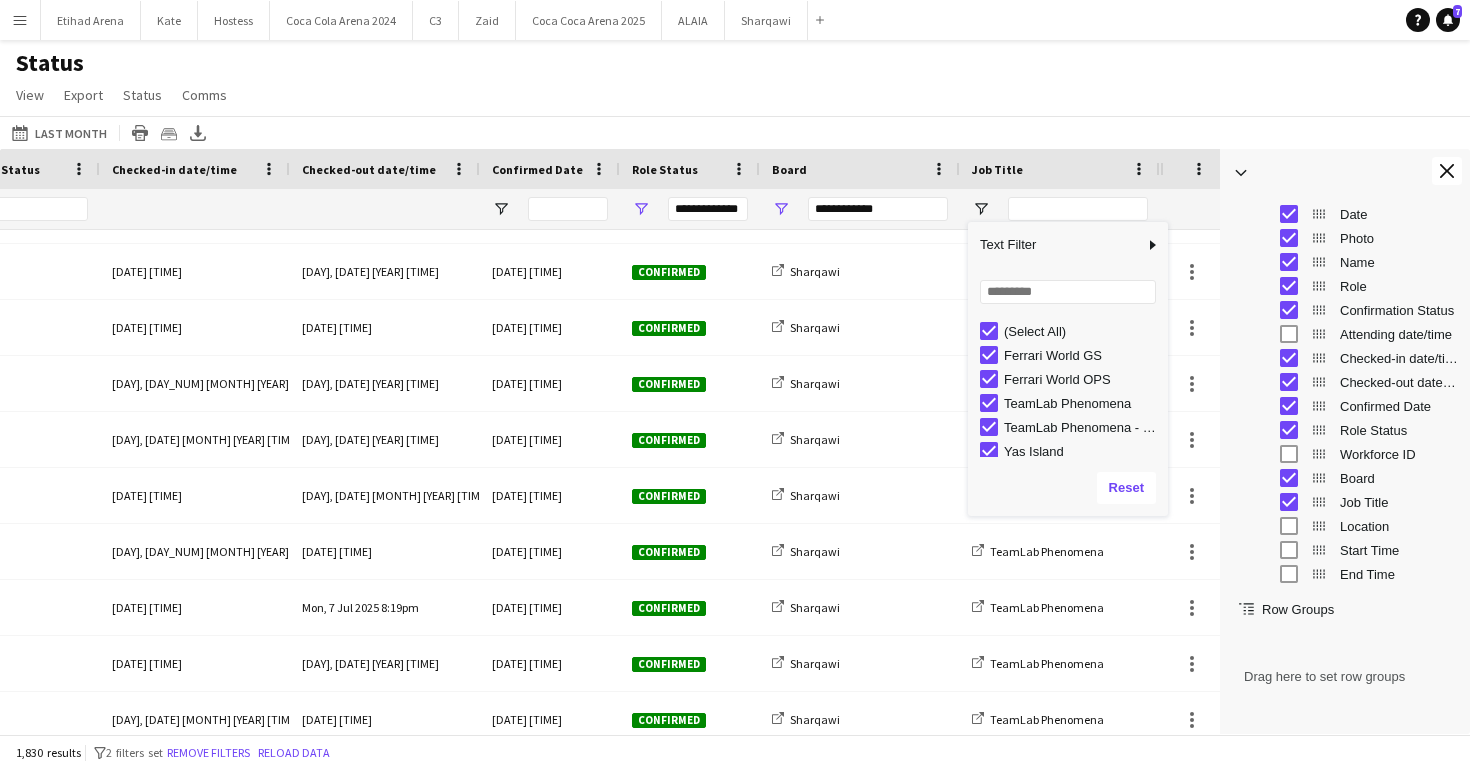 type on "***" 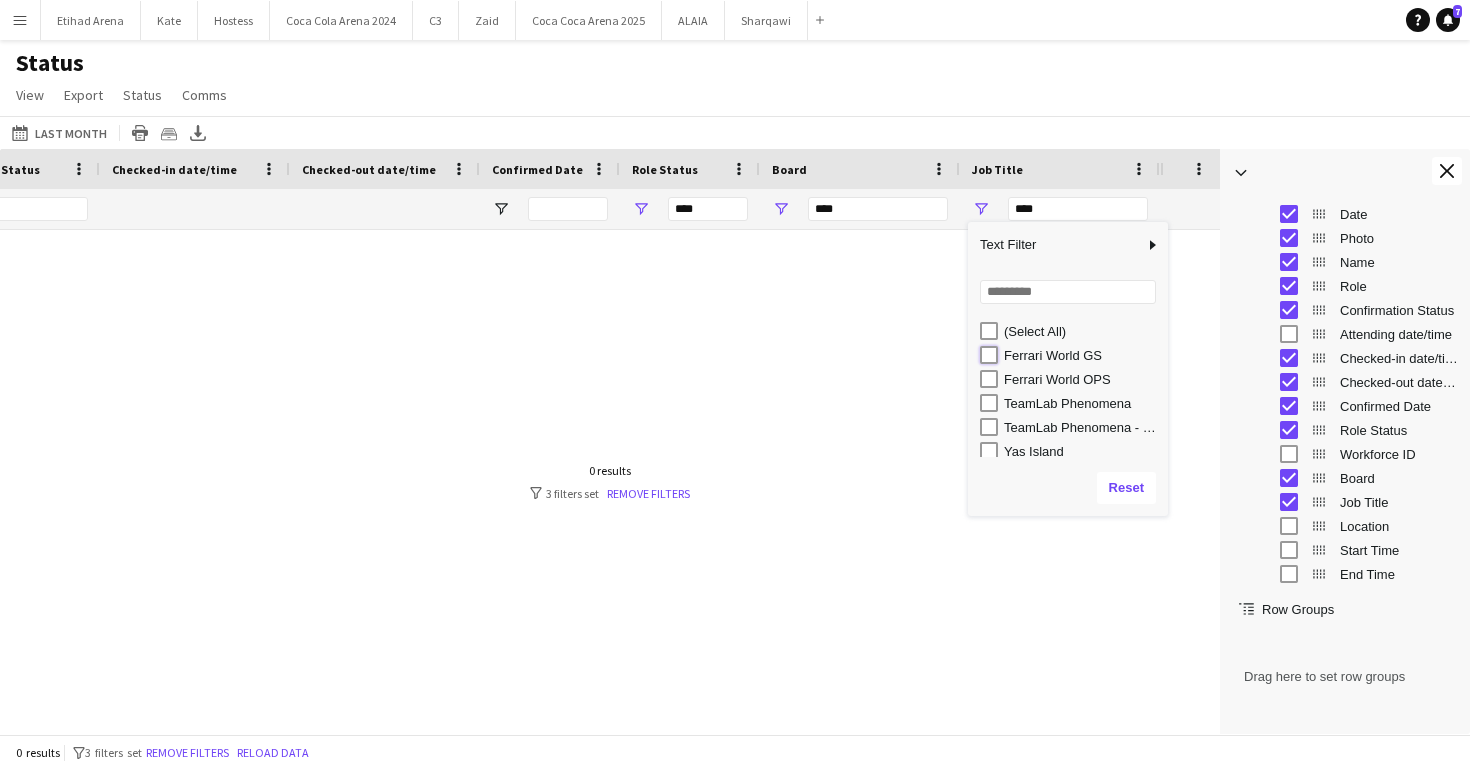 type on "**********" 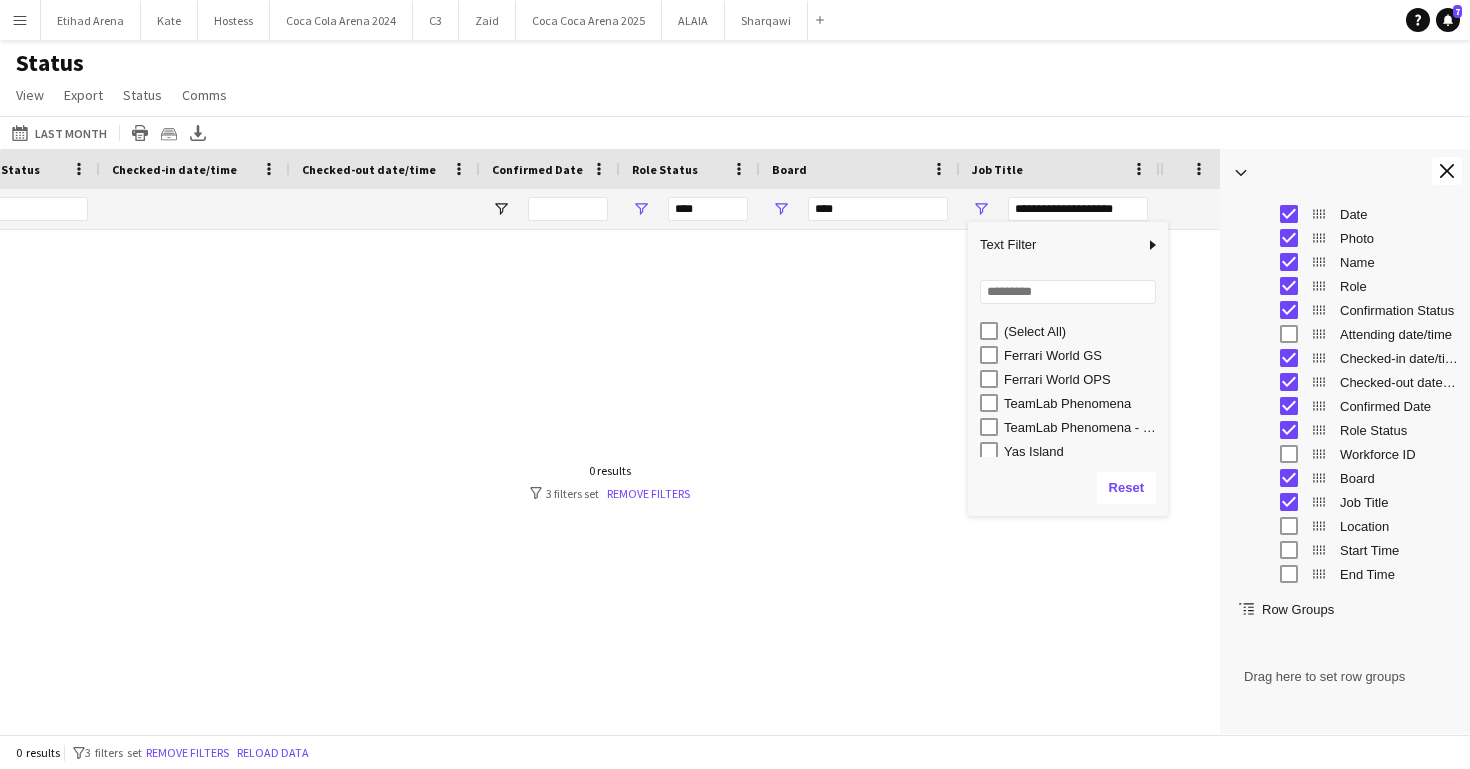type on "**********" 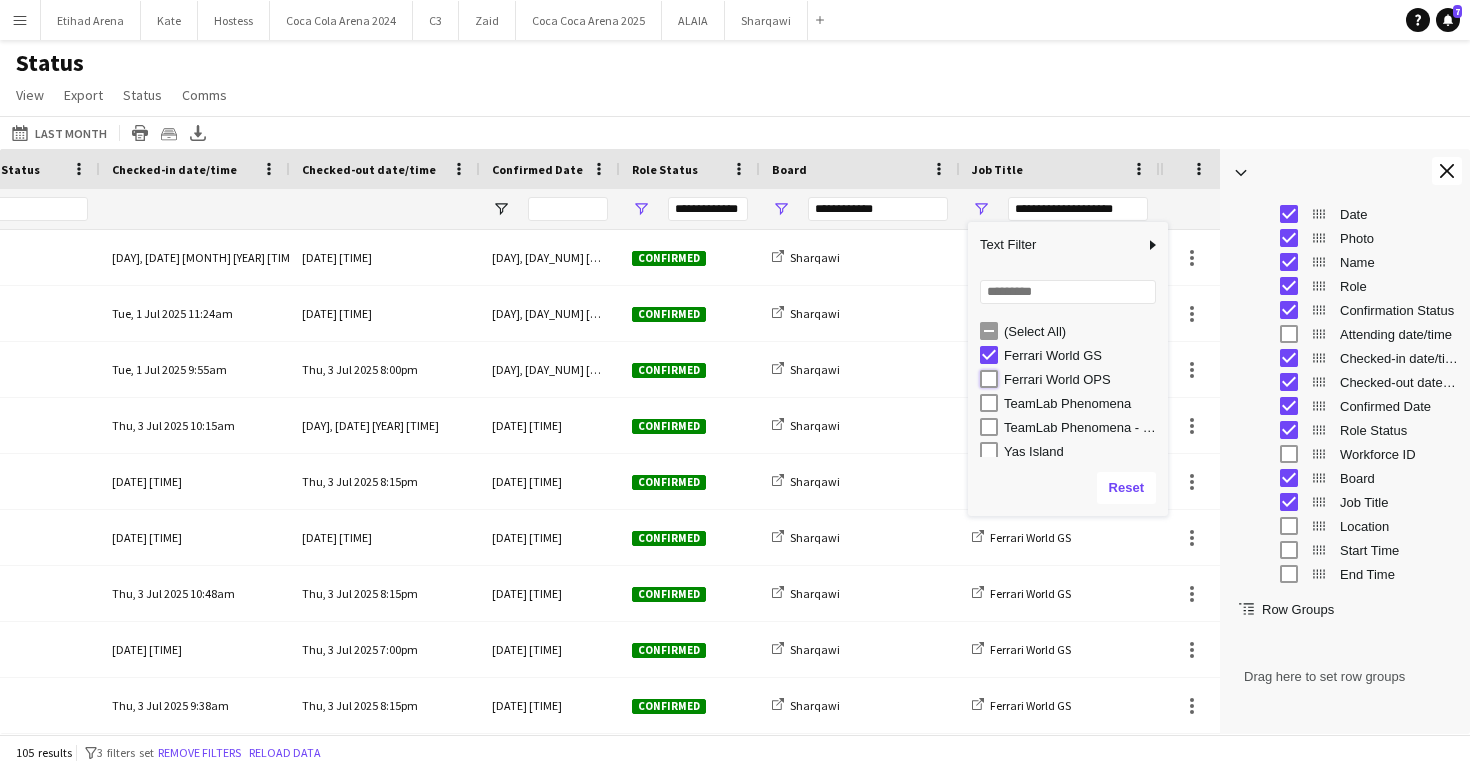 type on "**********" 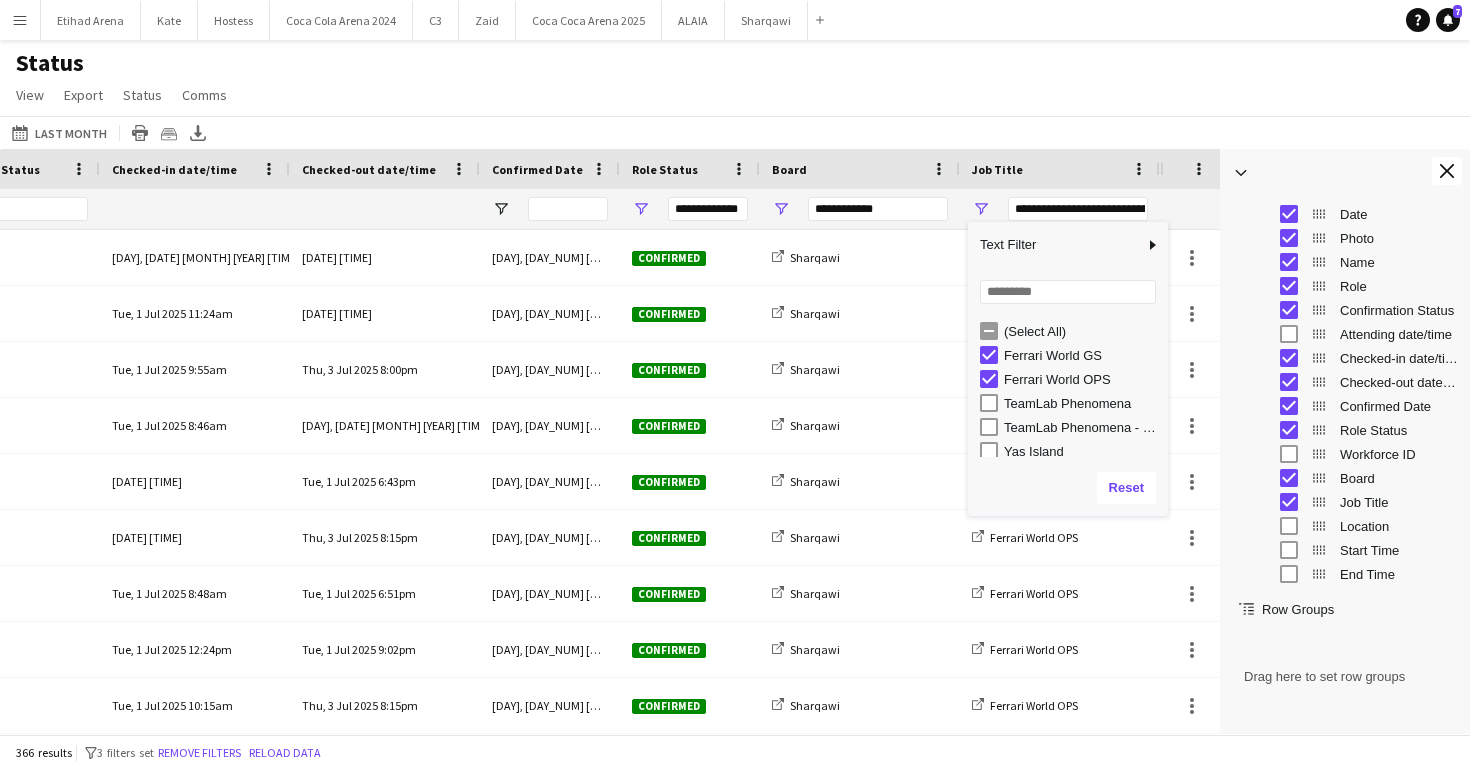 click on "Status   View   Views  Default view Attendance Report / F1 Attendance Sheet F1 Group Miral Venues / Client View Miral Venues / Payment View Pre Event List New view Update view Delete view Edit name Customise view Customise filters Reset Filters Reset View Reset All  Export  Export as XLSX Export as CSV Export as PDF Crew files as ZIP  Status  Confirm attendance Check-in Check-out Clear confirm attendance Clear check-in Clear check-out  Comms  Send notification Chat" 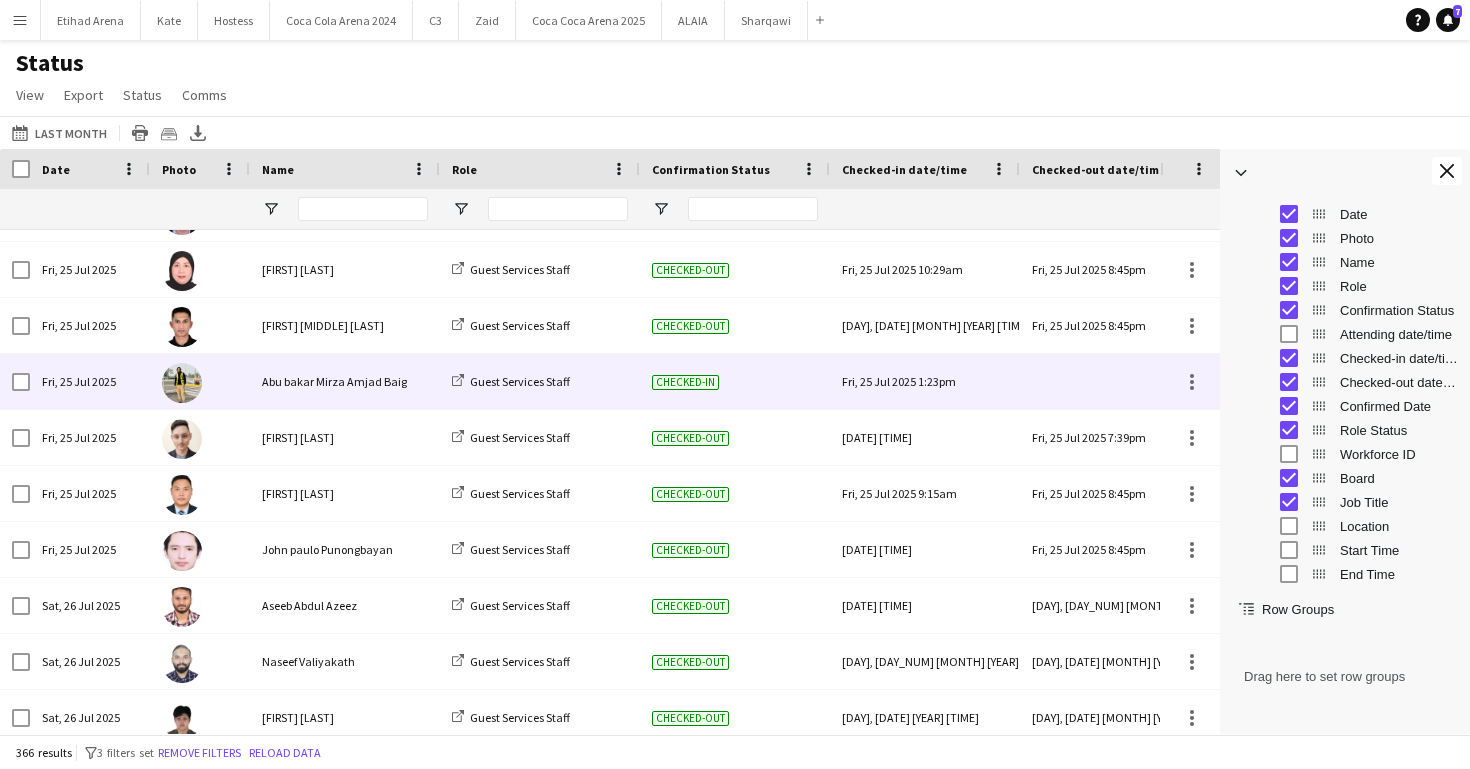click at bounding box center (1115, 381) 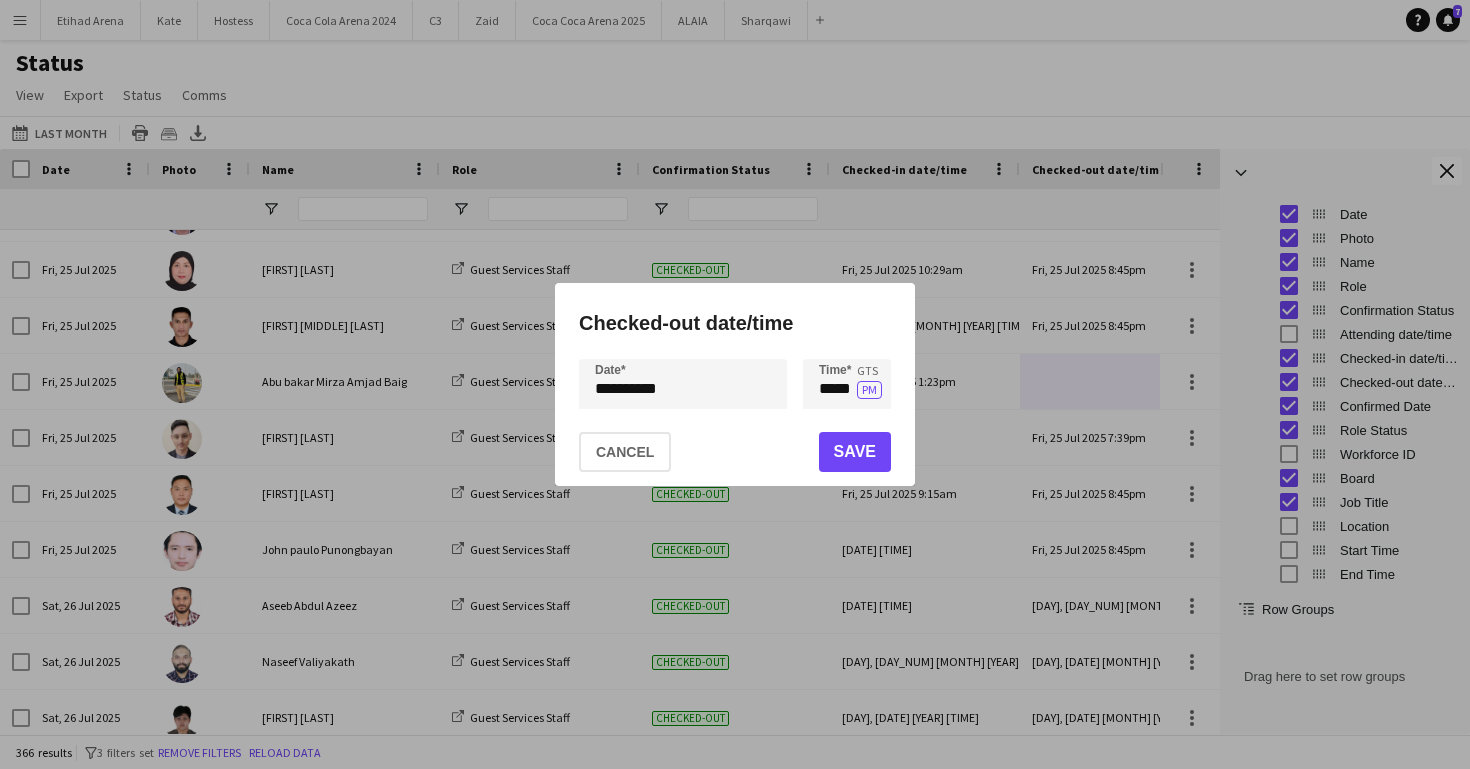 click on "[TIME] [TIME]
[TIME]  [TIME]  [TIME]
[TIME]
[TIME]   [TIME]  [TIME]  [TIME]
[TIME]
[TIME] [TIME]
[TIME] [TIME]" at bounding box center (735, 384) 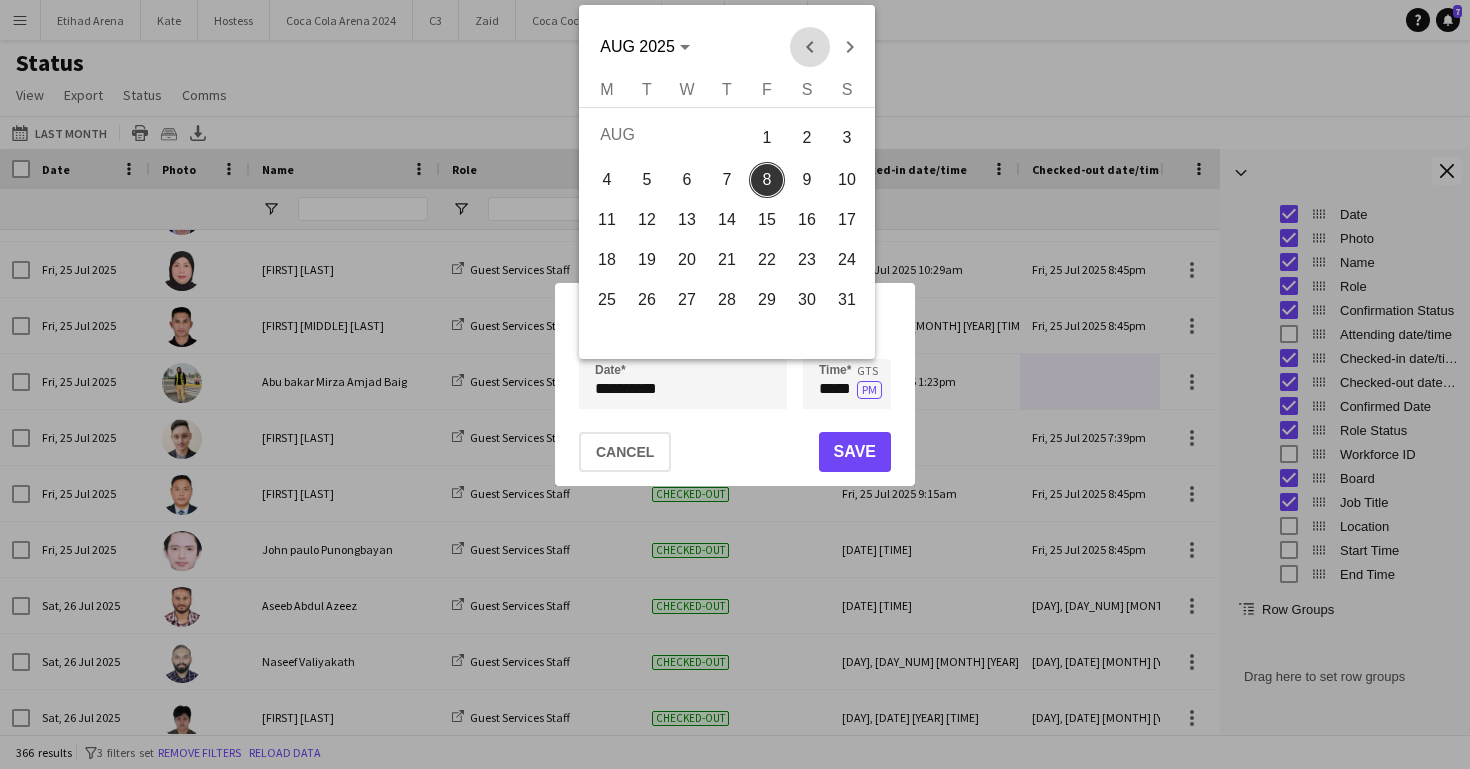 click at bounding box center [810, 47] 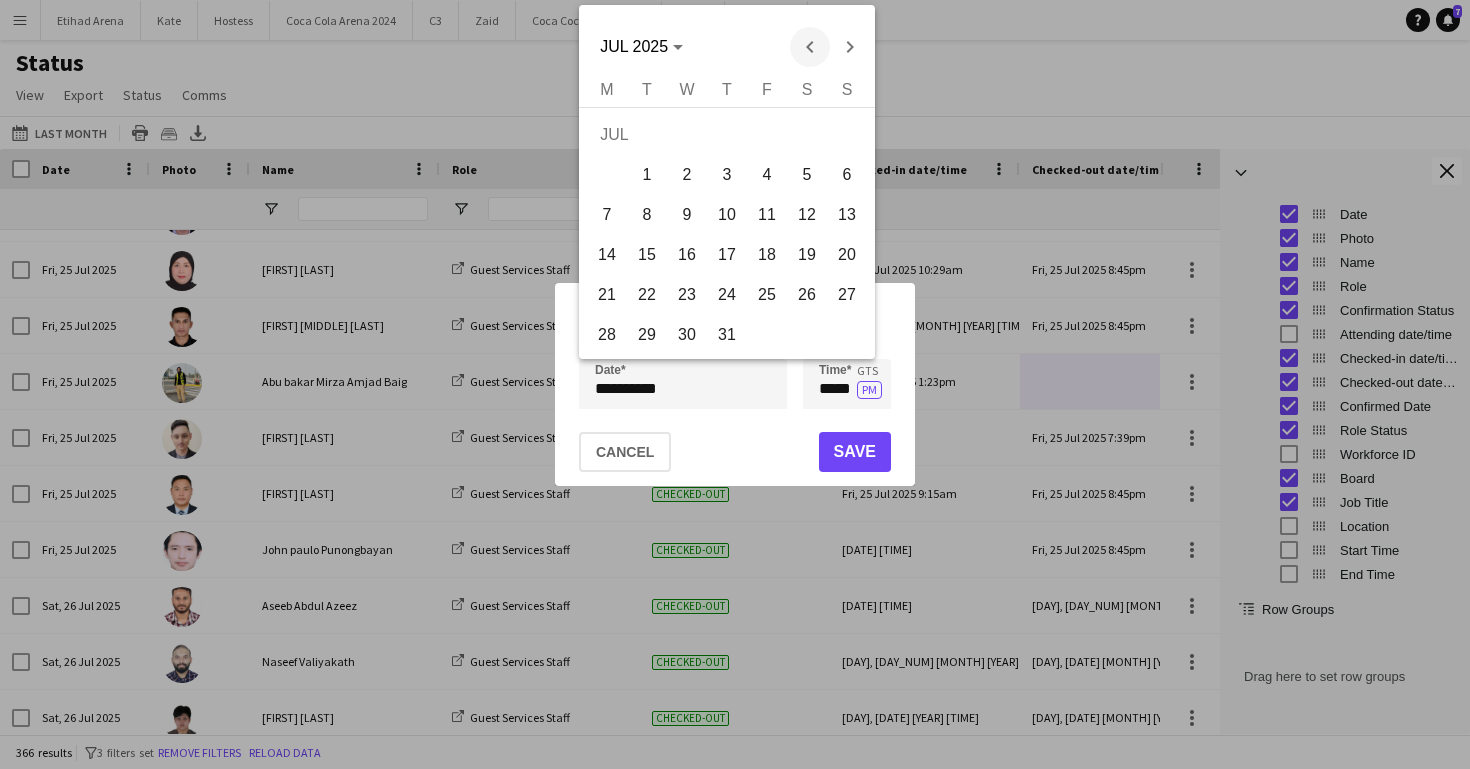 click at bounding box center [810, 47] 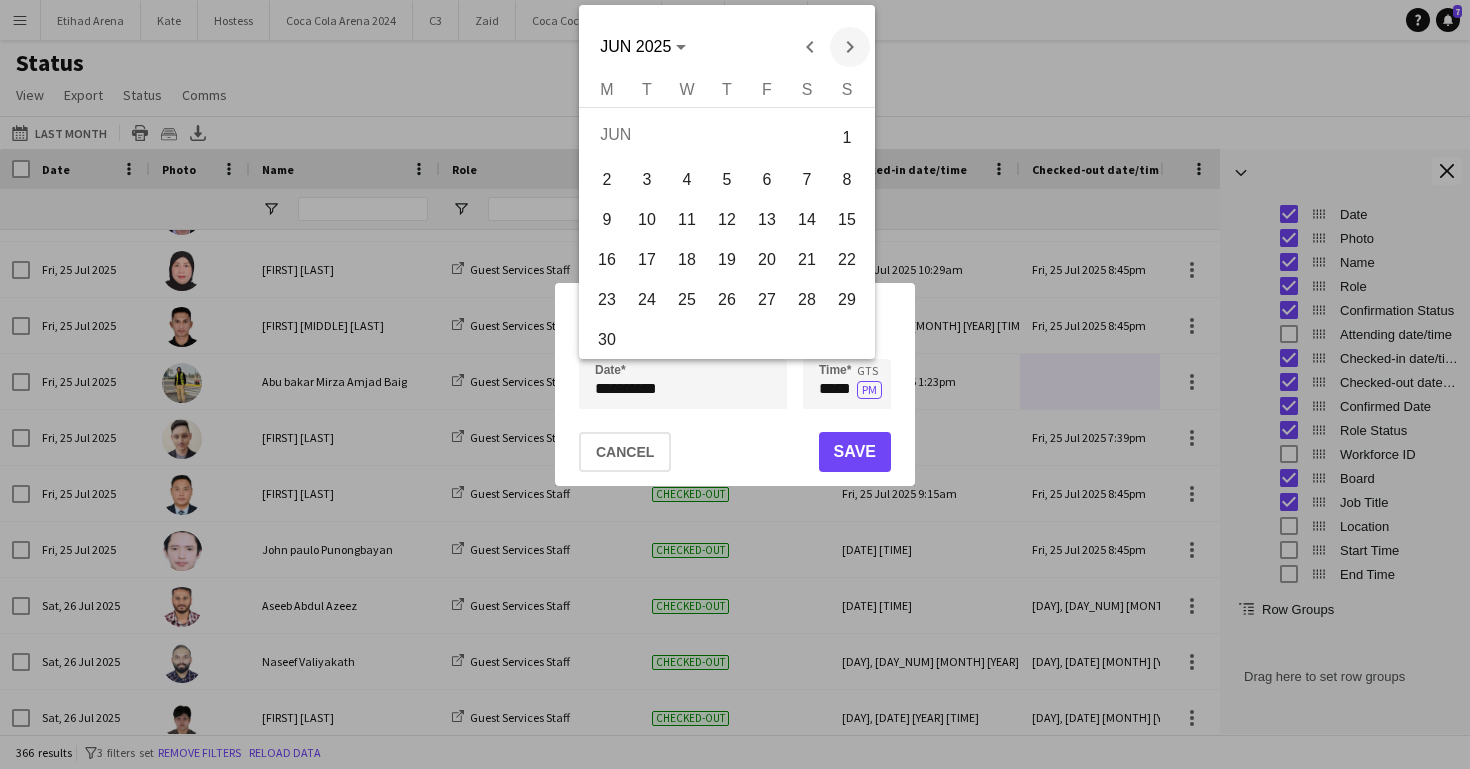 click at bounding box center (850, 47) 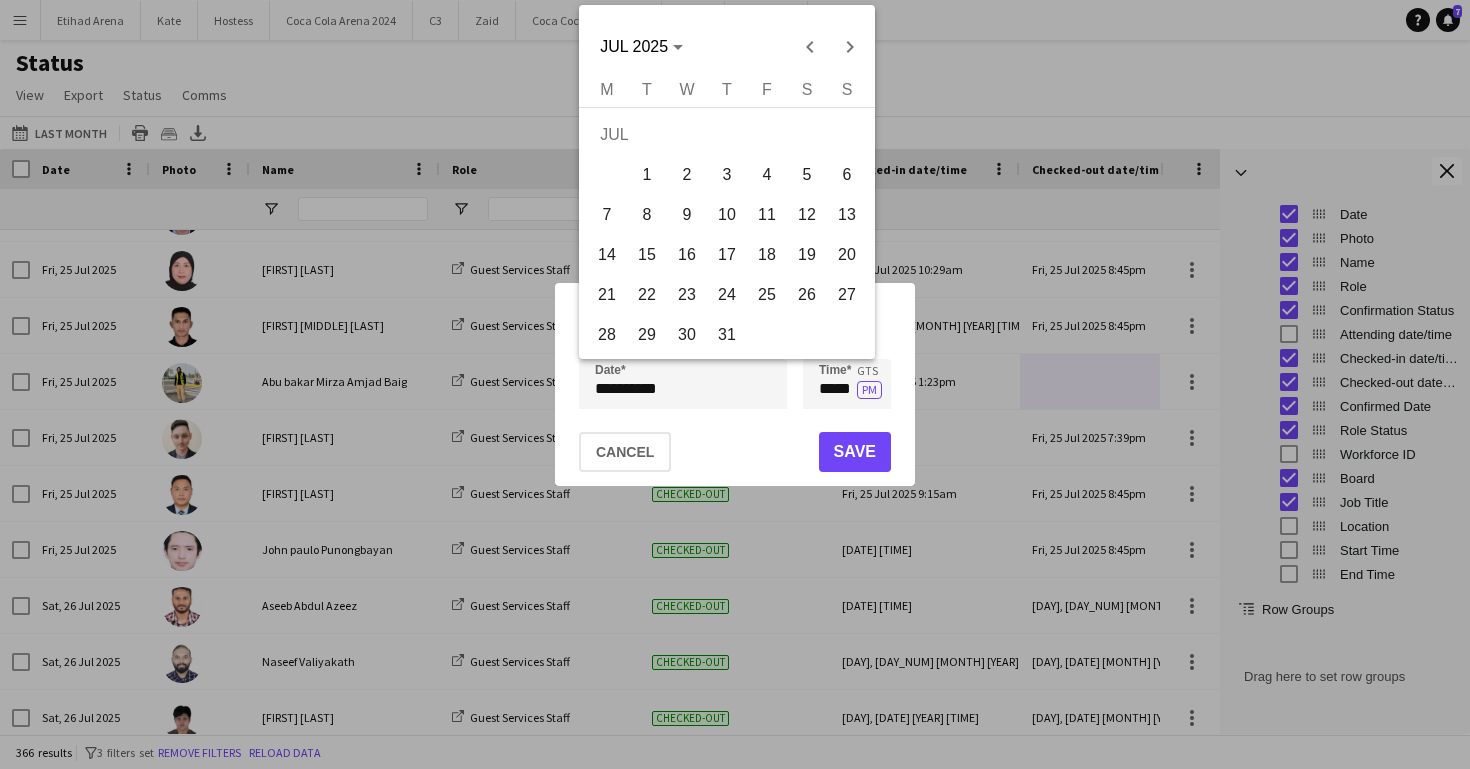 click on "25" at bounding box center [767, 295] 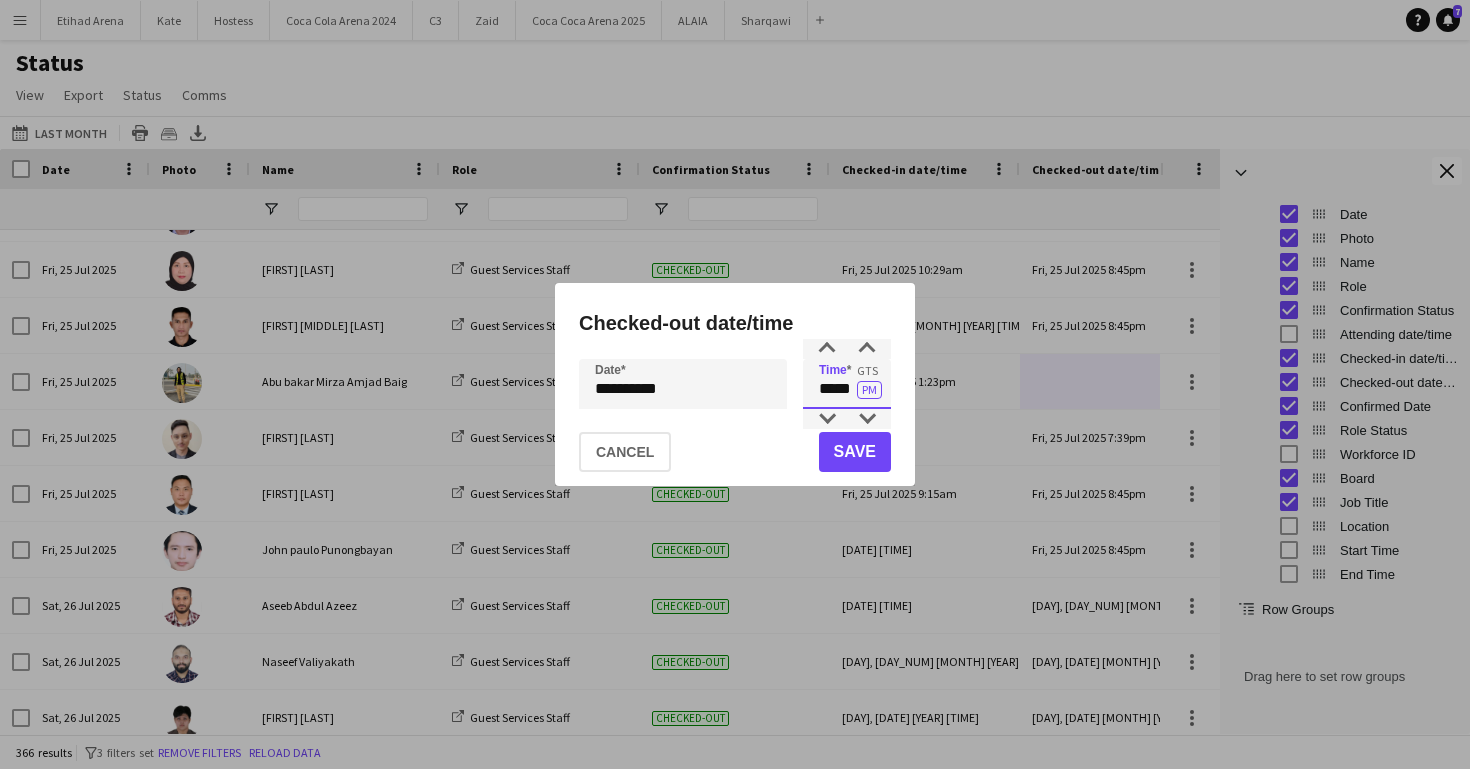 click on "*****" at bounding box center (847, 384) 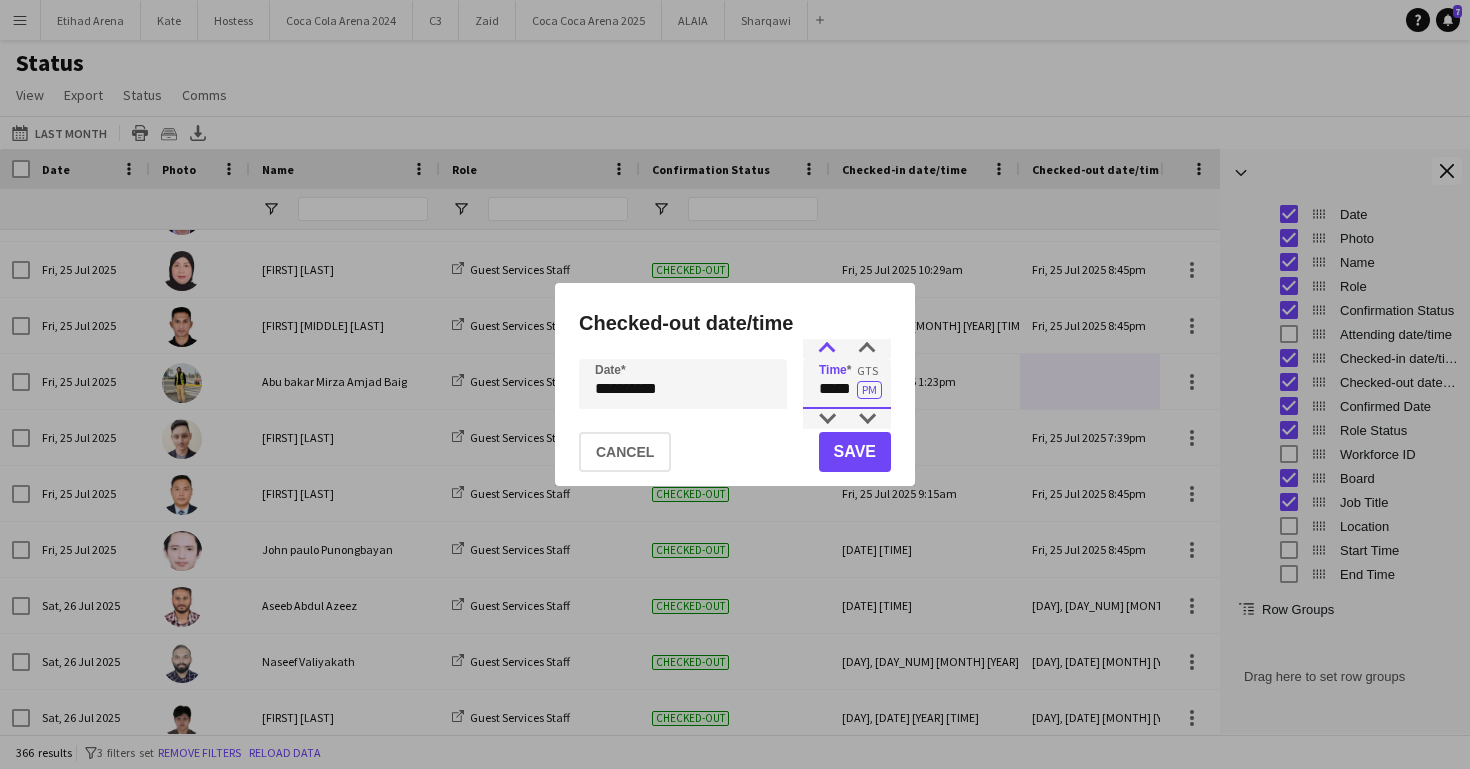 click at bounding box center [827, 349] 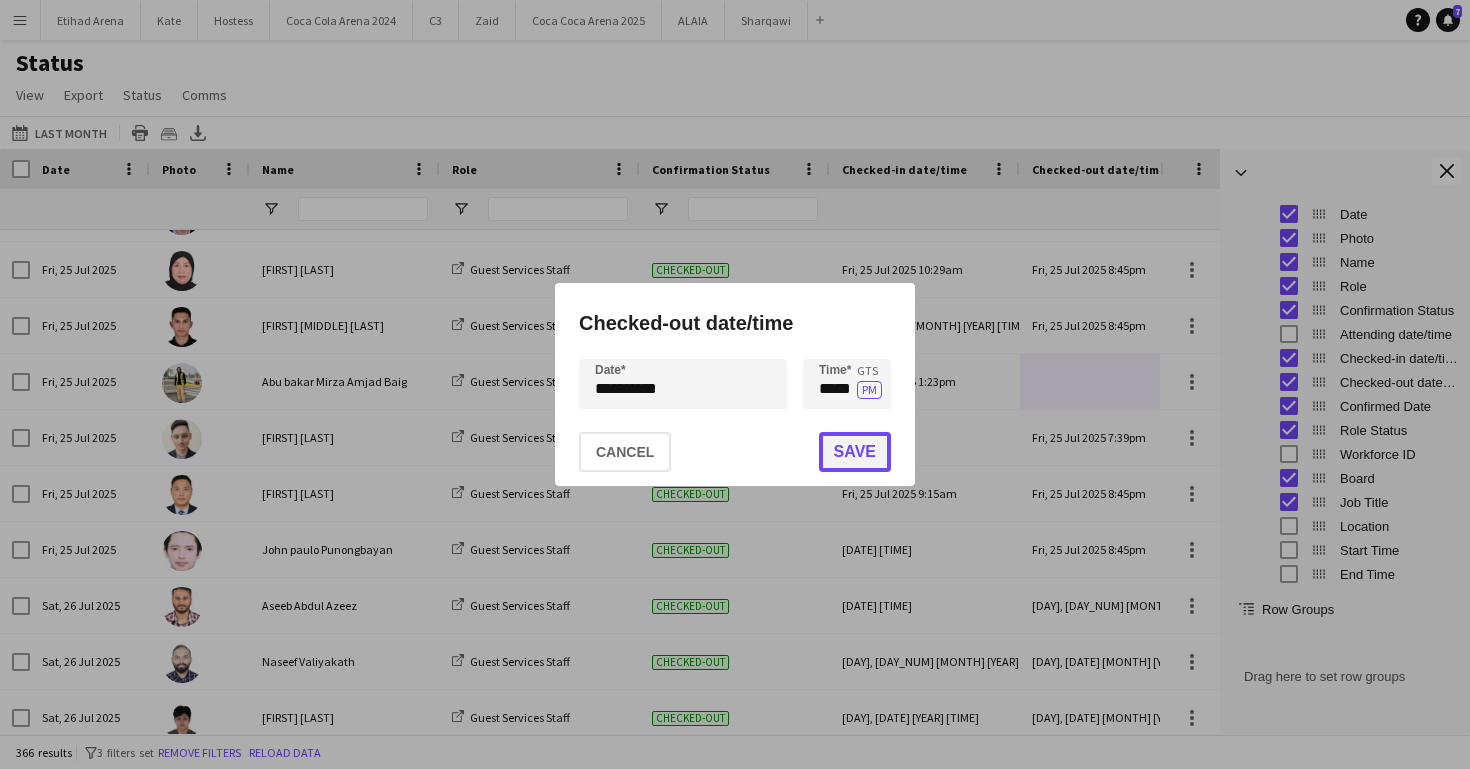 click on "Save" 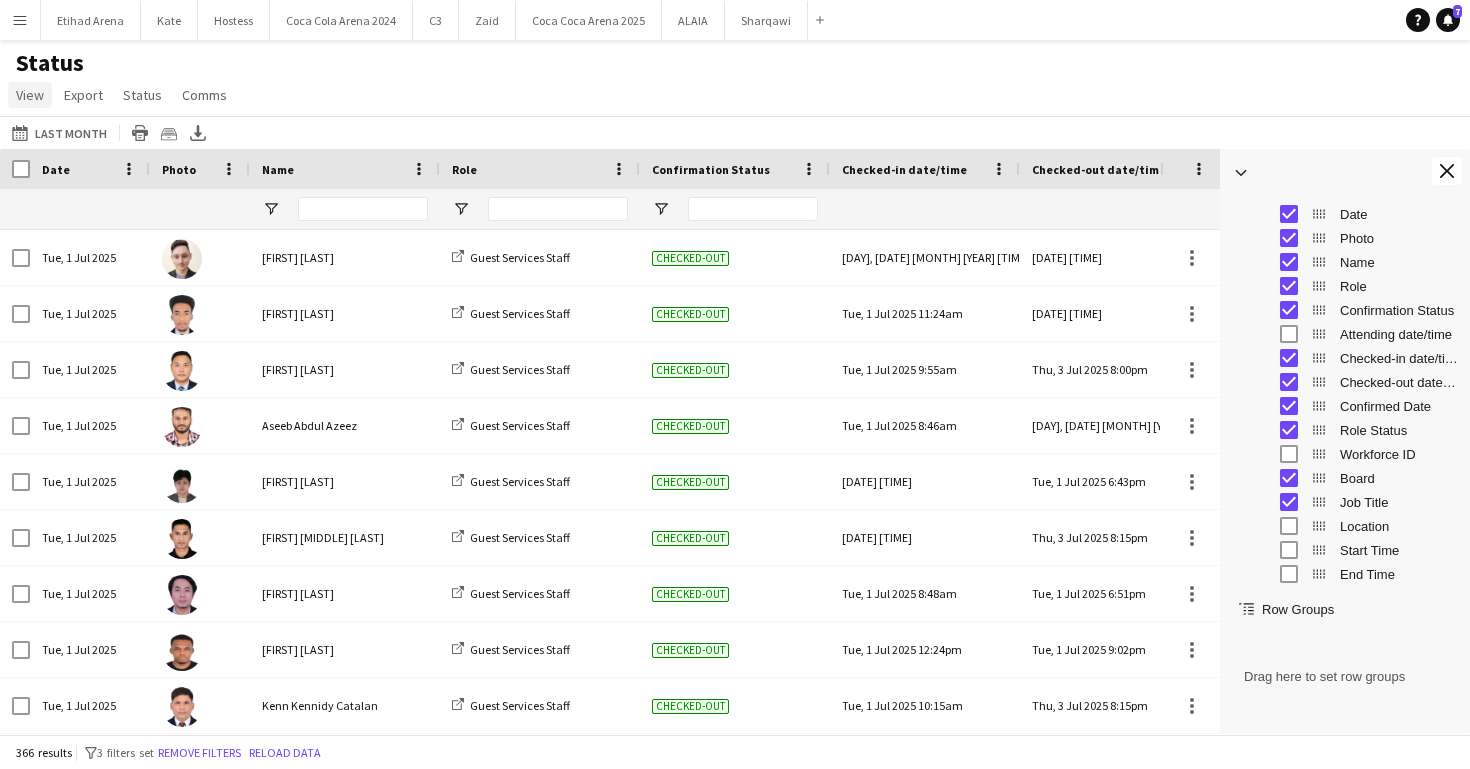click on "View" 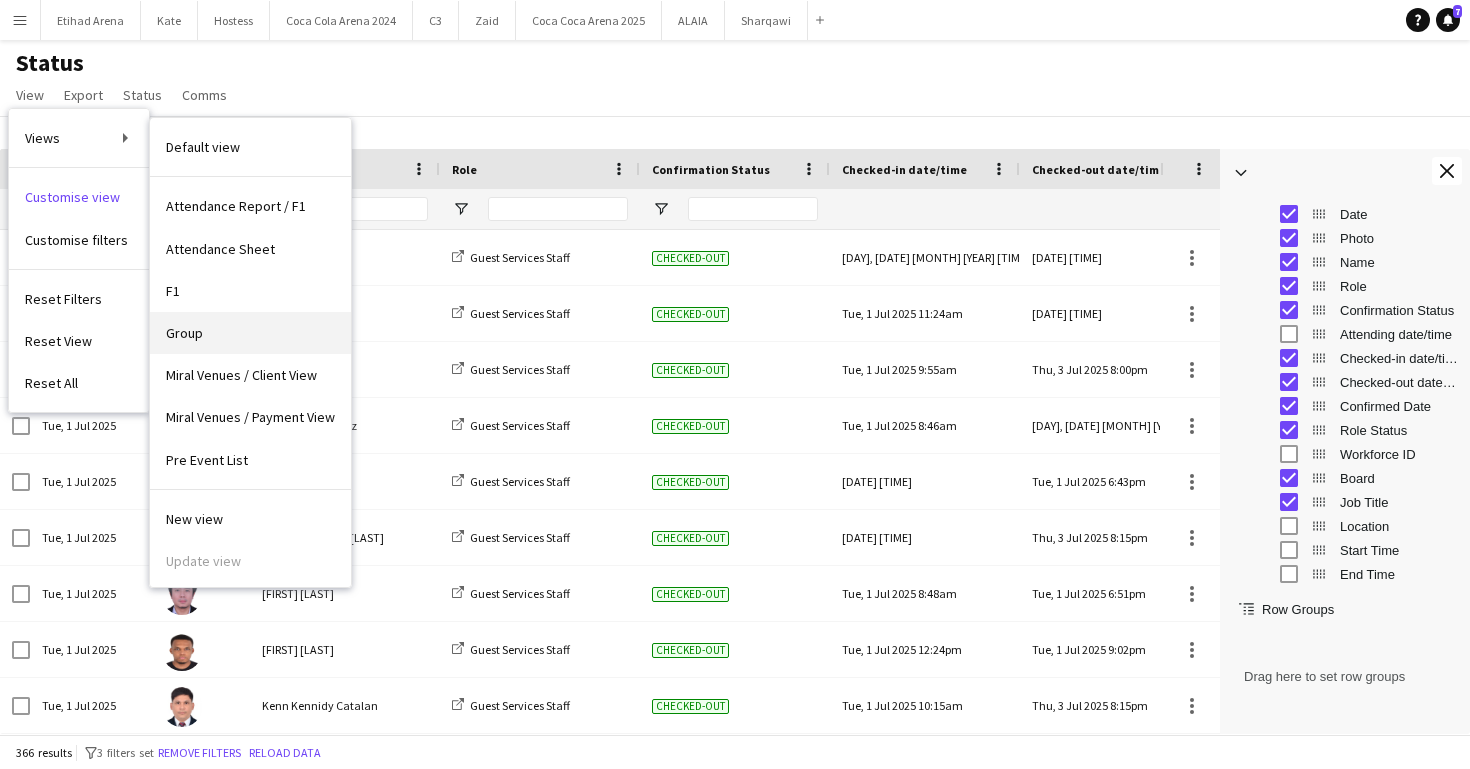 click on "Group" at bounding box center [250, 333] 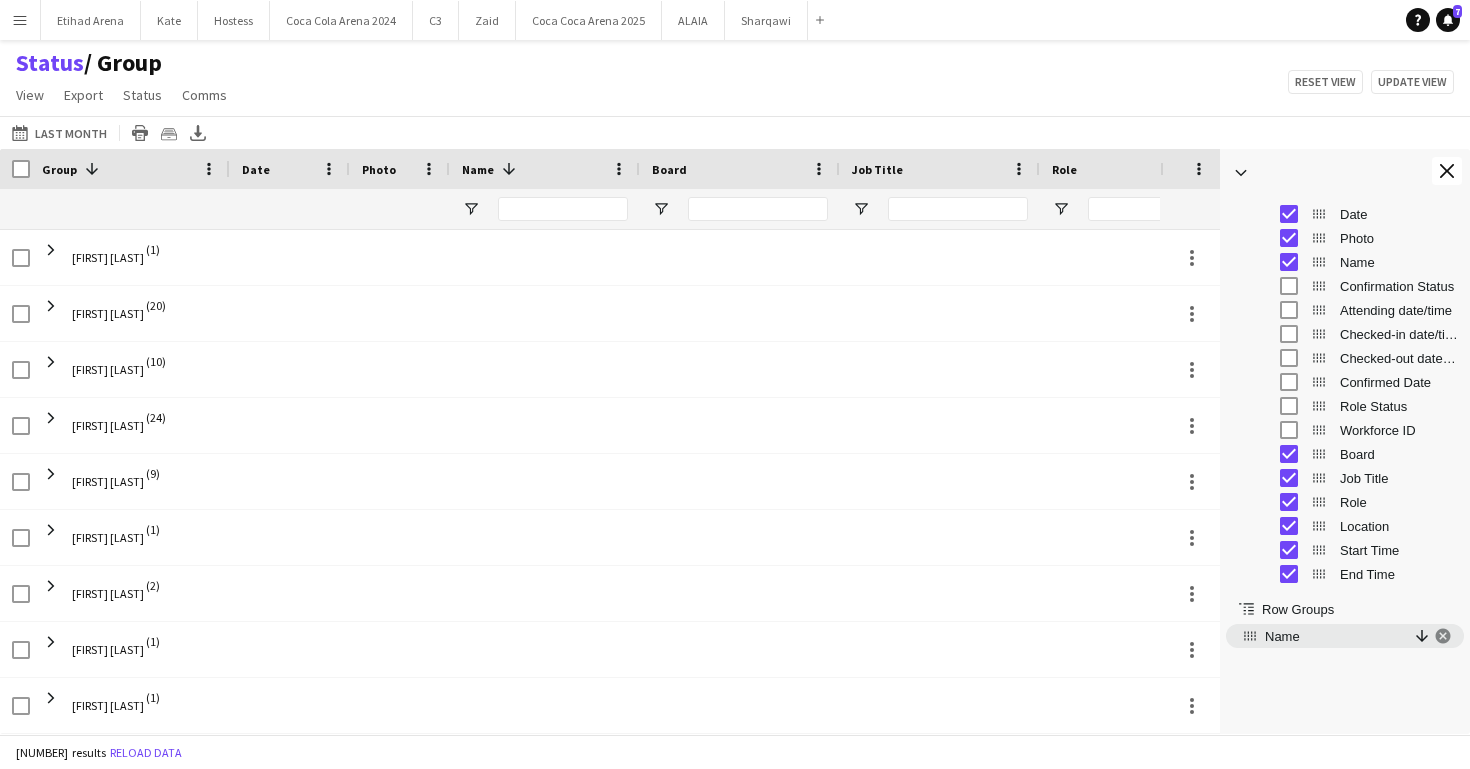 click on "Row Groups" at bounding box center [1345, 603] 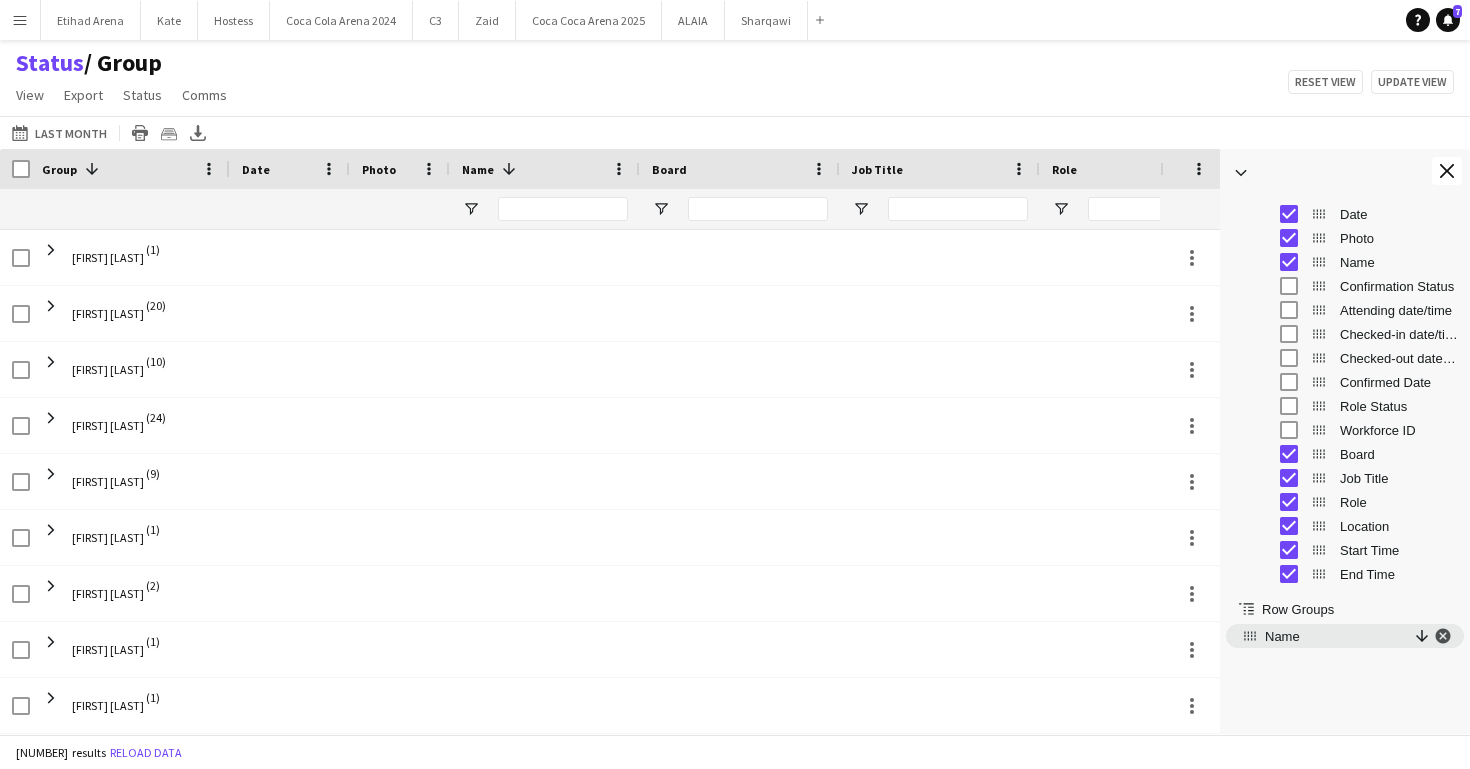 click at bounding box center [1443, 636] 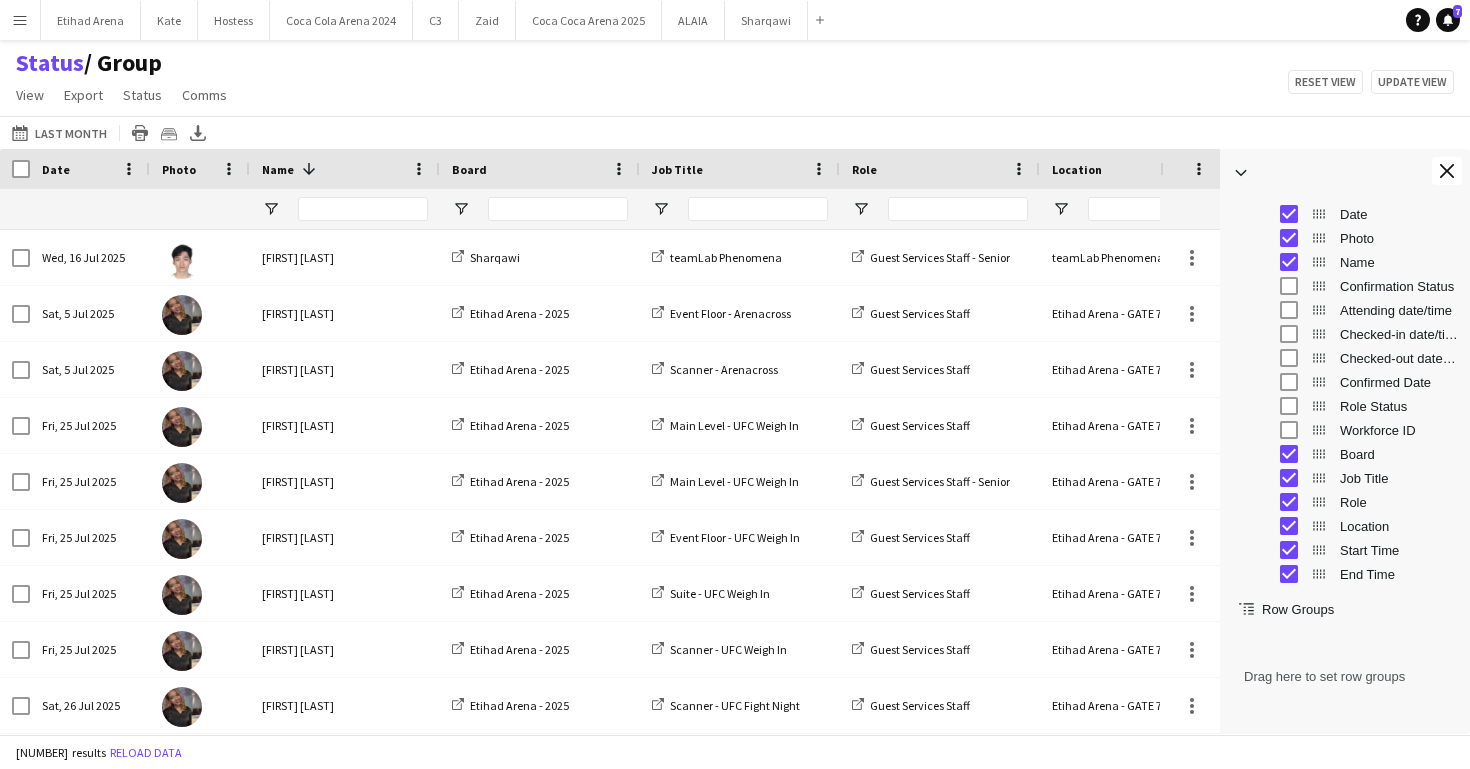 click on "Drag here to set row groups" at bounding box center (1345, 676) 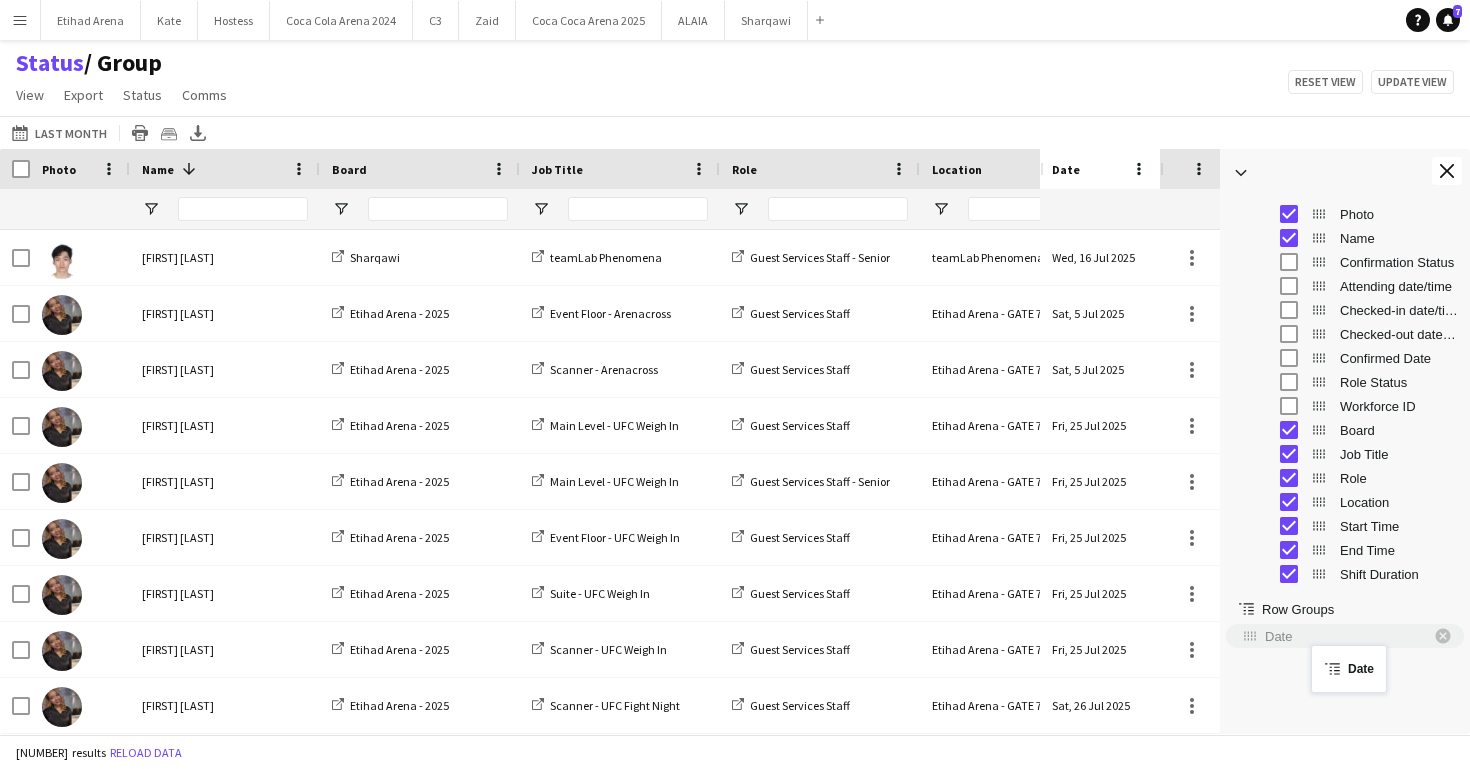 drag, startPoint x: 60, startPoint y: 169, endPoint x: 1321, endPoint y: 657, distance: 1352.1335 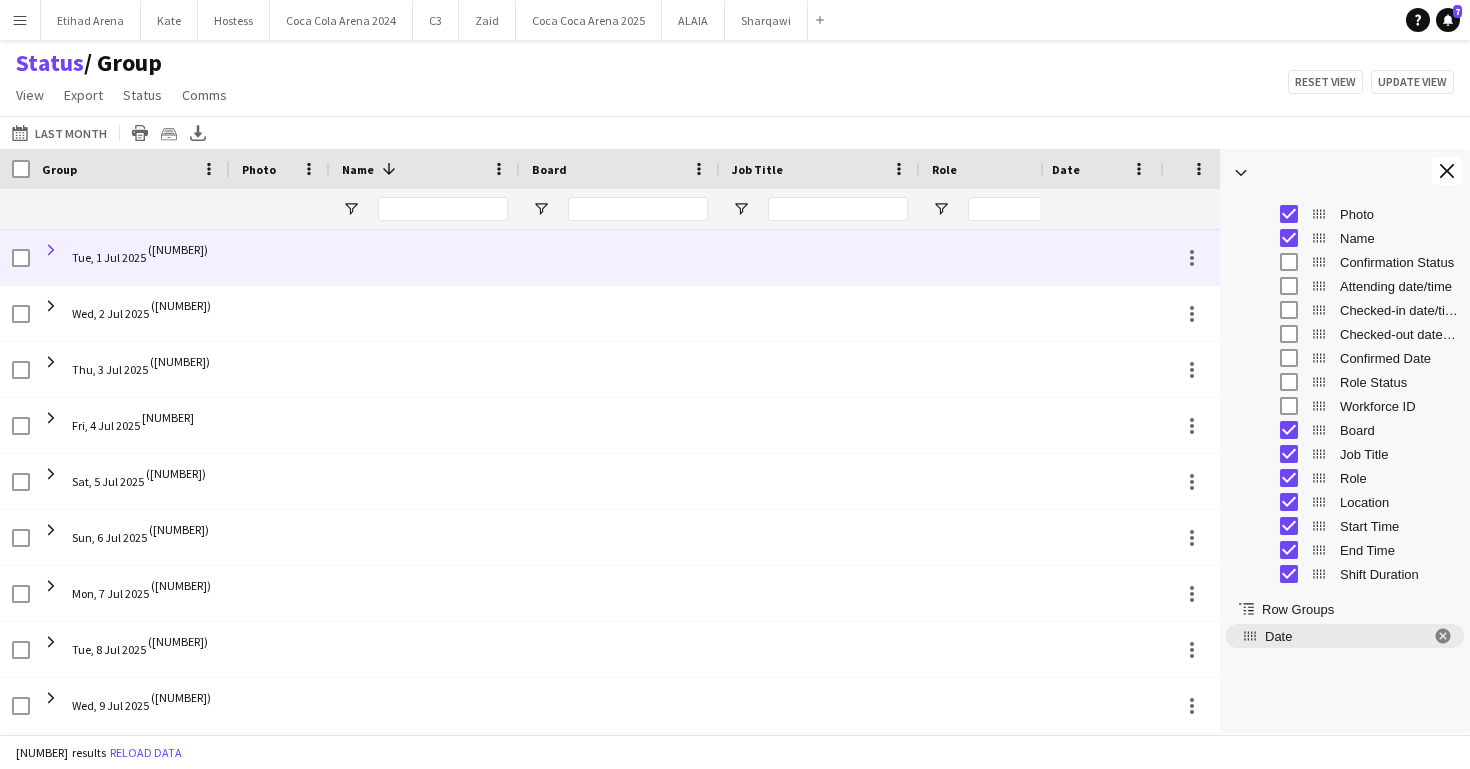 click at bounding box center (51, 250) 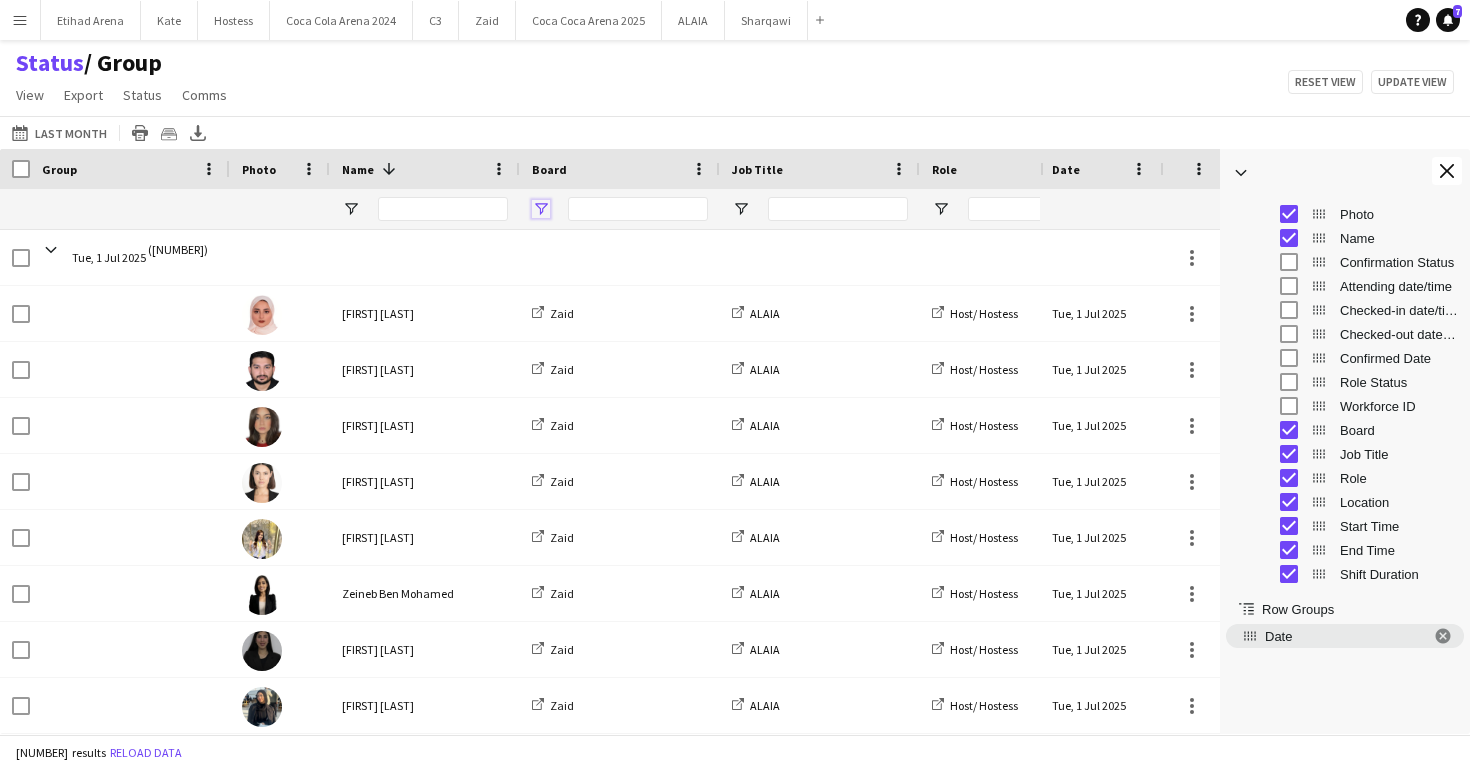 click at bounding box center [541, 209] 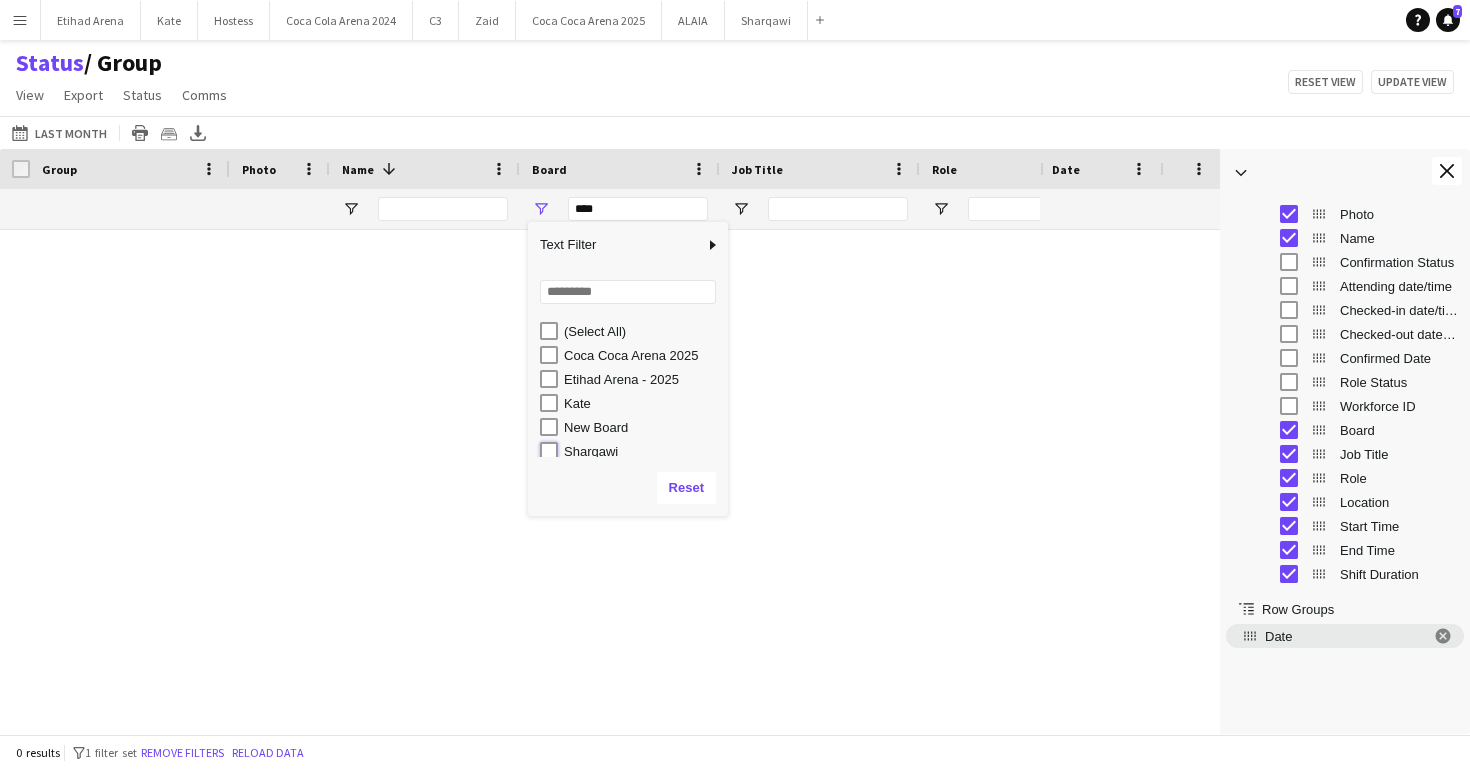 type on "**********" 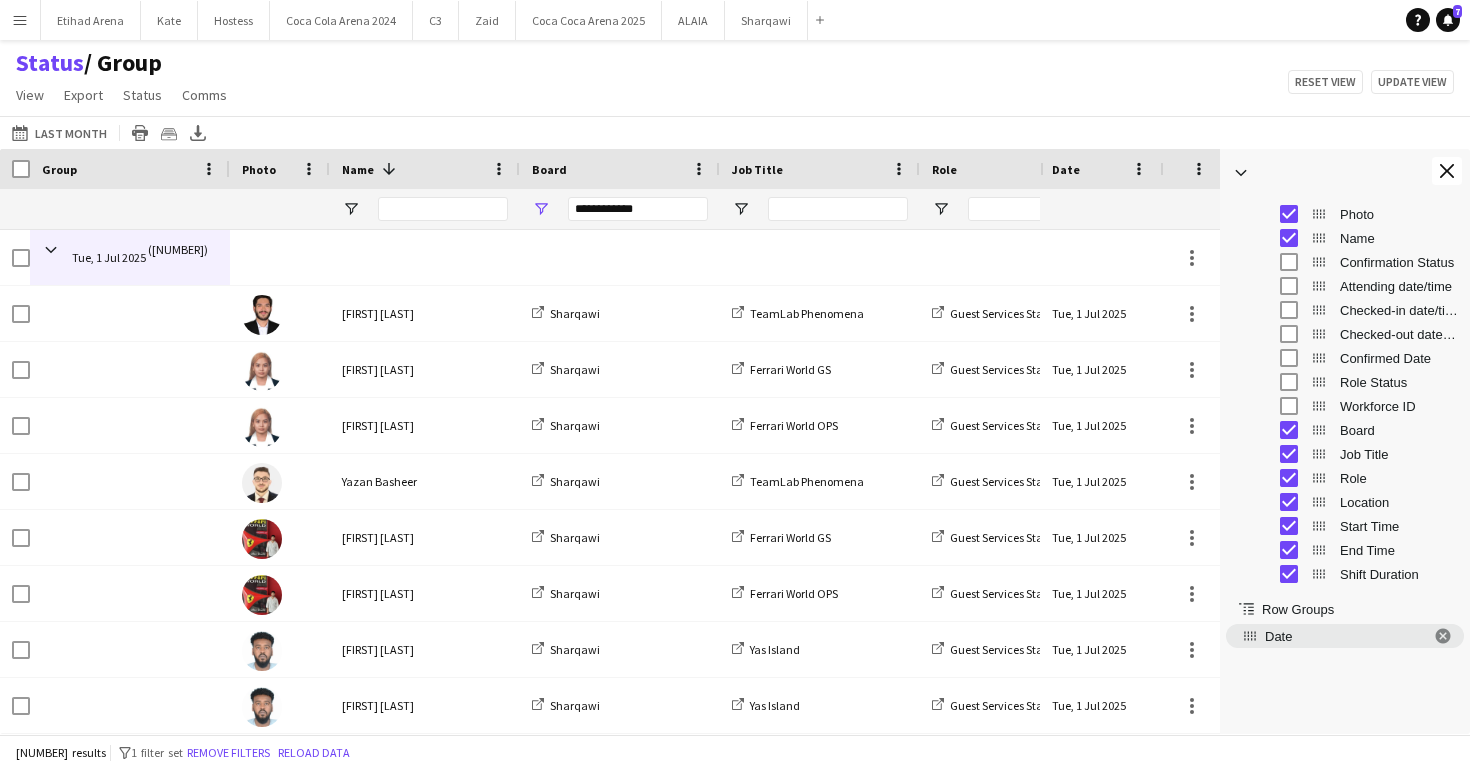 click on "Status    / Group   View   Views  Default view Attendance Report / F1 Attendance Sheet F1 Group Miral Venues / Client View Miral Venues / Payment View Pre Event List New view Update view Delete view Edit name Customise view Customise filters Reset Filters Reset View Reset All  Export  Export as XLSX Export as CSV Export as PDF Crew files as ZIP  Status  Confirm attendance Check-in Check-out Clear confirm attendance Clear check-in Clear check-out  Comms  Send notification Chat  Reset view   Update view" 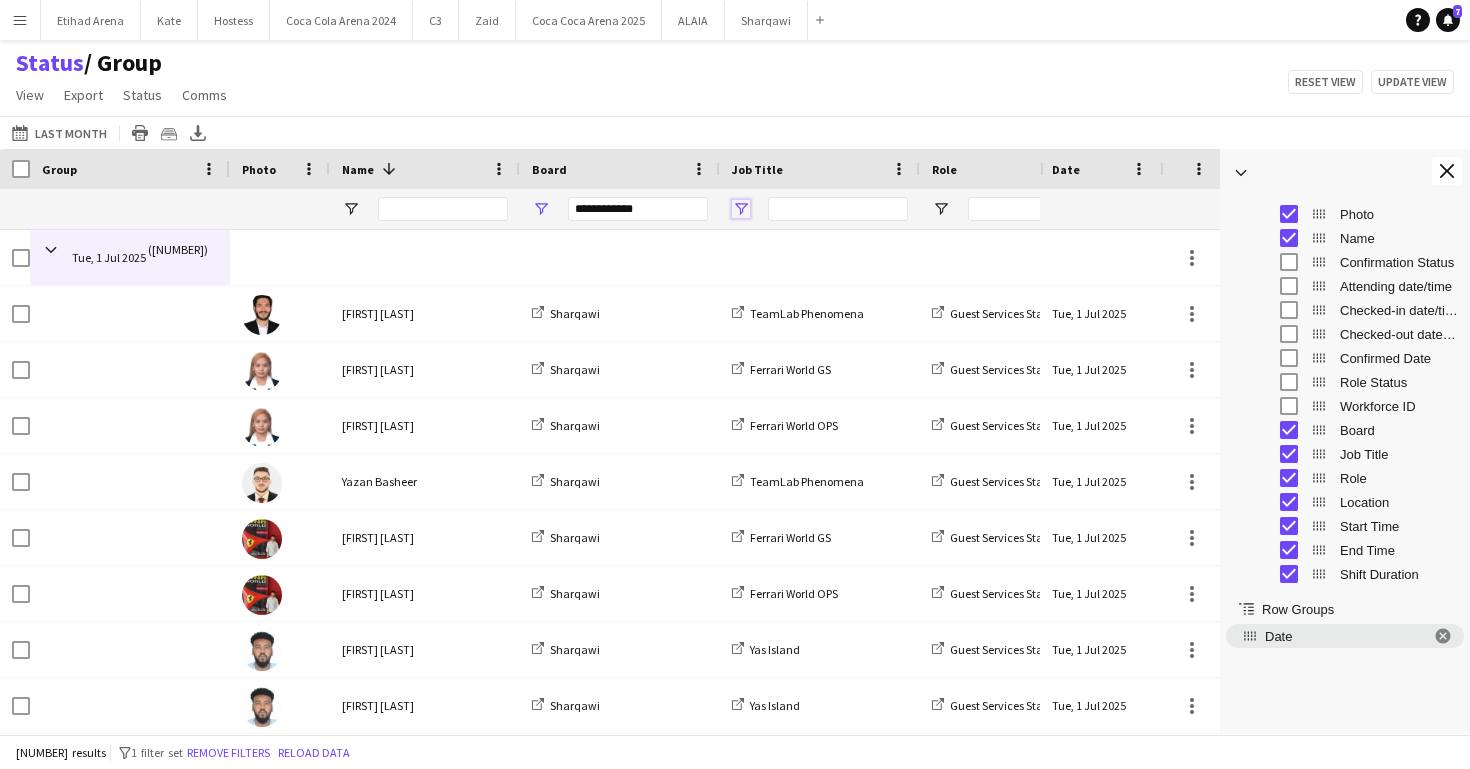 click at bounding box center (741, 209) 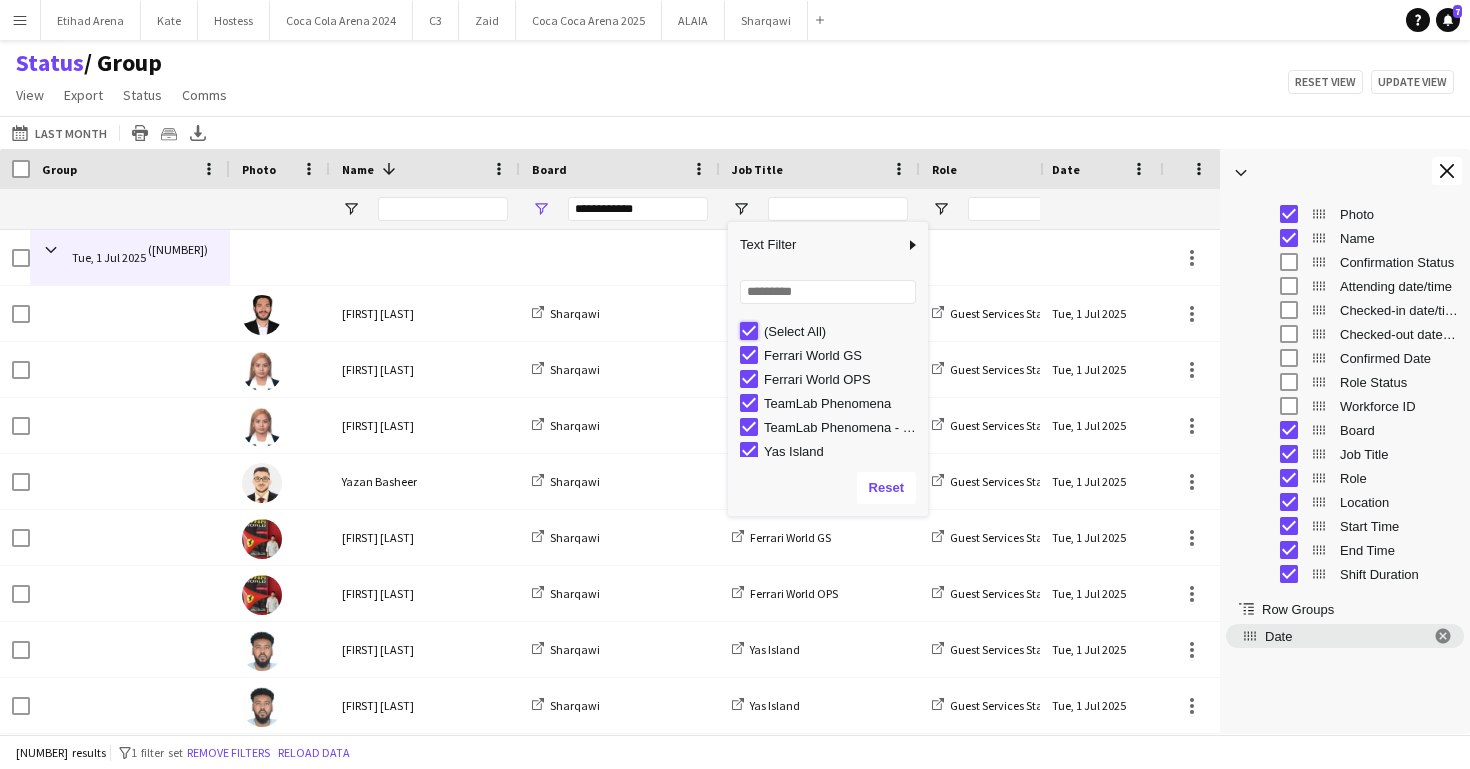 type on "***" 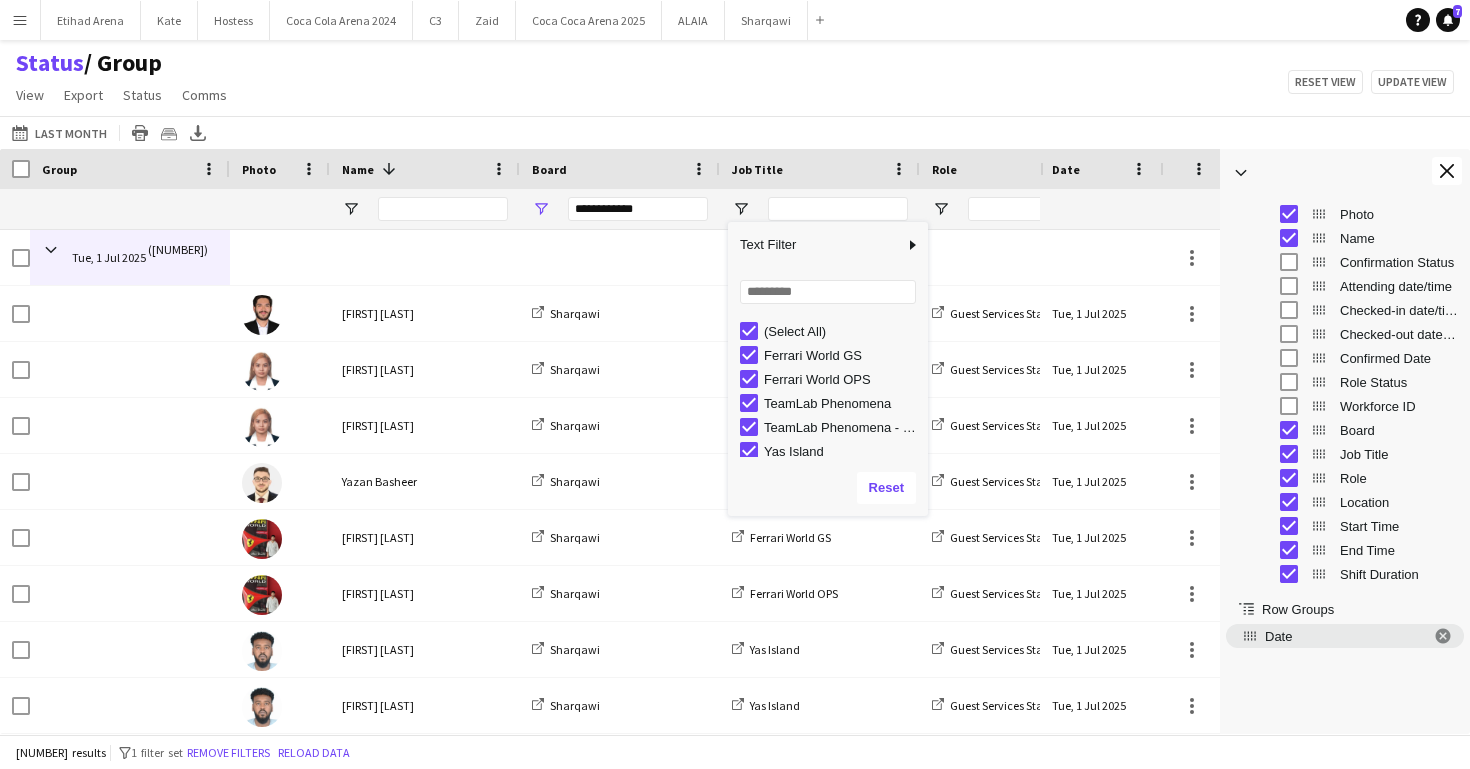 type on "***" 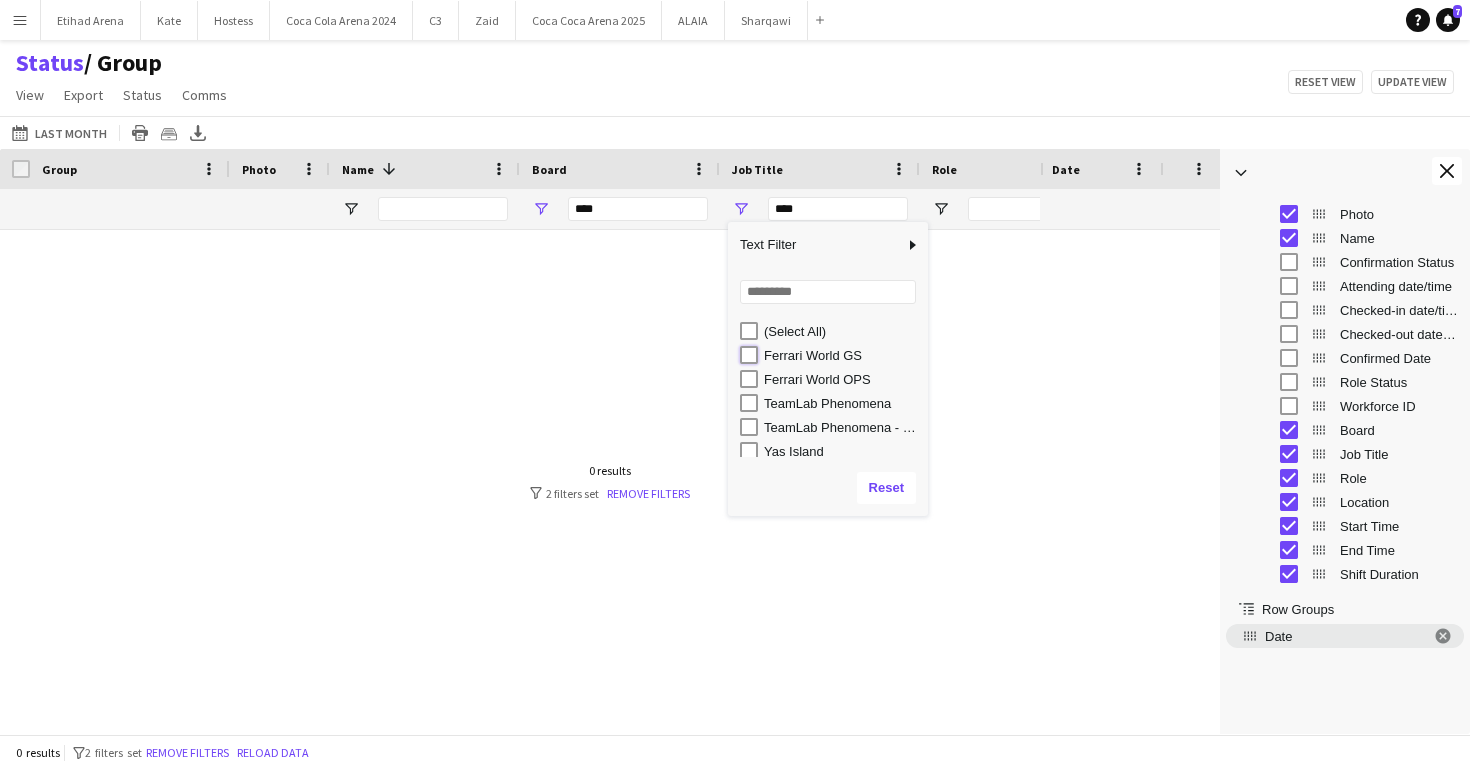 type on "**********" 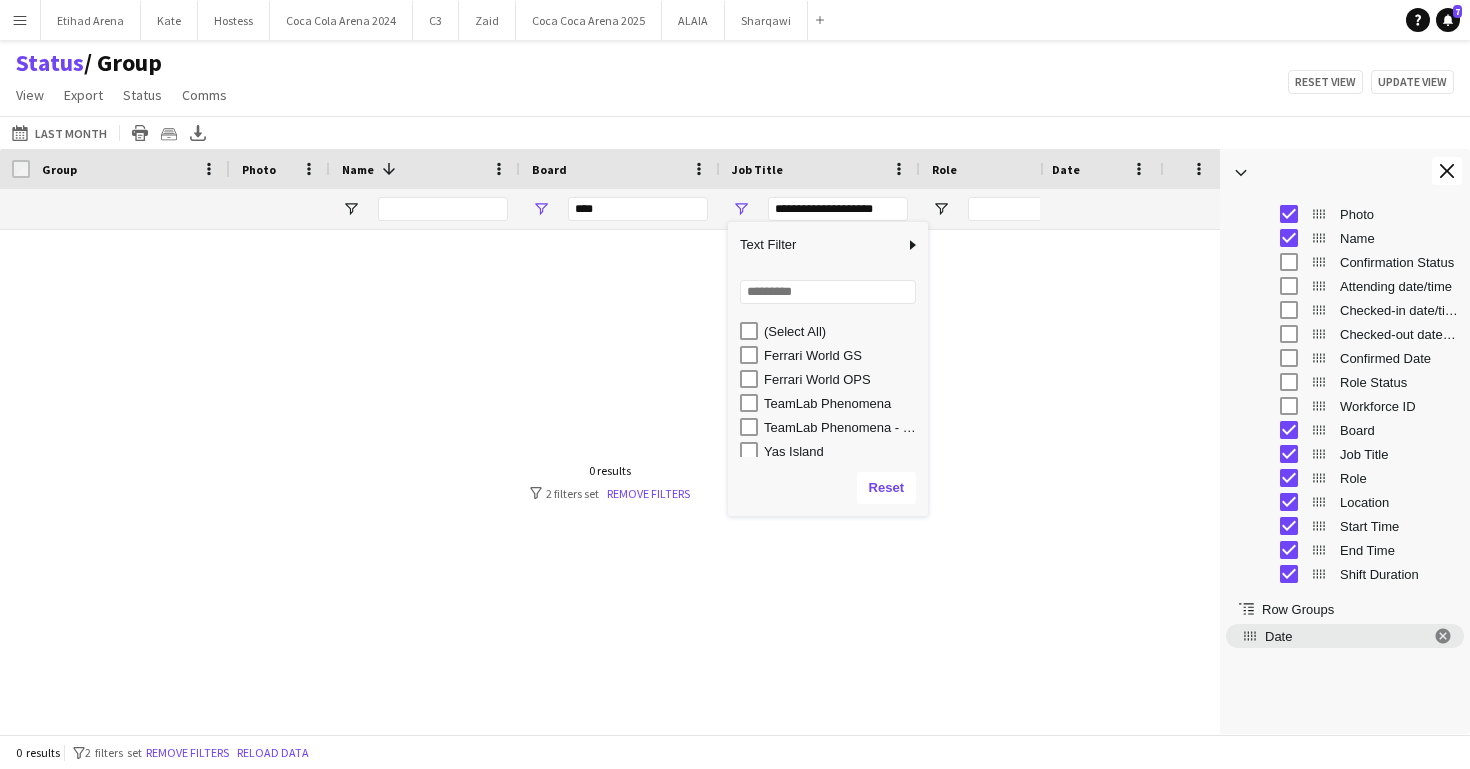 type on "**********" 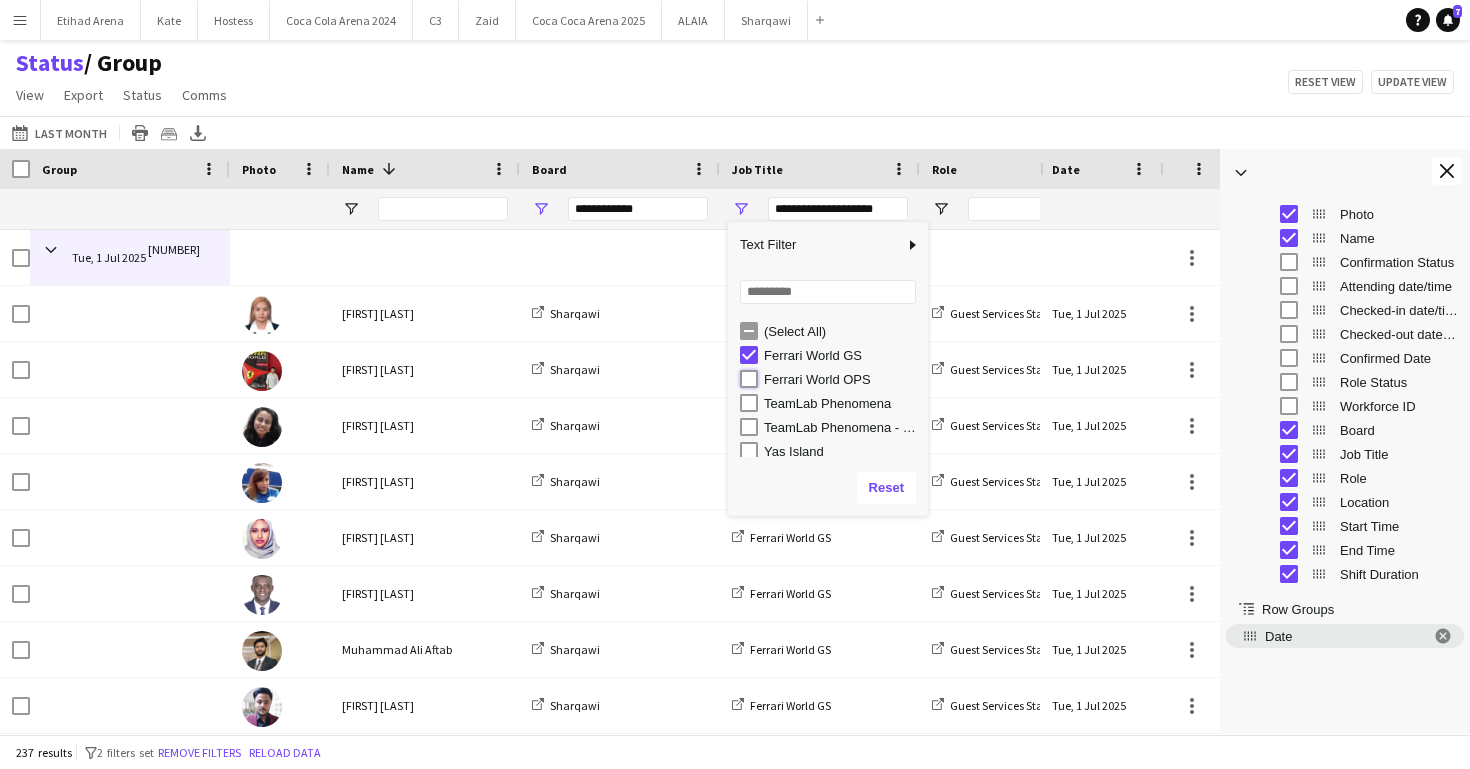 type on "**********" 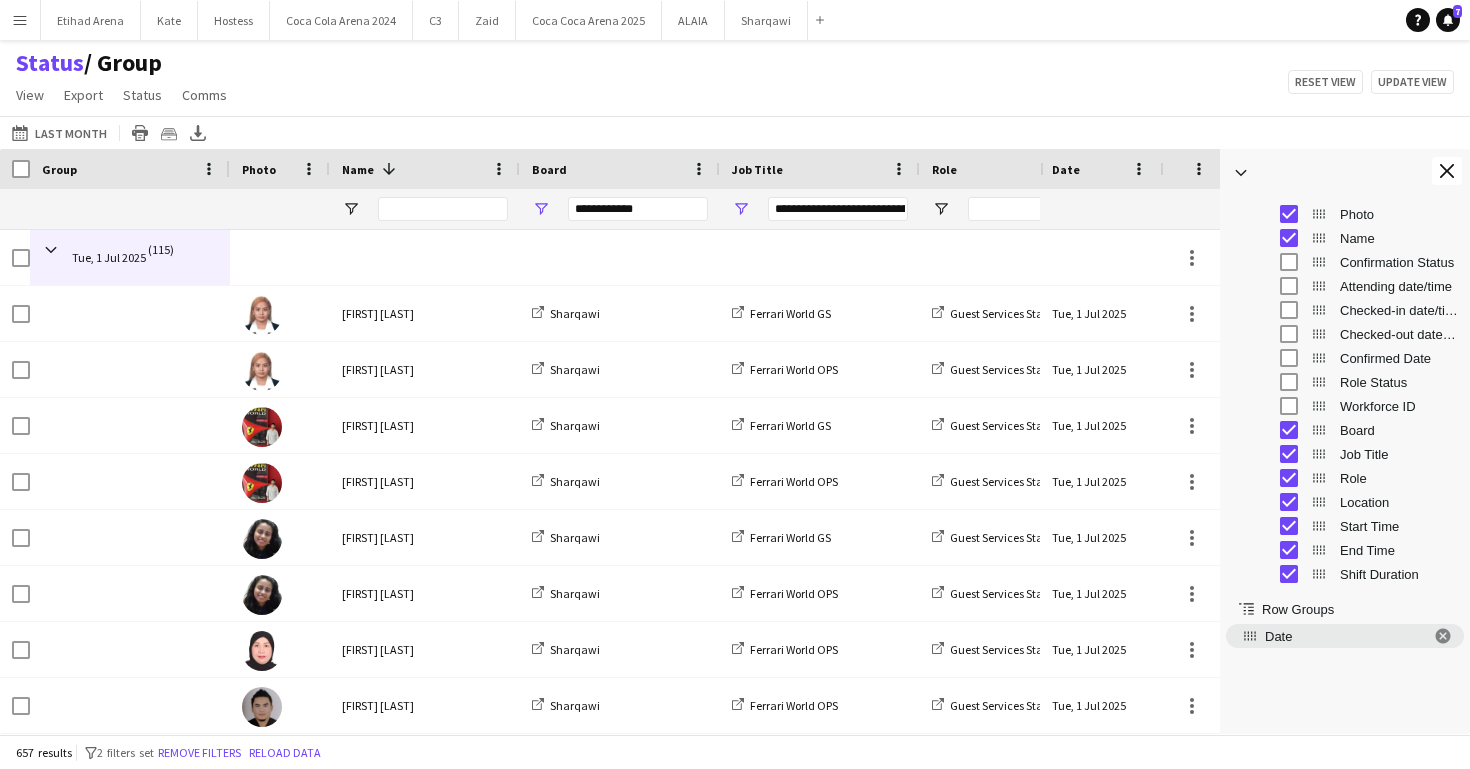 click on "[DATE]-[DATE]-[YEAR] to [DATE]-[DATE]-[YEAR]
[MONTH]
[TIME]   [TIME]   [MONTH]   [TIME]   [TIME]   [MONTH]   [TIME]   [TIME]   [MONTH]  [MONTH] [MONTH] [MONTH] [MONTH] [MONTH] [MONTH] [MONTH]  [MONTH]      [DATE]   [DATE]   [DATE]   [DATE]   [DATE]   [DATE]   [DATE]   [DATE]   [DATE]   [DATE]   [DATE]   [DATE]   [DATE]   [DATE]   [DATE]   [DATE]   [DATE]   [DATE]   [DATE]   [DATE]   [DATE]   [DATE]   [DATE]   [DATE]   [DATE]   [DATE]   [DATE]   [DATE]   [DATE]   [DATE]   [DATE]
[MONTH] [MONTH]
[MONTH] [MONTH]
[TIME]
[TIME]
[TIME] [TIME]
[TIME] [TIME]" 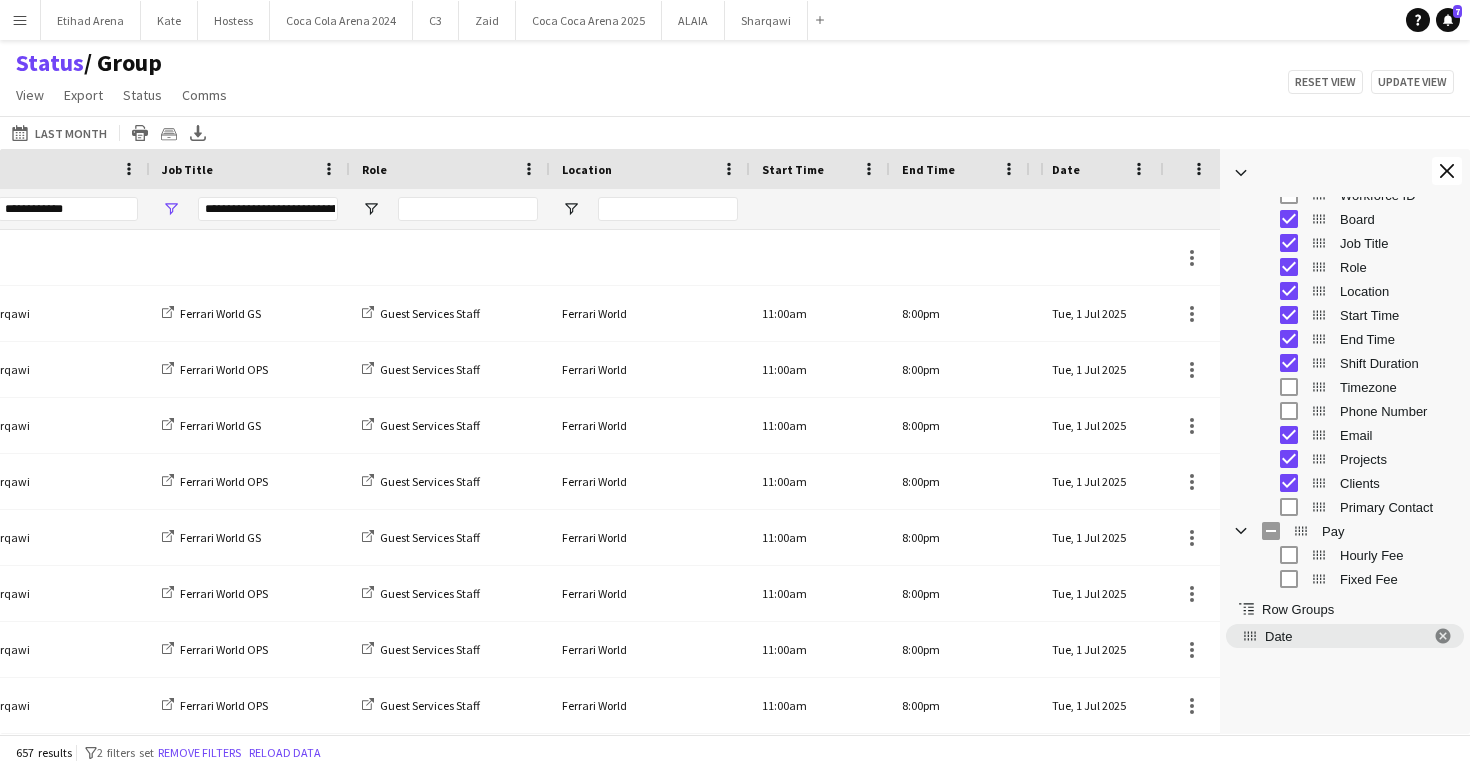 click on "Email" at bounding box center [1360, 435] 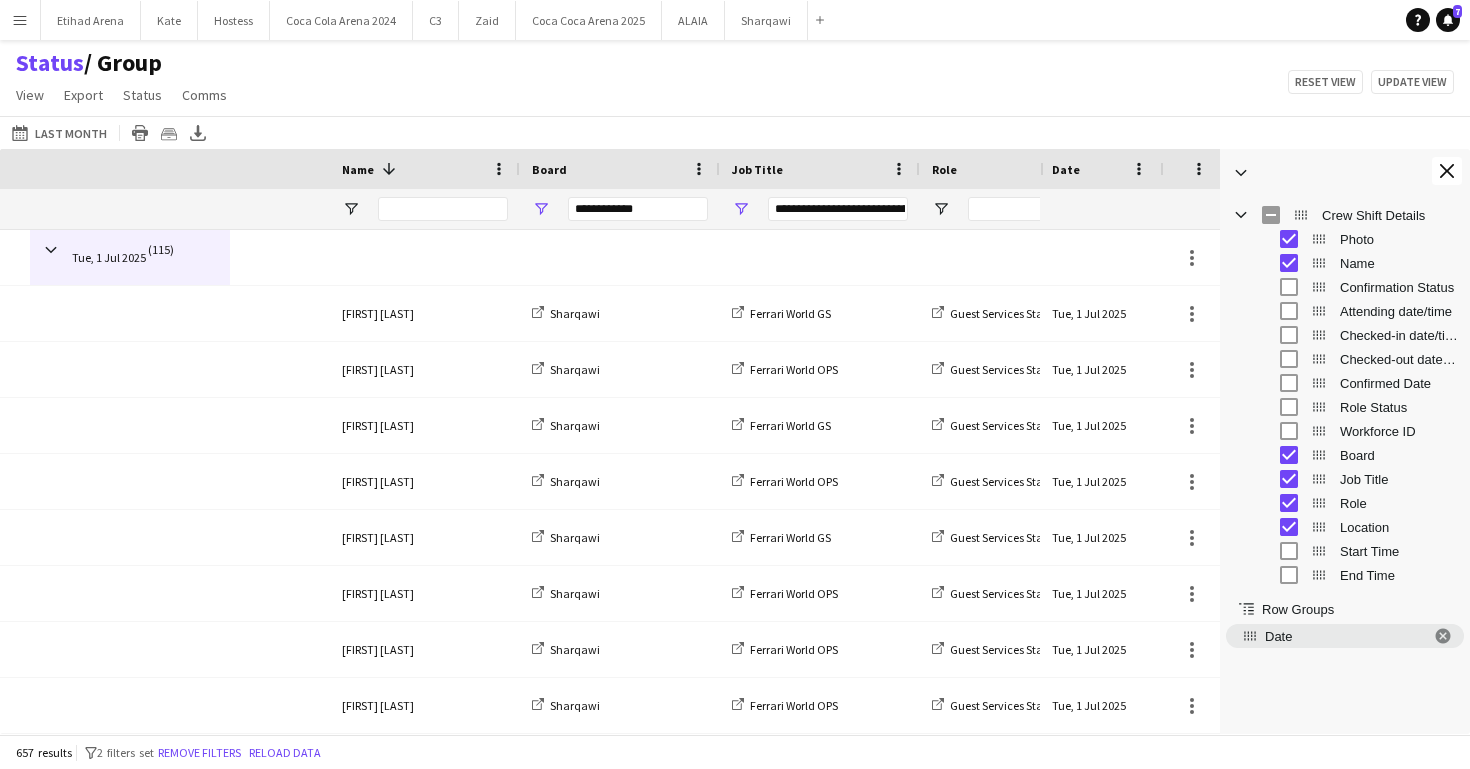 scroll, scrollTop: 0, scrollLeft: 0, axis: both 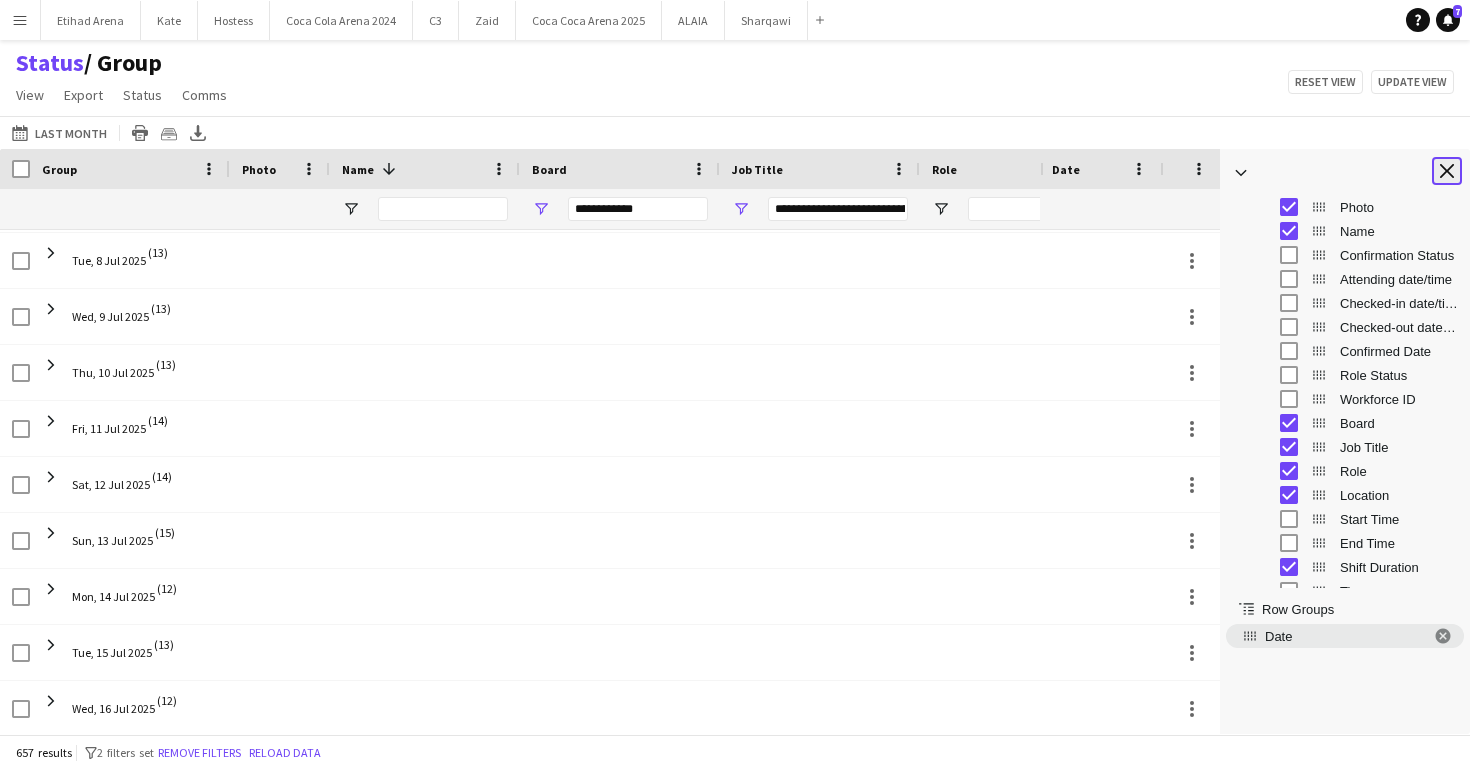 click on "Close tool panel" 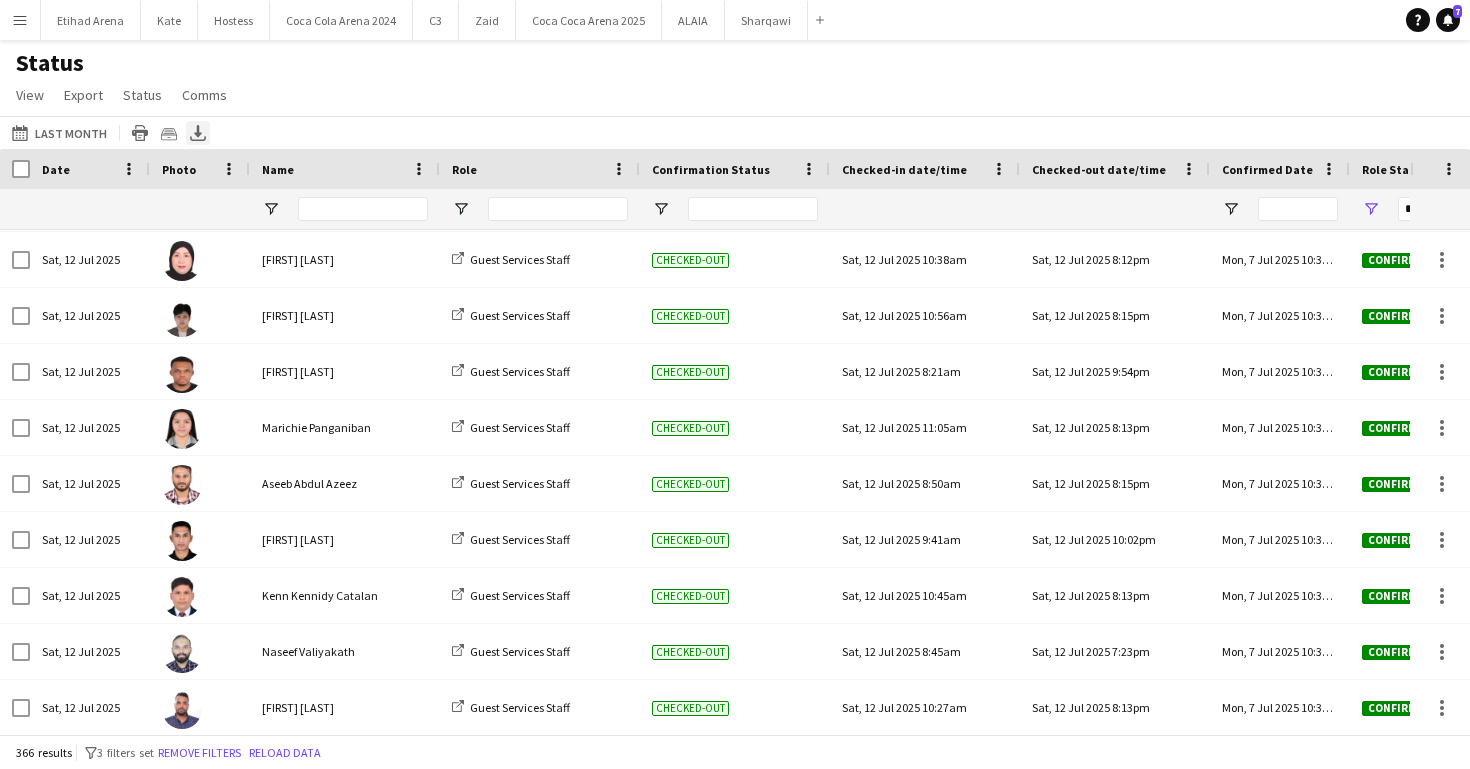 click 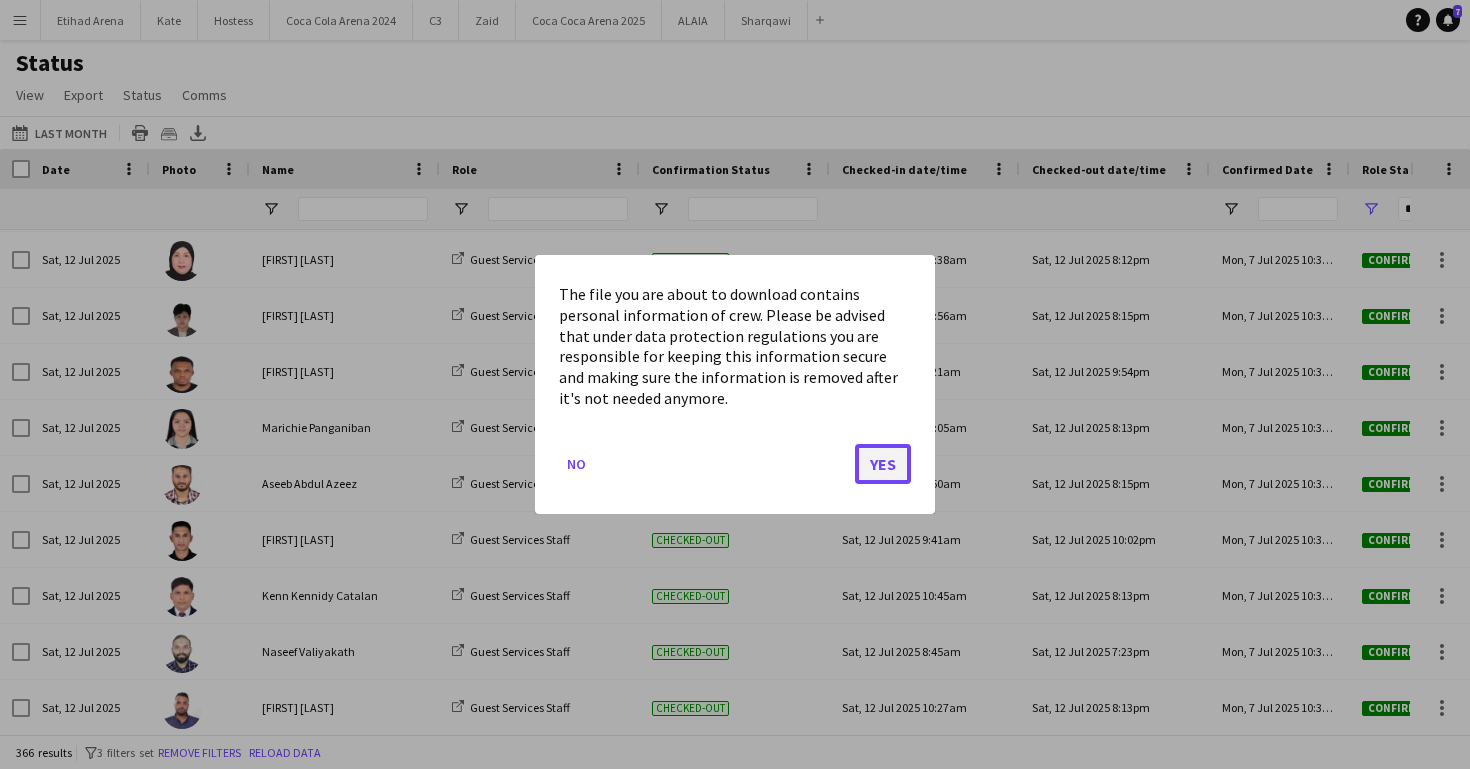 click on "Yes" 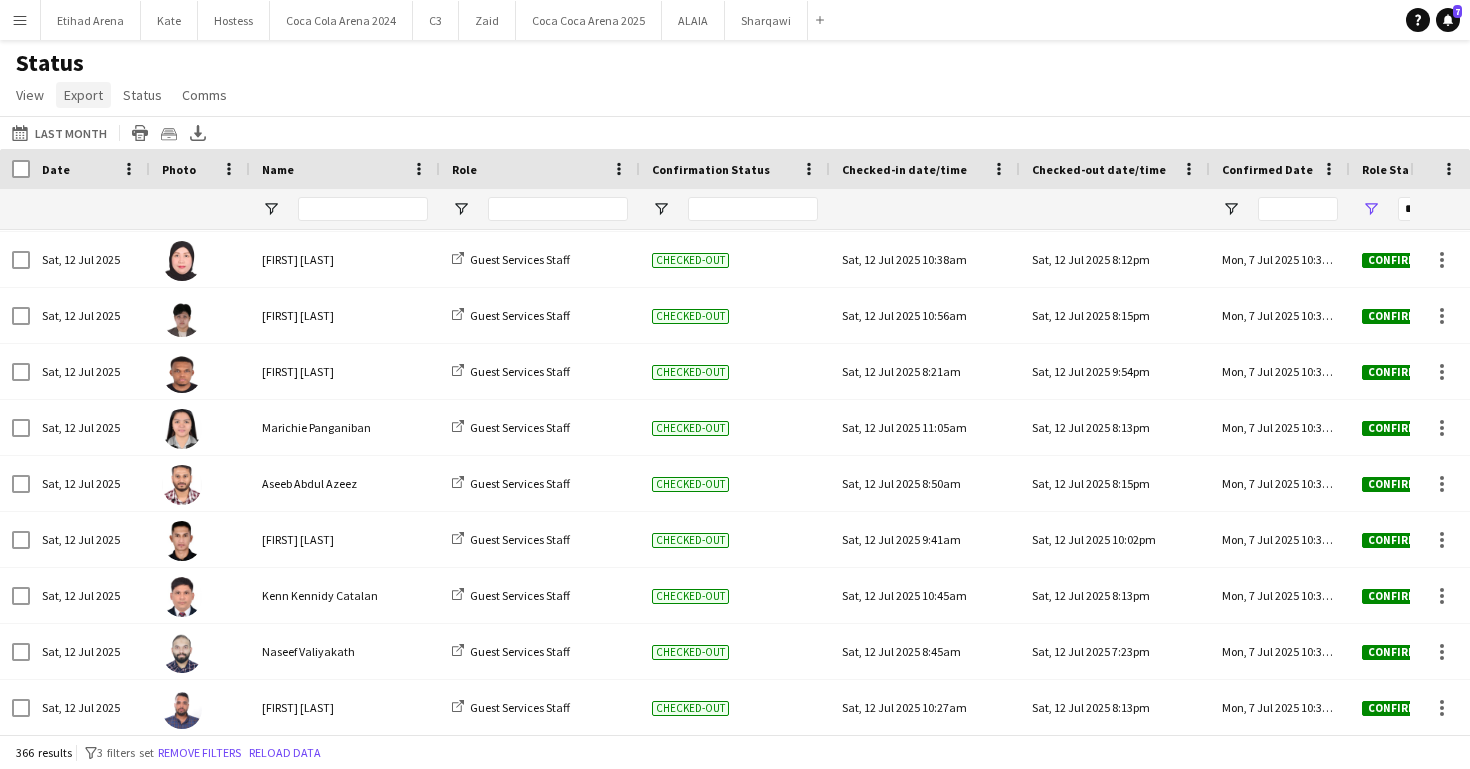 click on "Export" 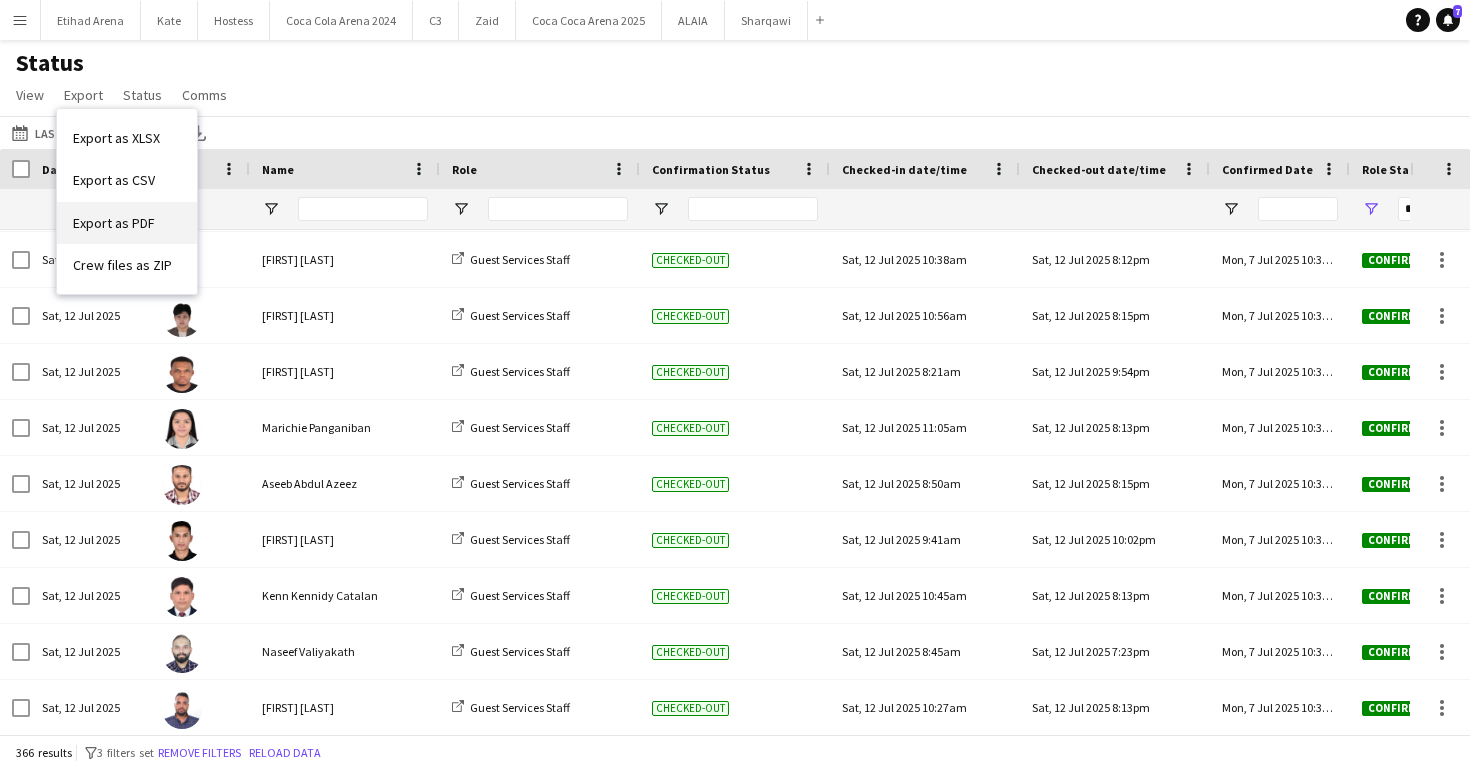 click on "Export as PDF" at bounding box center [114, 223] 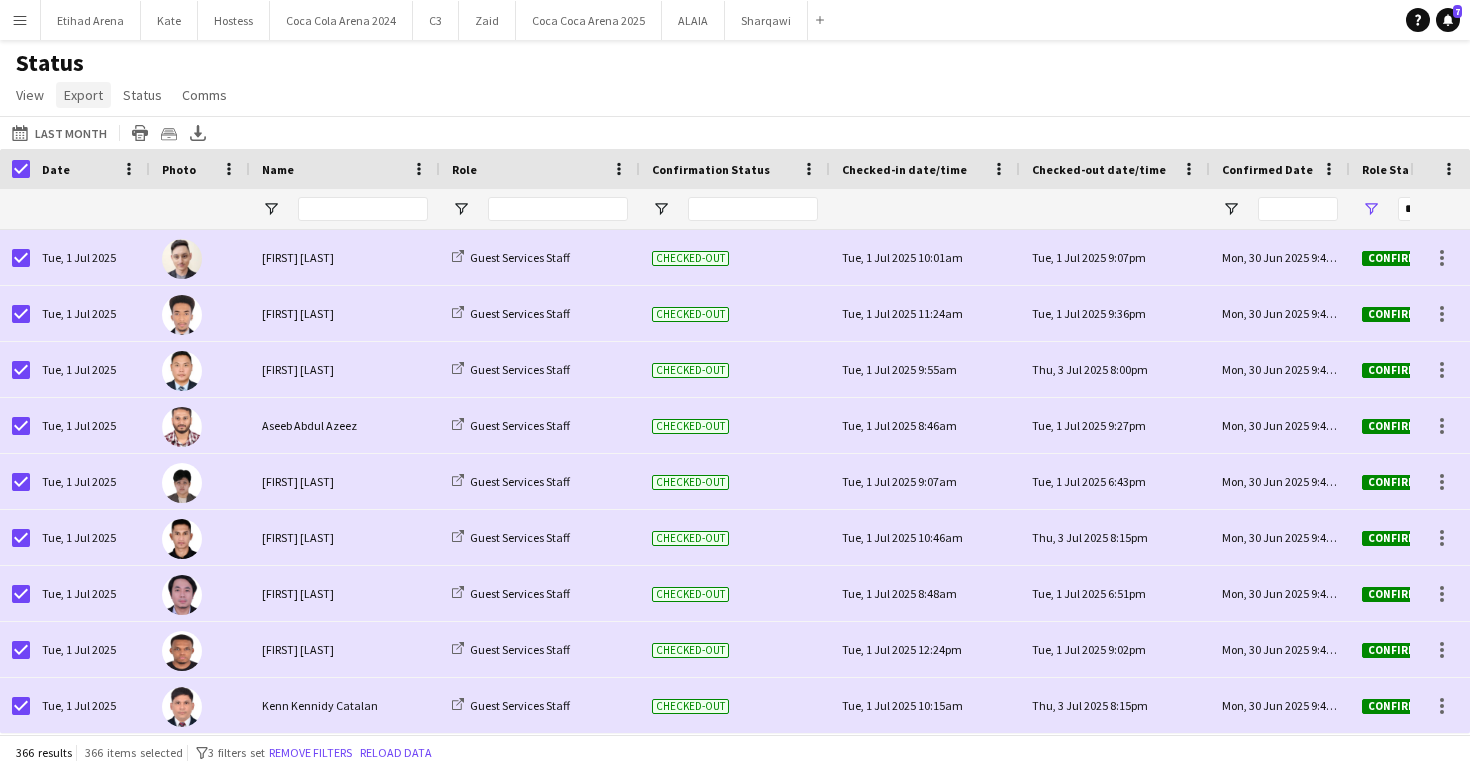 click on "Export" 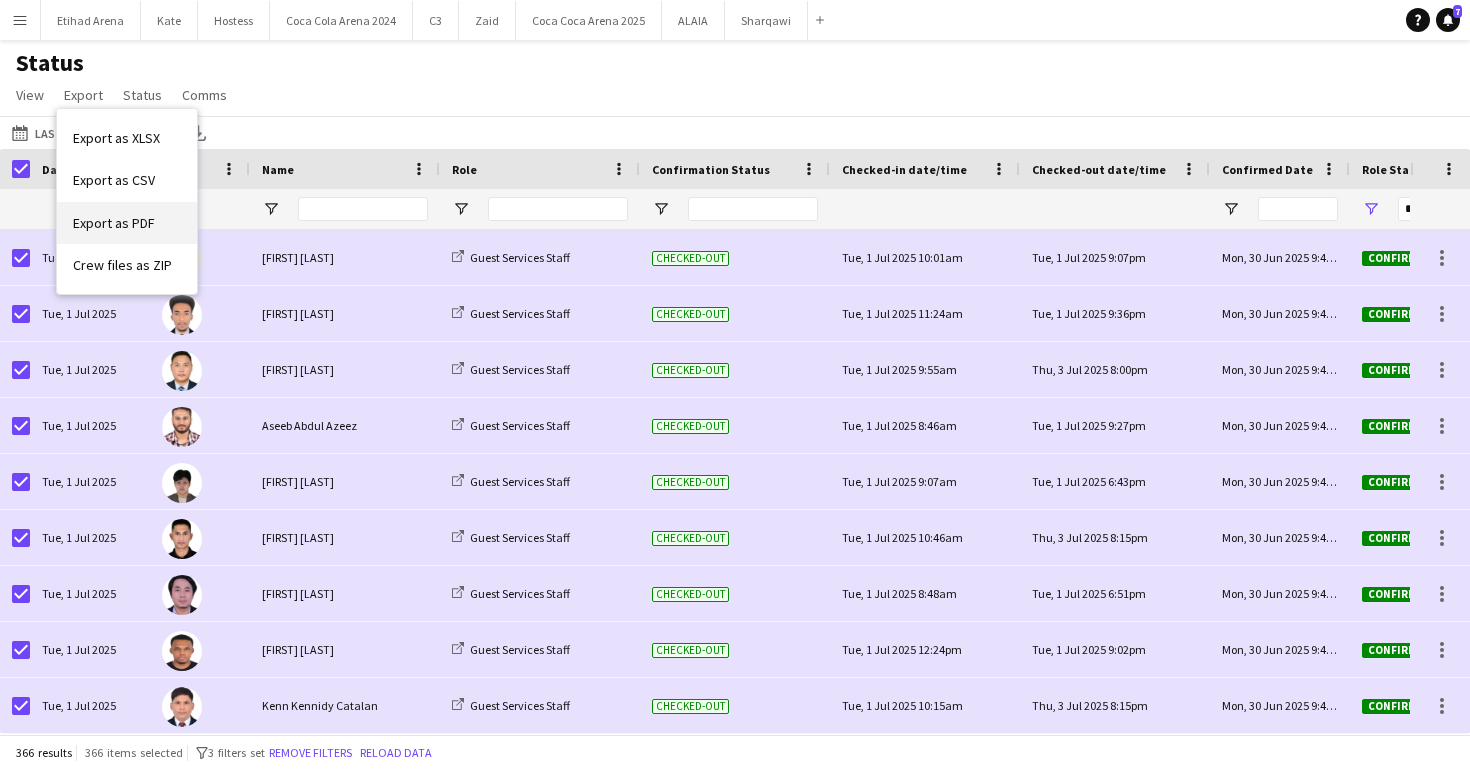 click on "Export as PDF" at bounding box center (127, 223) 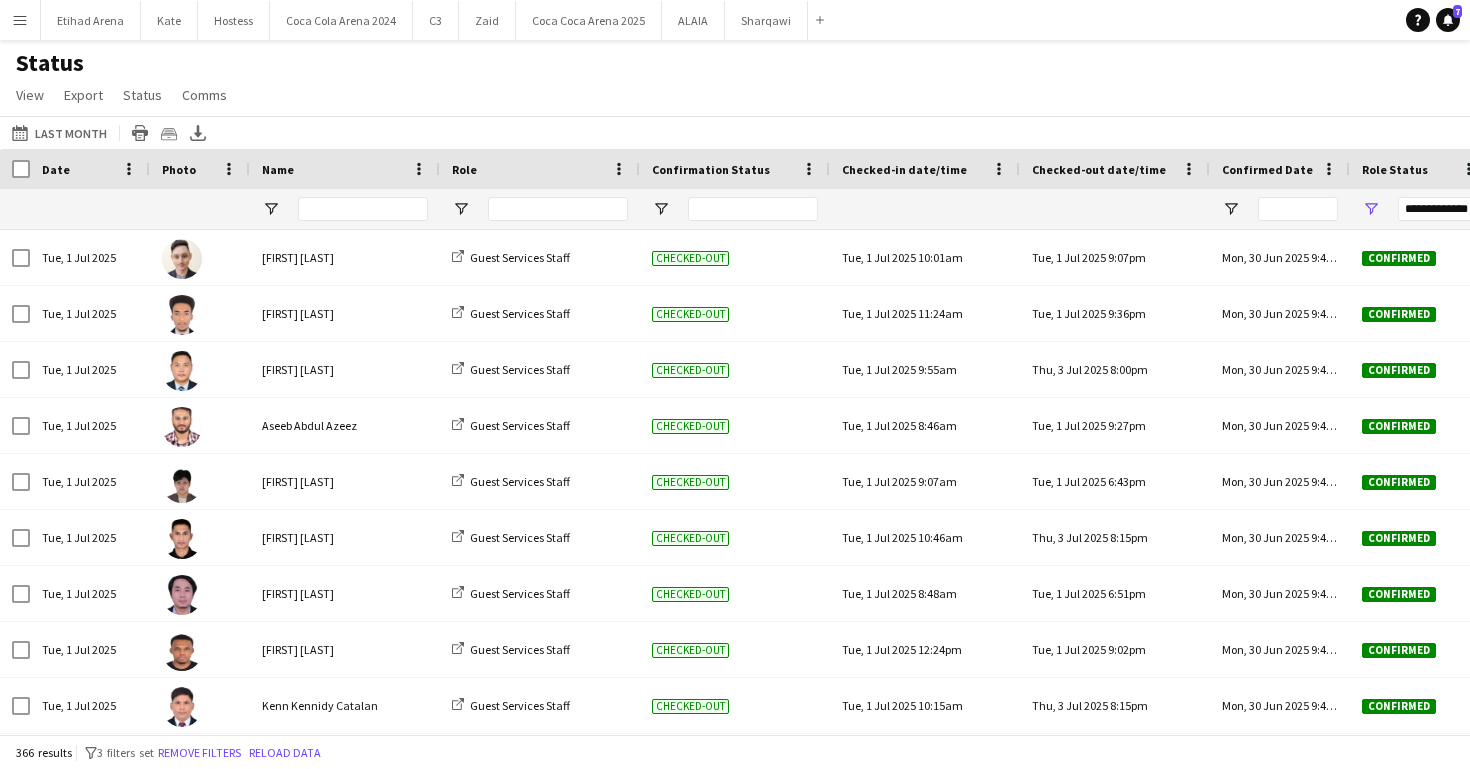 click on "Status   View   Views  Default view Attendance Report / F1 Attendance Sheet F1 Group Miral Venues / Client View Miral Venues / Payment View Pre Event List New view Update view Delete view Edit name Customise view Customise filters Reset Filters Reset View Reset All  Export  Export as XLSX Export as CSV Export as PDF Crew files as ZIP  Status  Confirm attendance Check-in Check-out Clear confirm attendance Clear check-in Clear check-out  Comms  Send notification Chat" 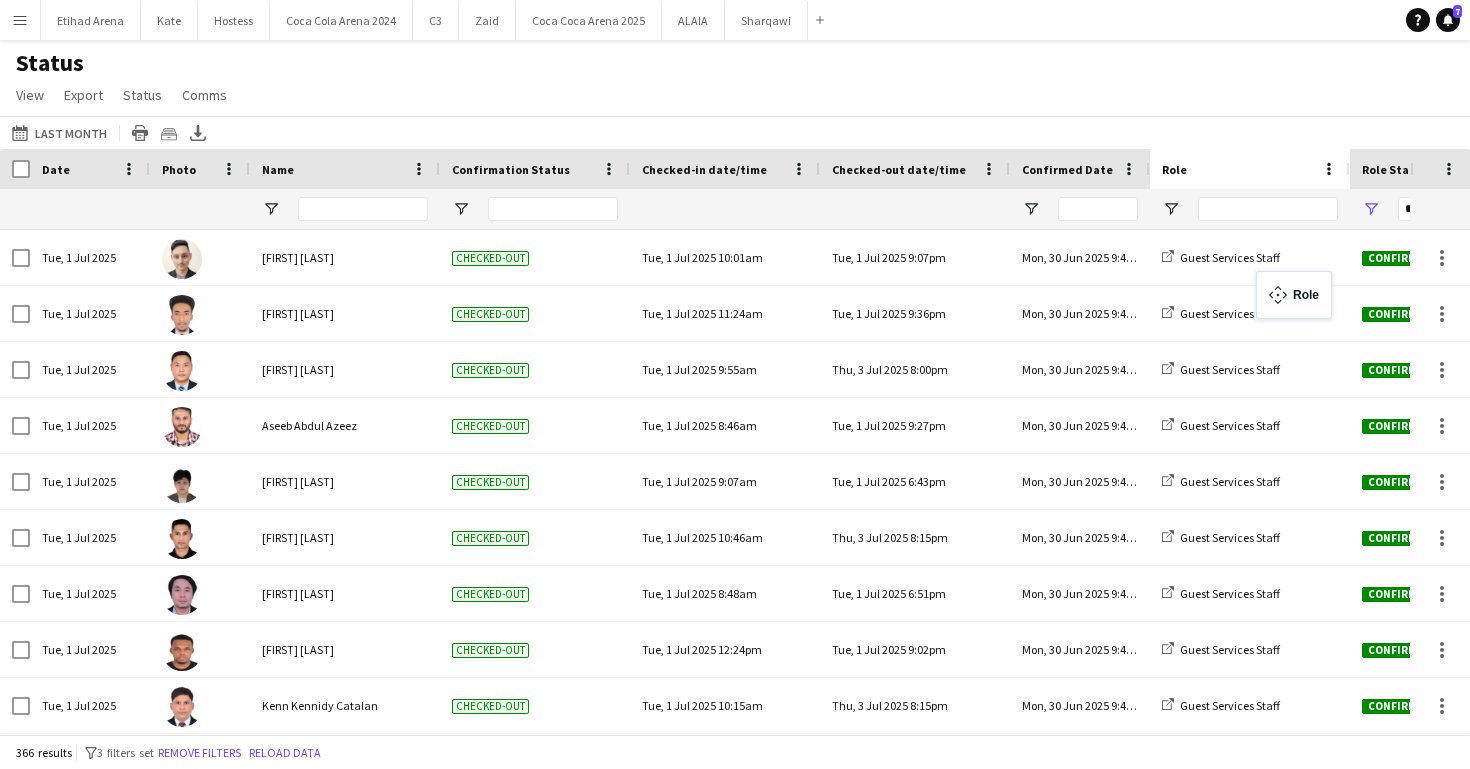 drag, startPoint x: 495, startPoint y: 173, endPoint x: 1266, endPoint y: 283, distance: 778.80743 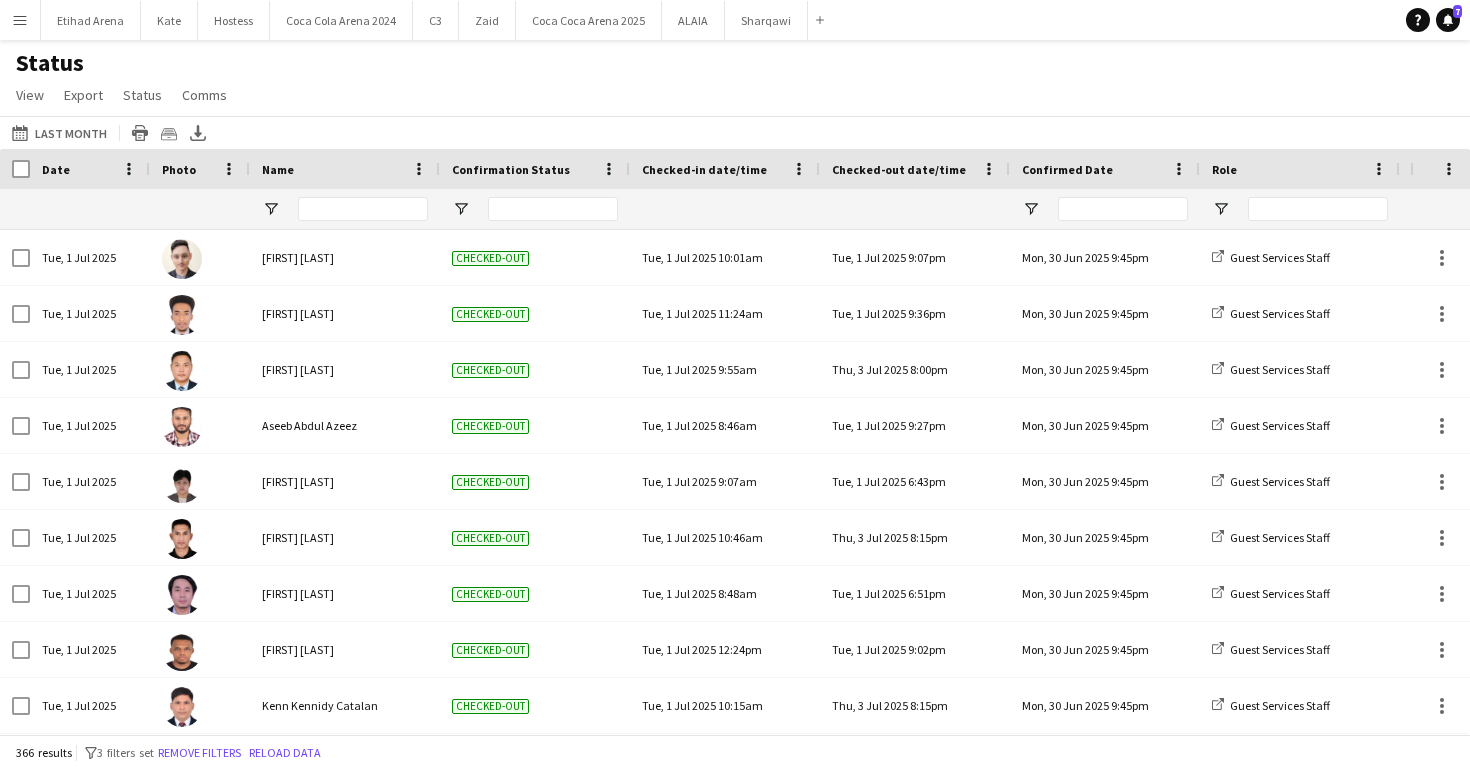 drag, startPoint x: 1147, startPoint y: 167, endPoint x: 1197, endPoint y: 167, distance: 50 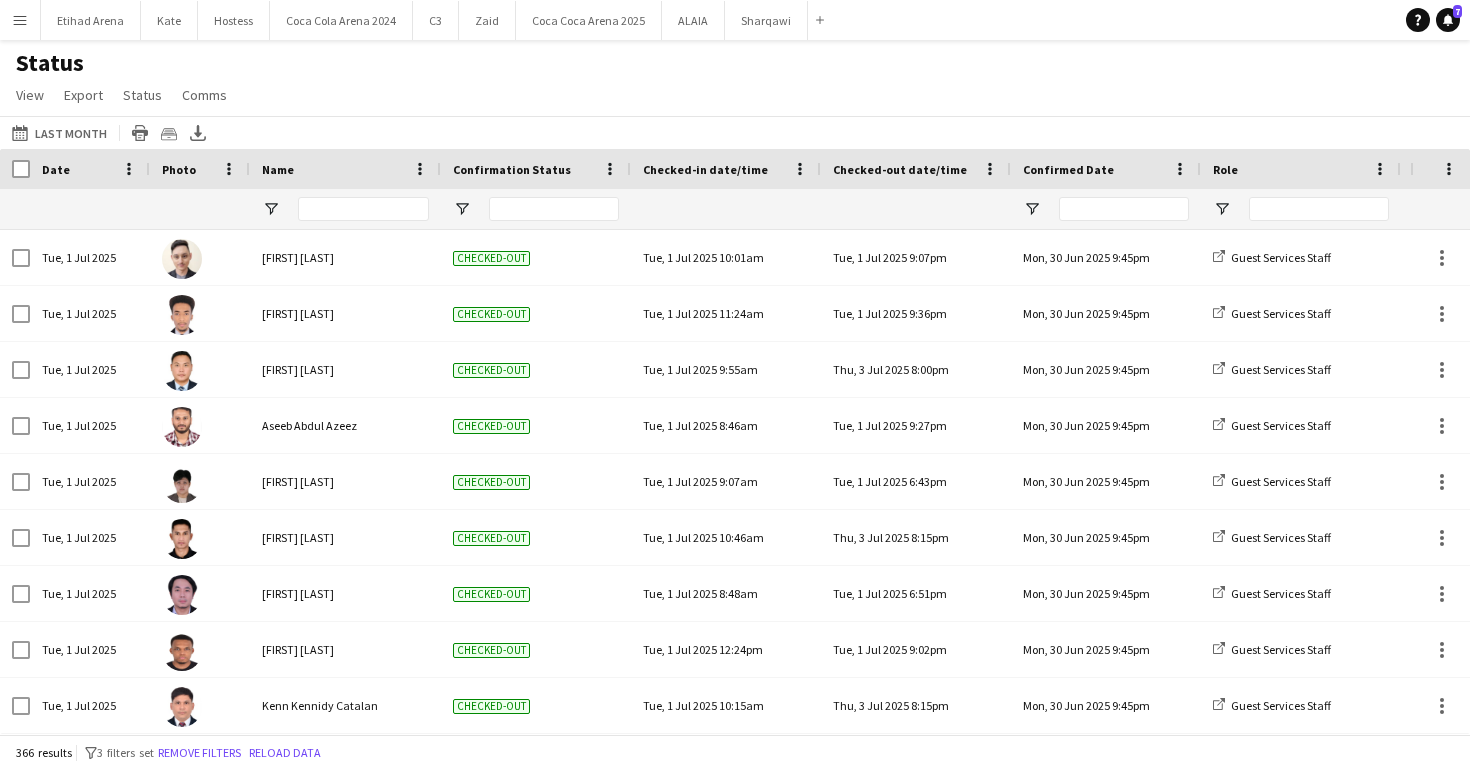 drag, startPoint x: 435, startPoint y: 168, endPoint x: 403, endPoint y: 168, distance: 32 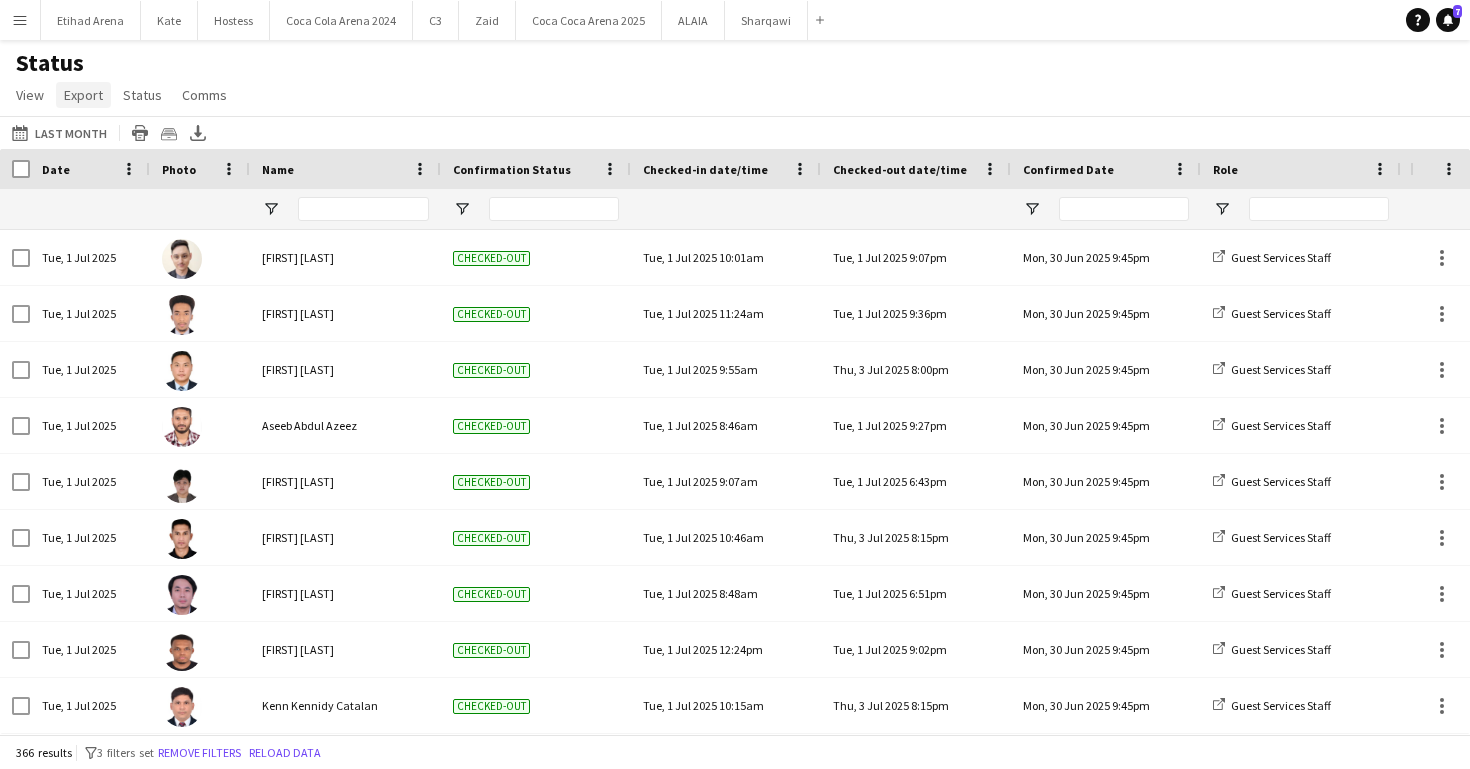 click on "Export" 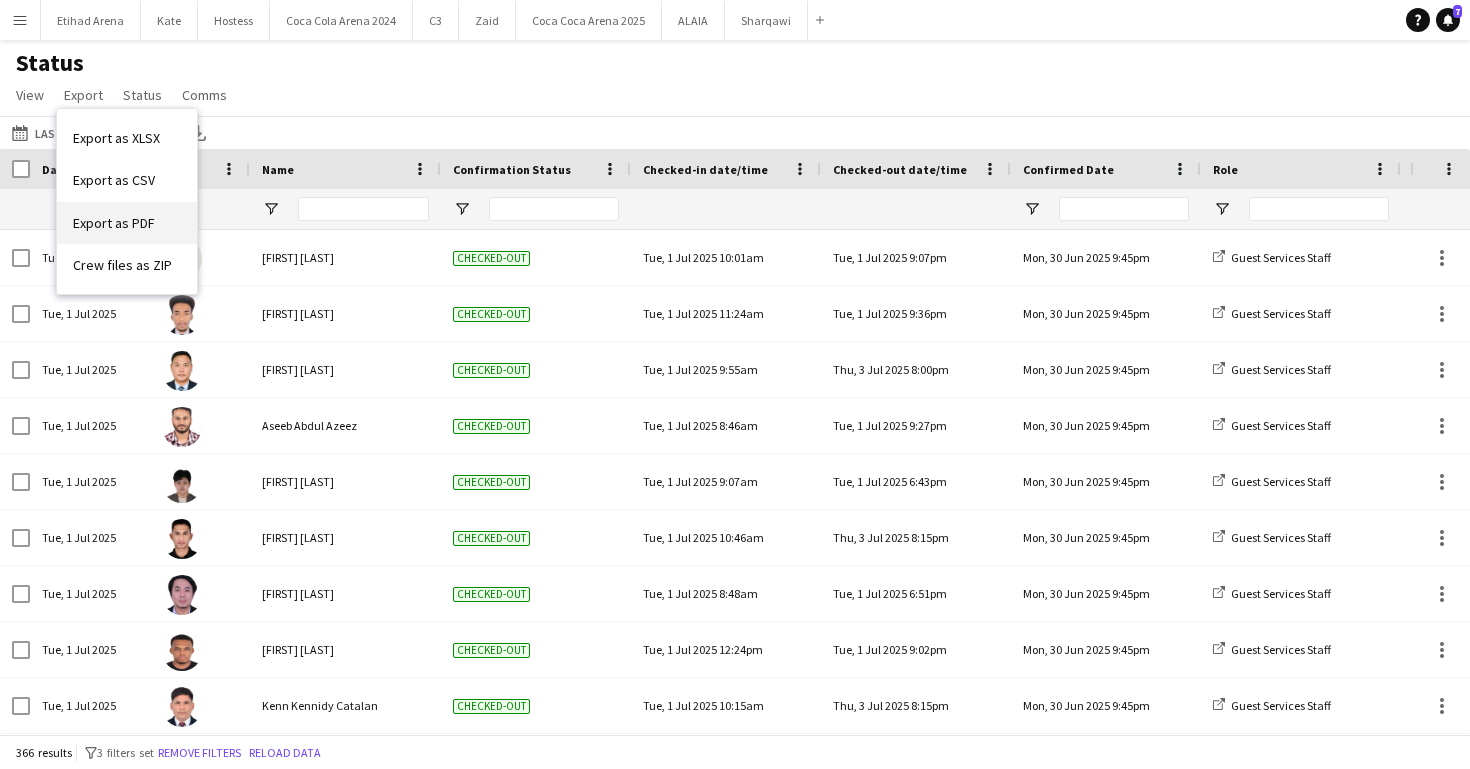 click on "Export as PDF" at bounding box center (127, 223) 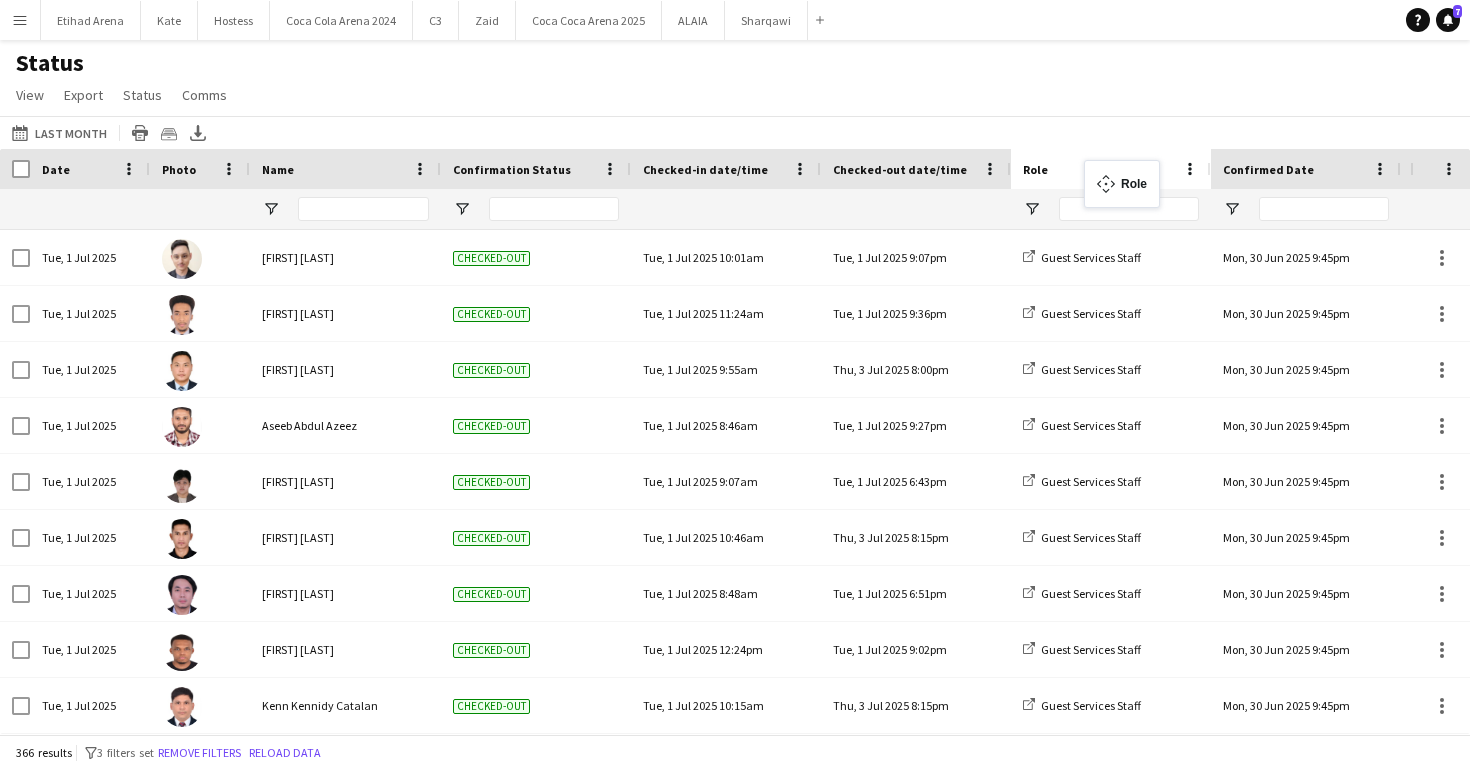 drag, startPoint x: 1271, startPoint y: 170, endPoint x: 1098, endPoint y: 170, distance: 173 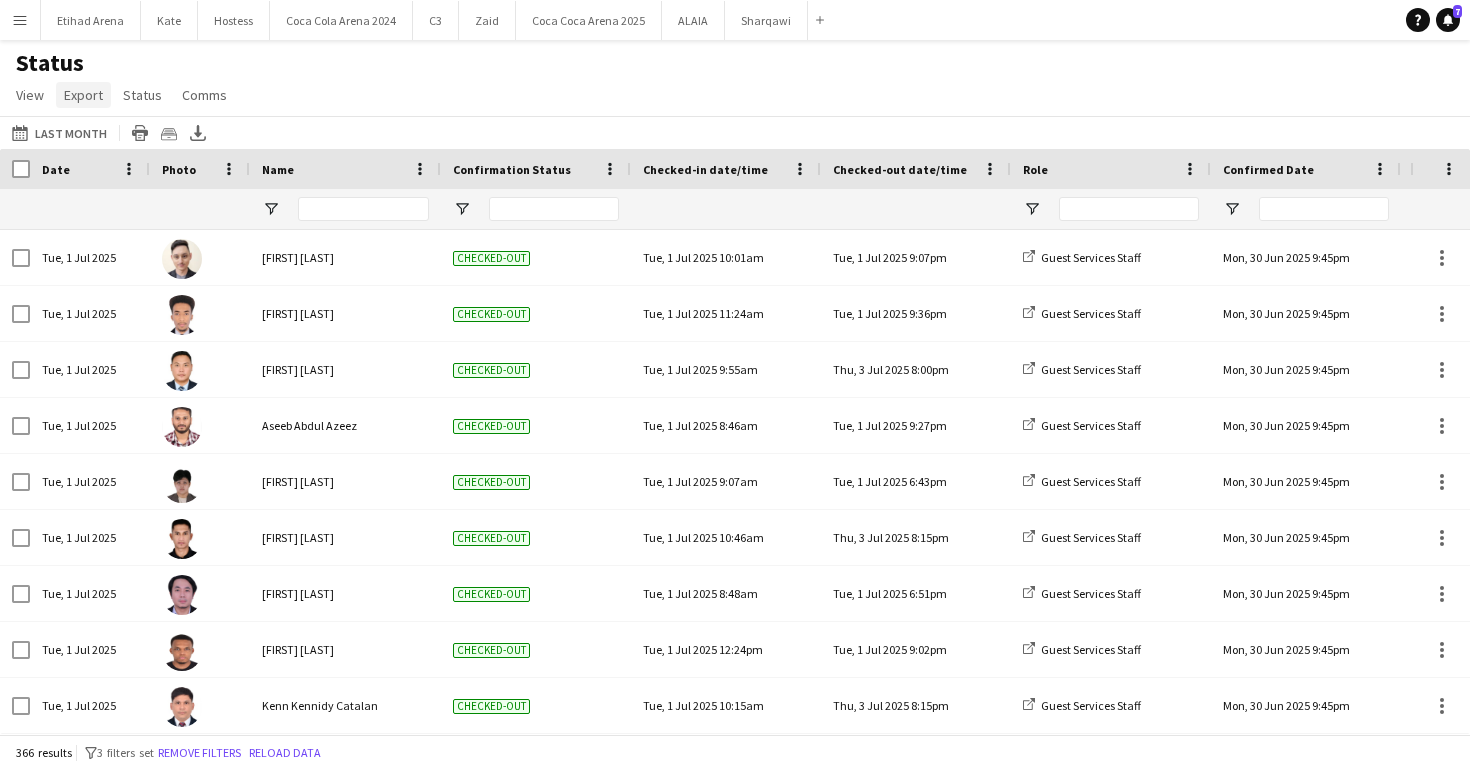 click on "Export" 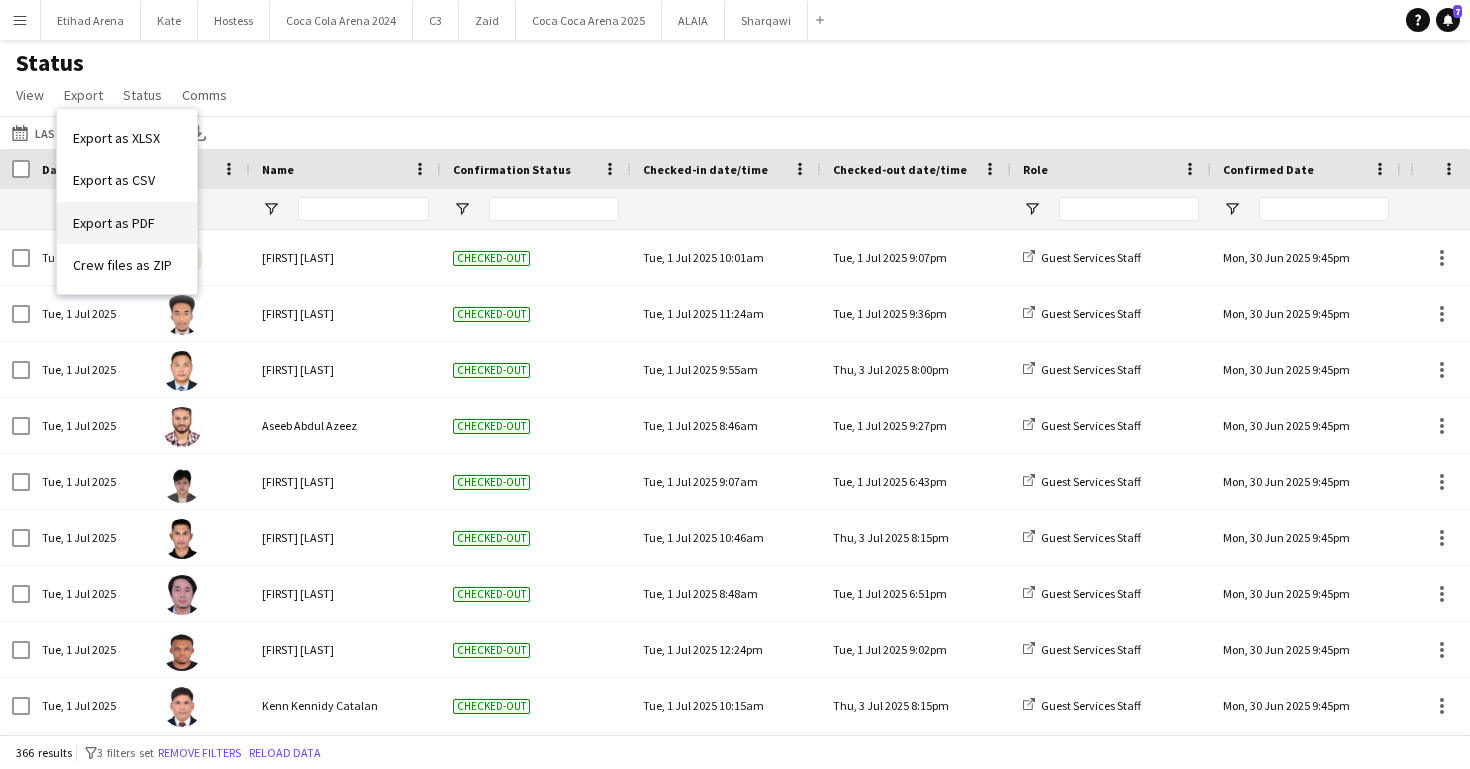 click on "Export as PDF" at bounding box center [114, 223] 